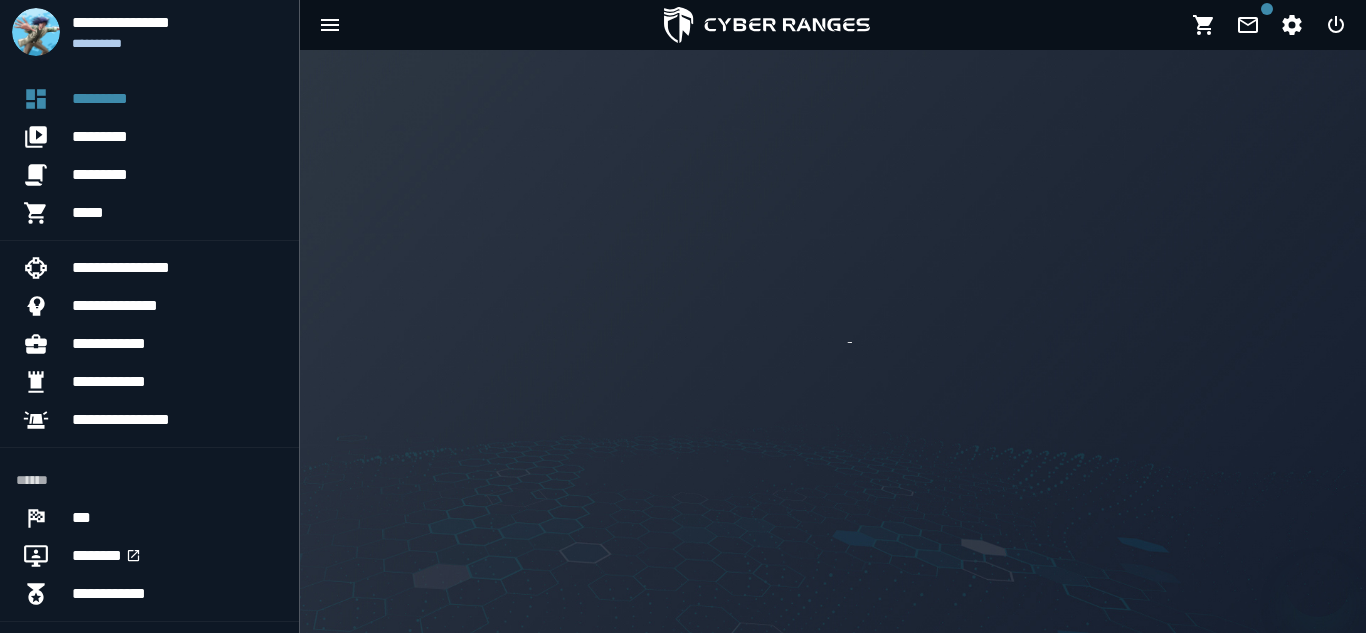 scroll, scrollTop: 0, scrollLeft: 0, axis: both 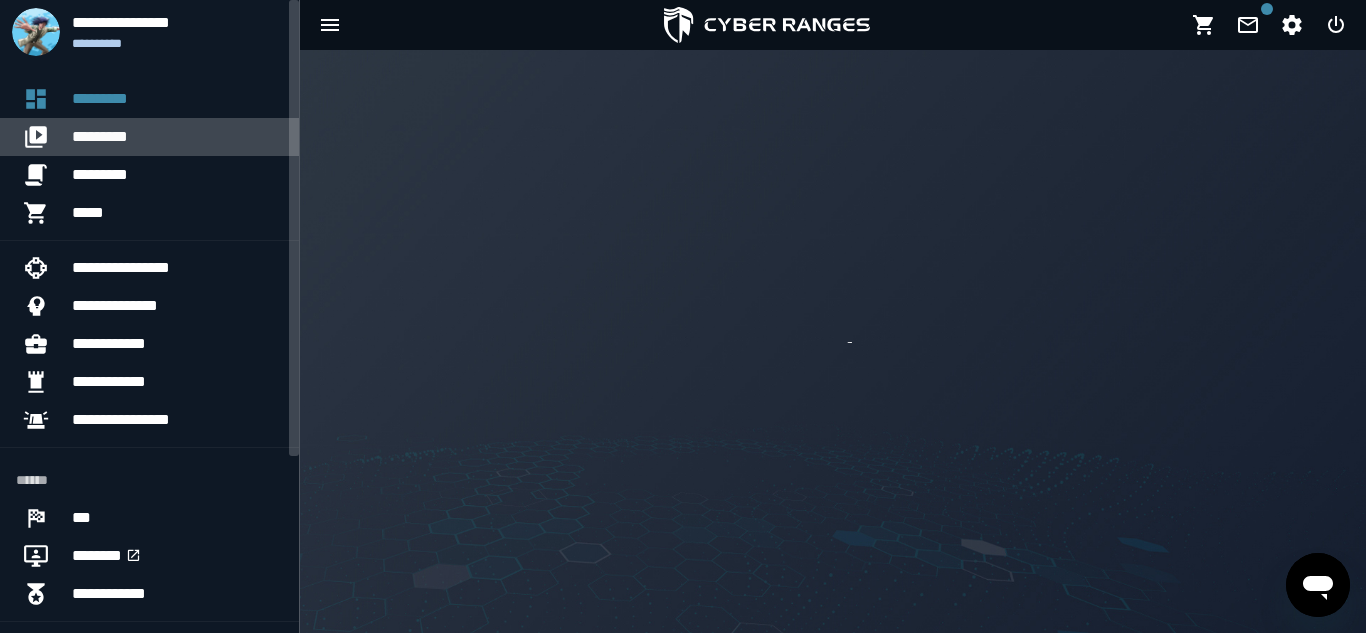 click on "*********" at bounding box center (177, 137) 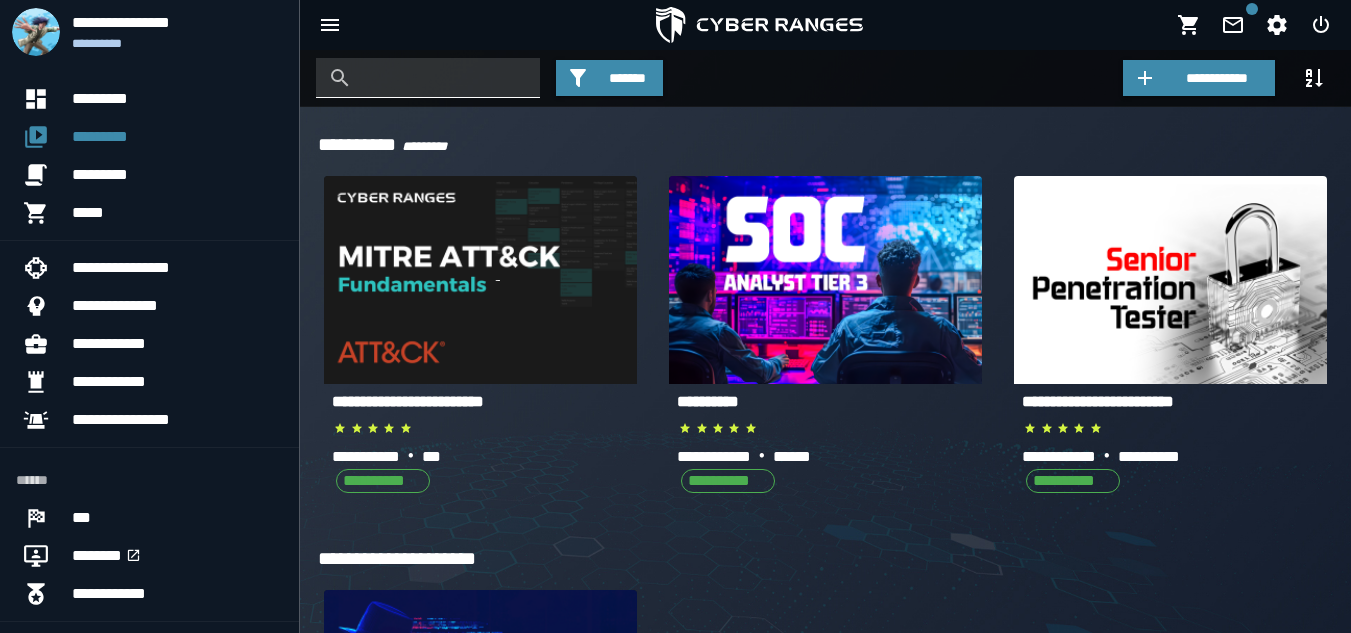 click at bounding box center (443, 78) 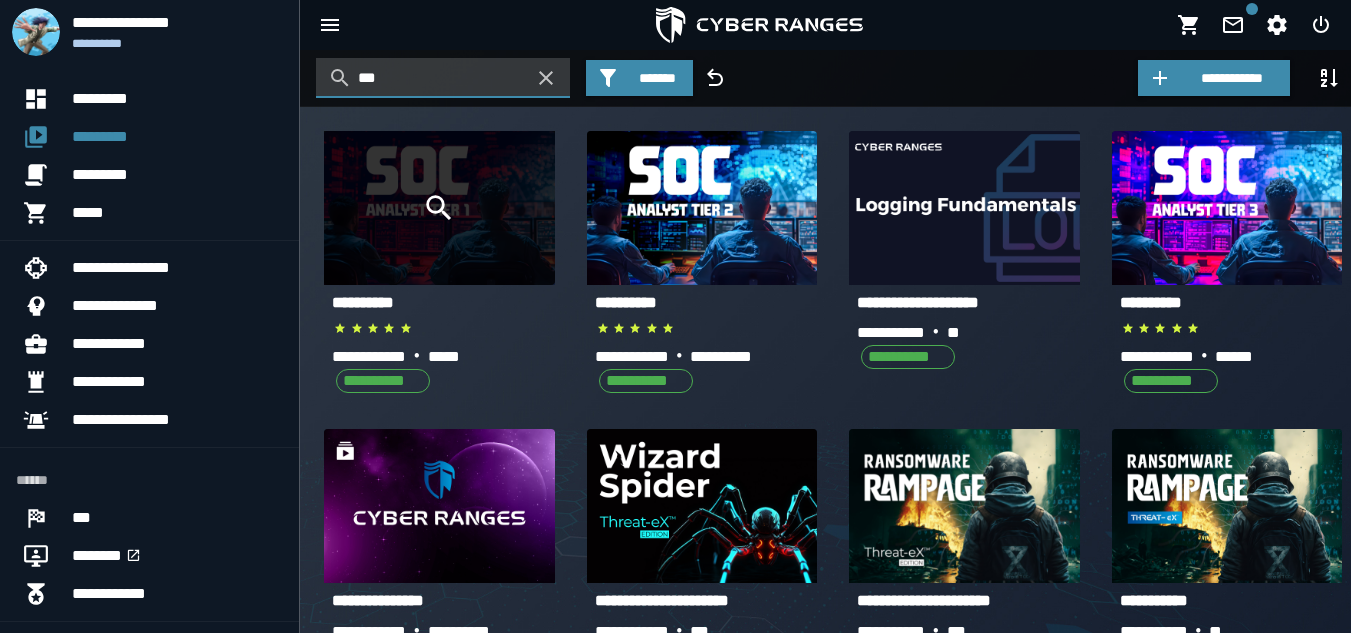 type on "***" 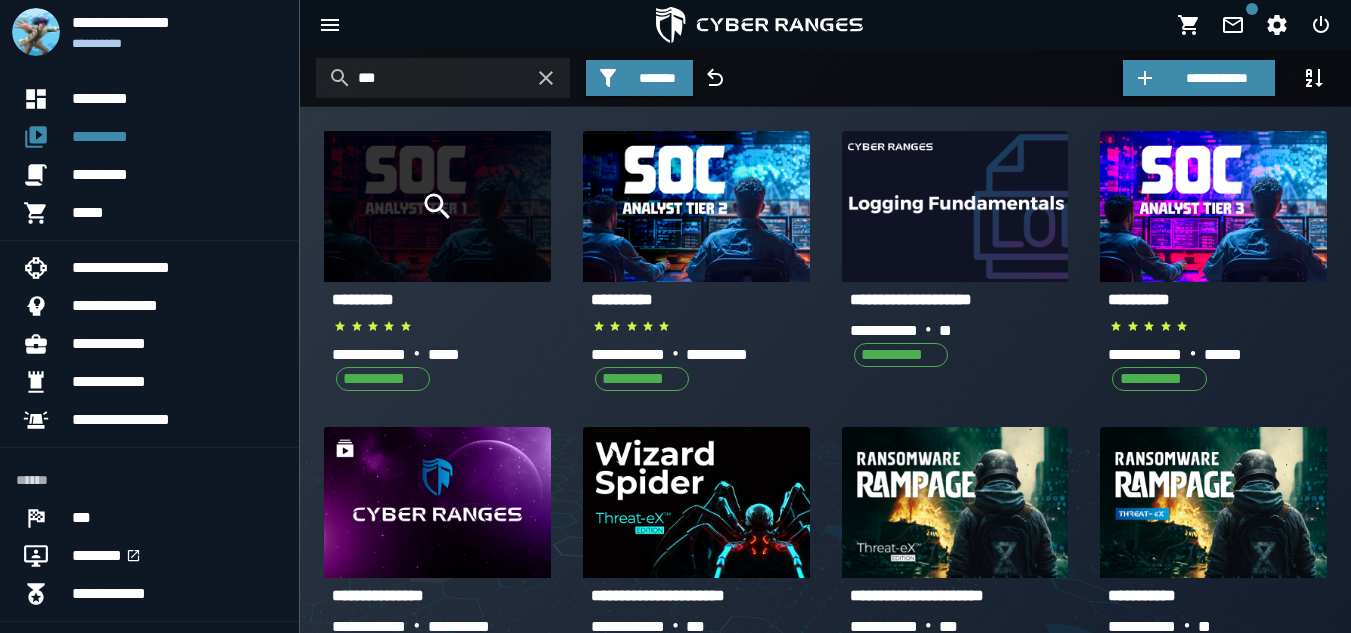click 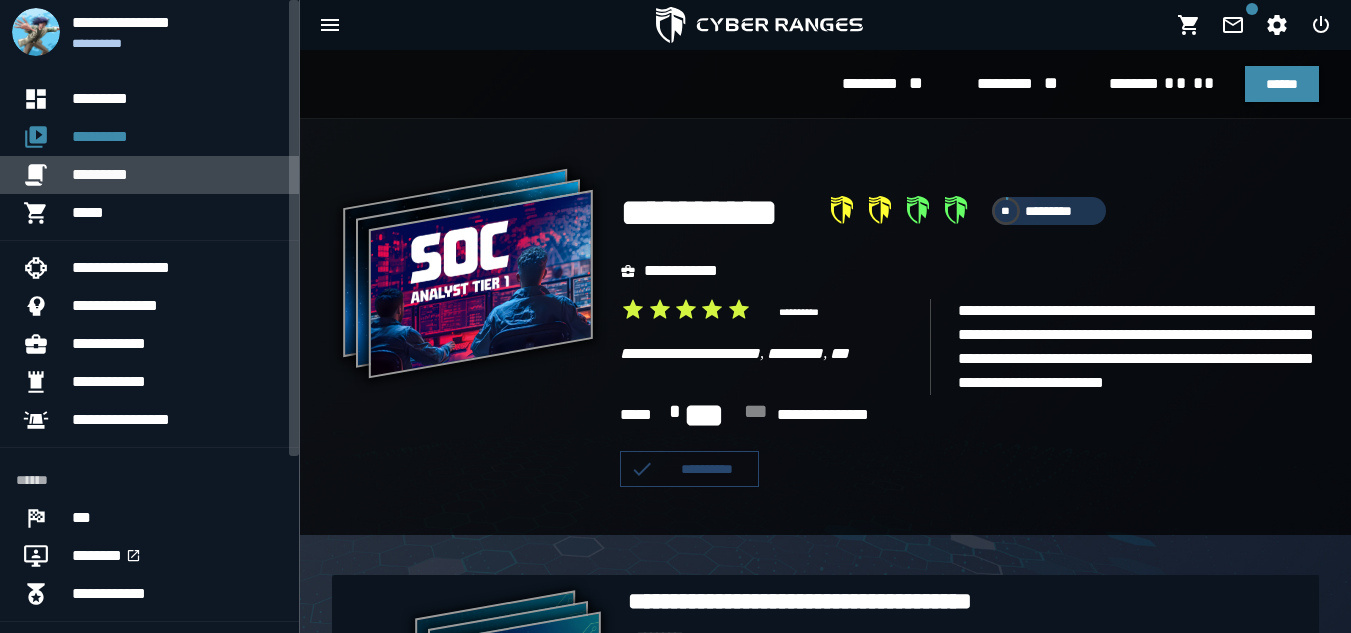 click on "*********" at bounding box center (177, 175) 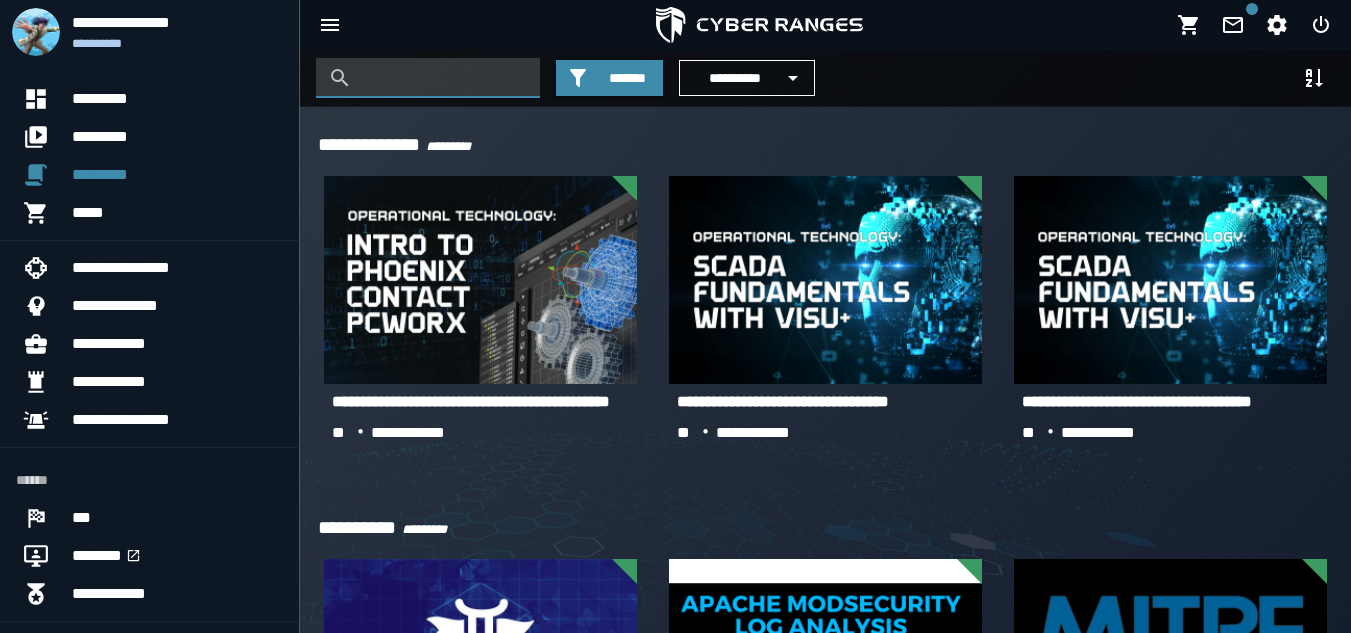 click at bounding box center [443, 78] 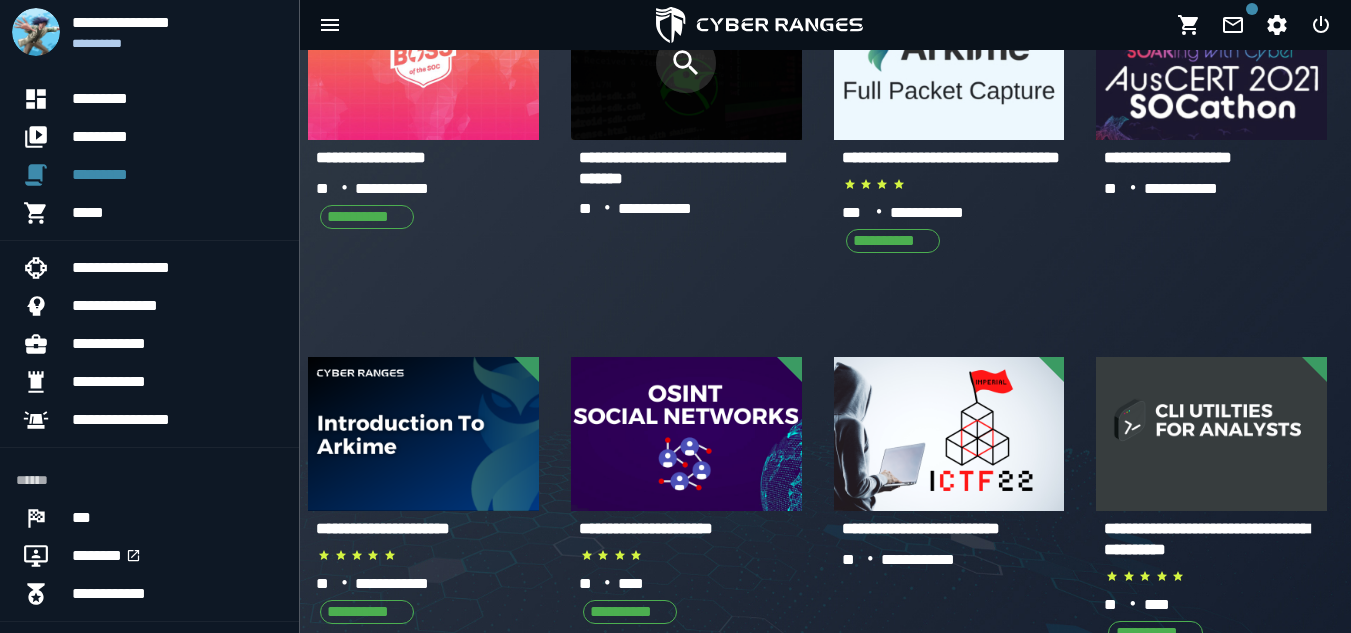 scroll, scrollTop: 0, scrollLeft: 0, axis: both 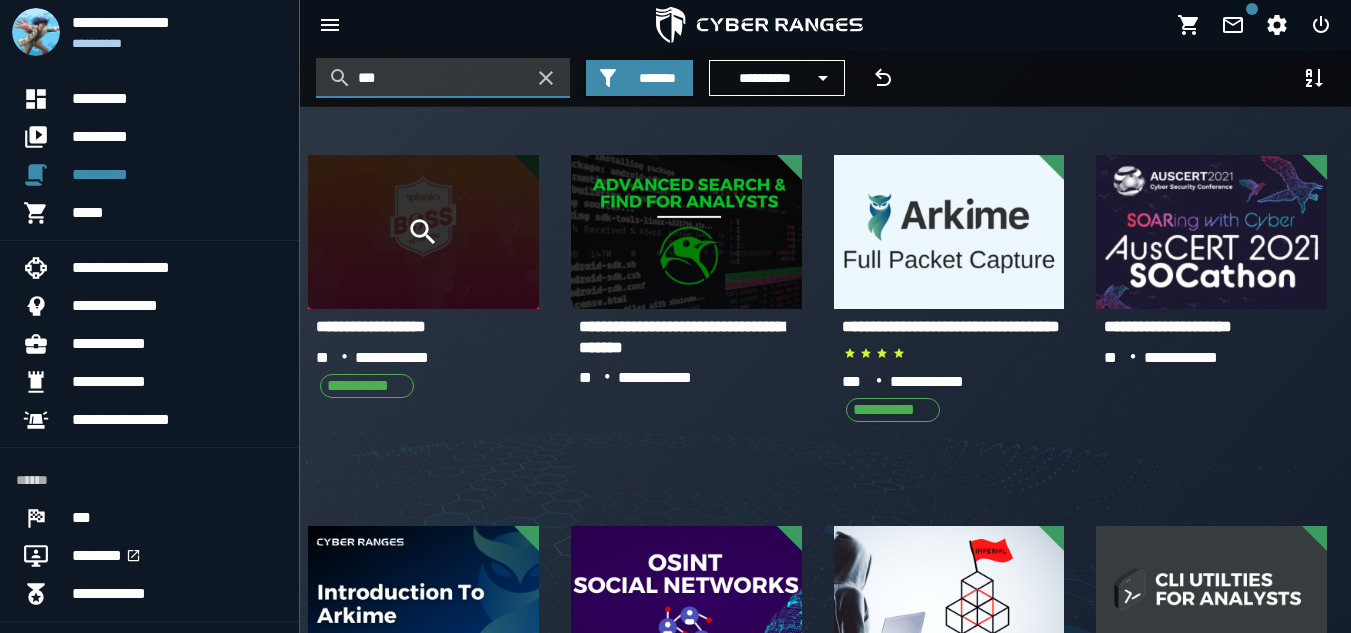 type on "***" 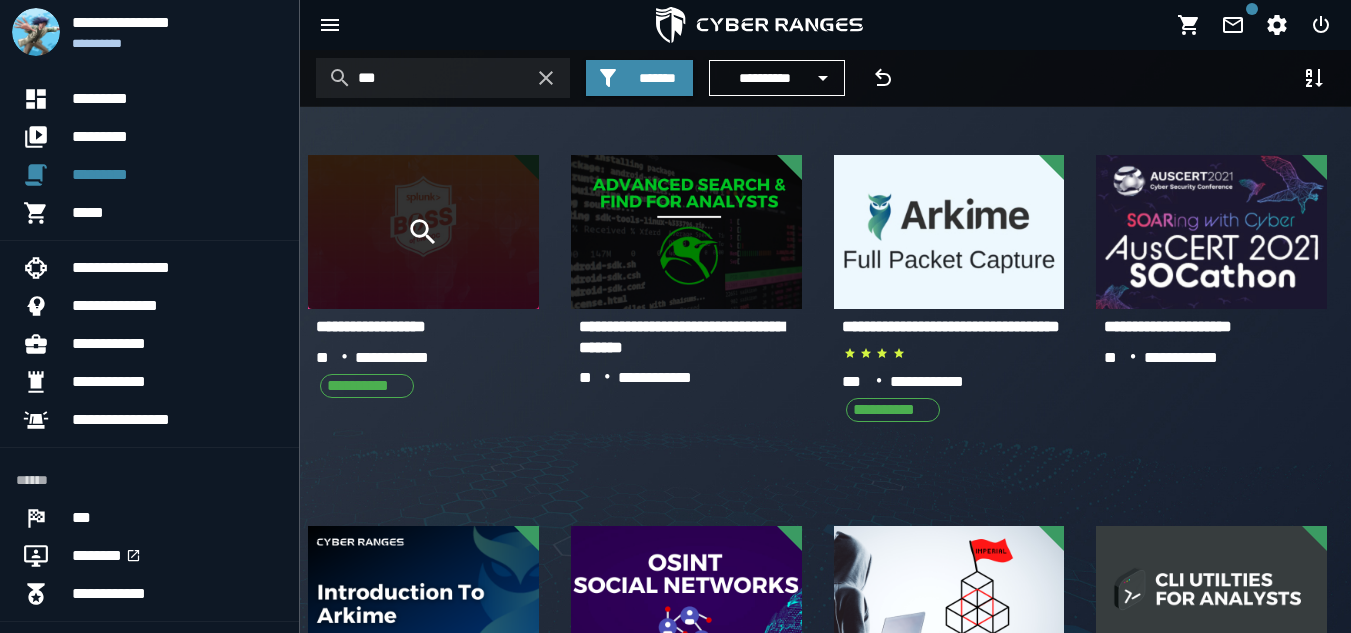 click 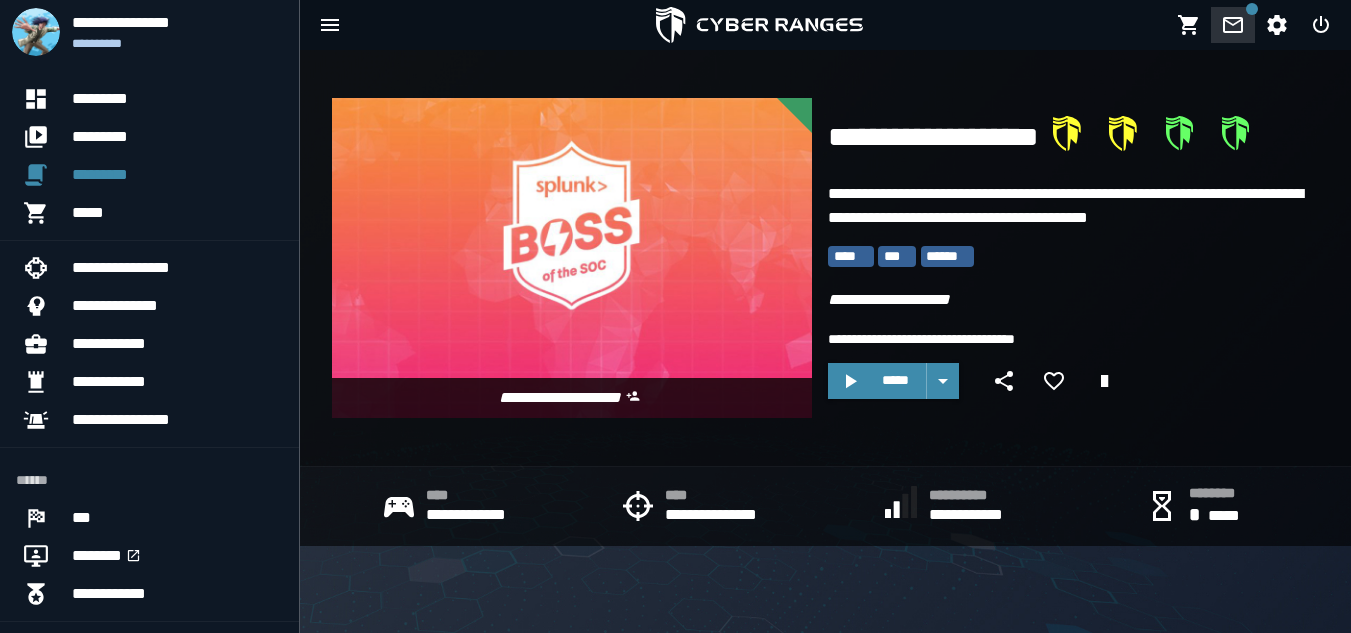 scroll, scrollTop: 1, scrollLeft: 0, axis: vertical 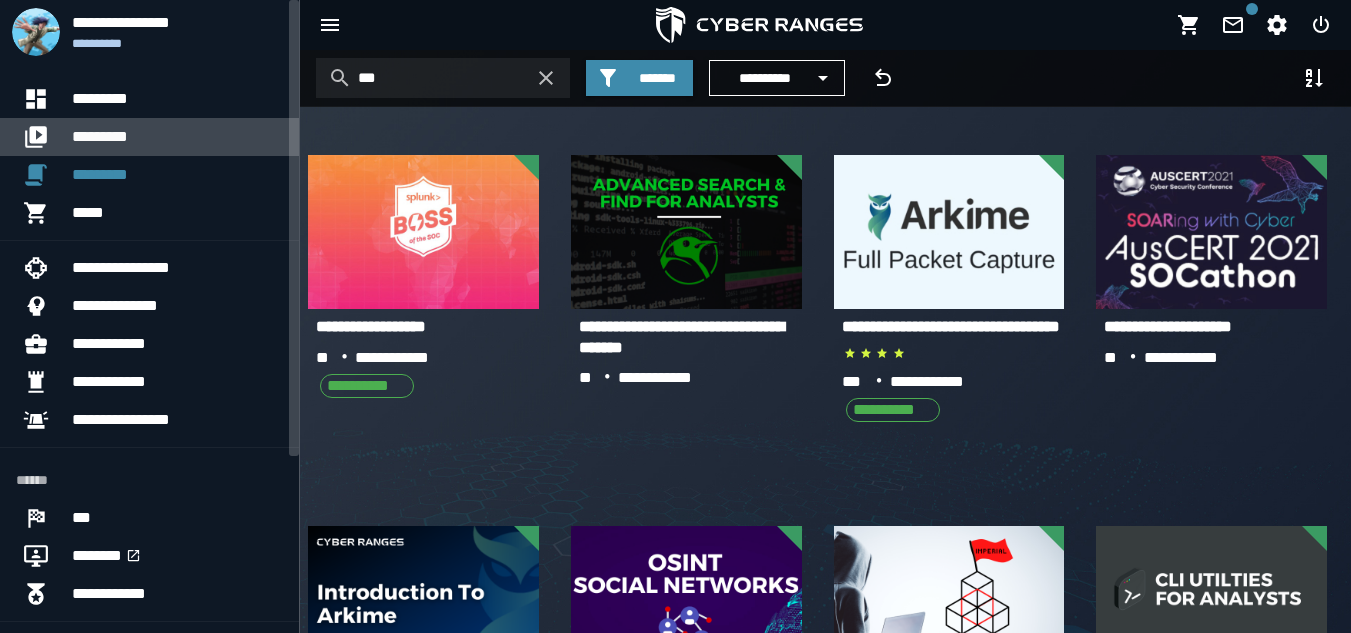 click on "*********" at bounding box center (177, 137) 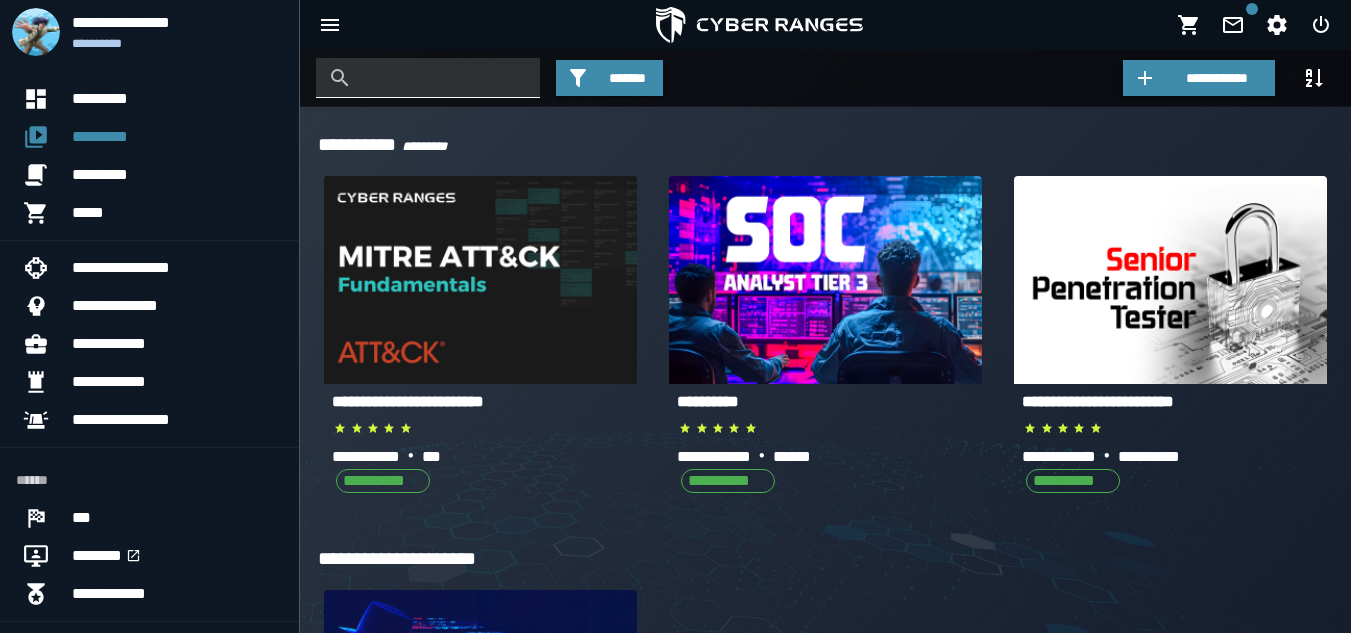 click at bounding box center [443, 78] 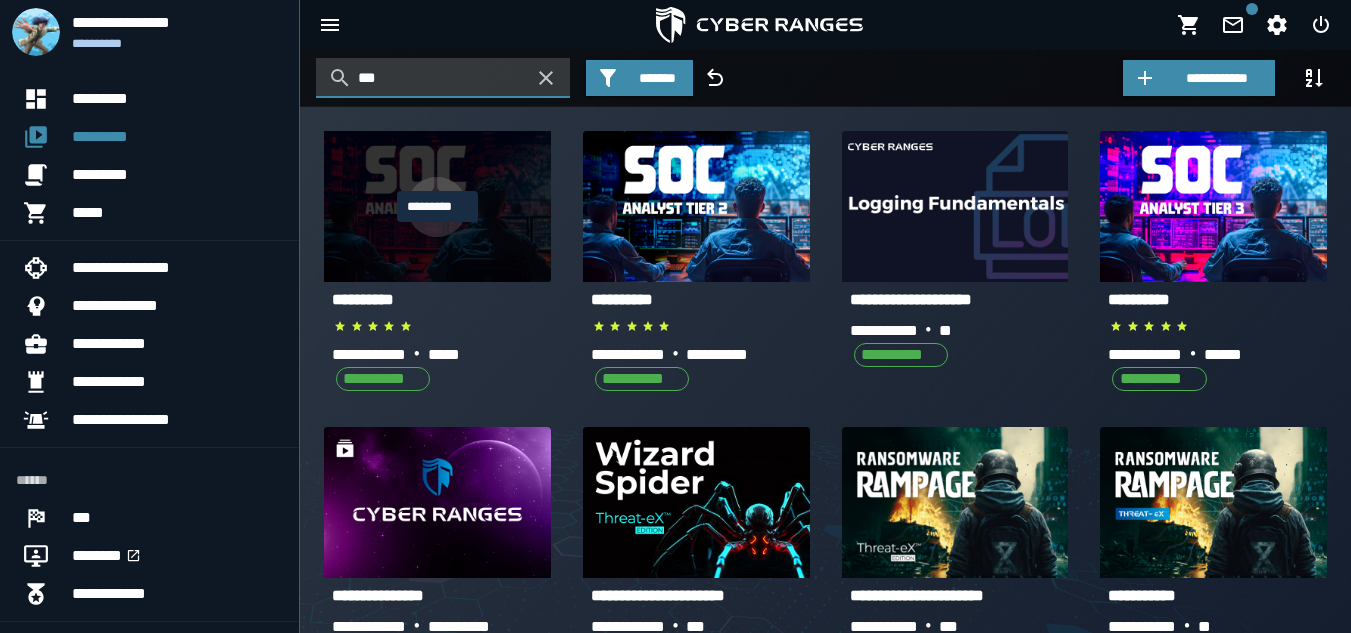 type on "***" 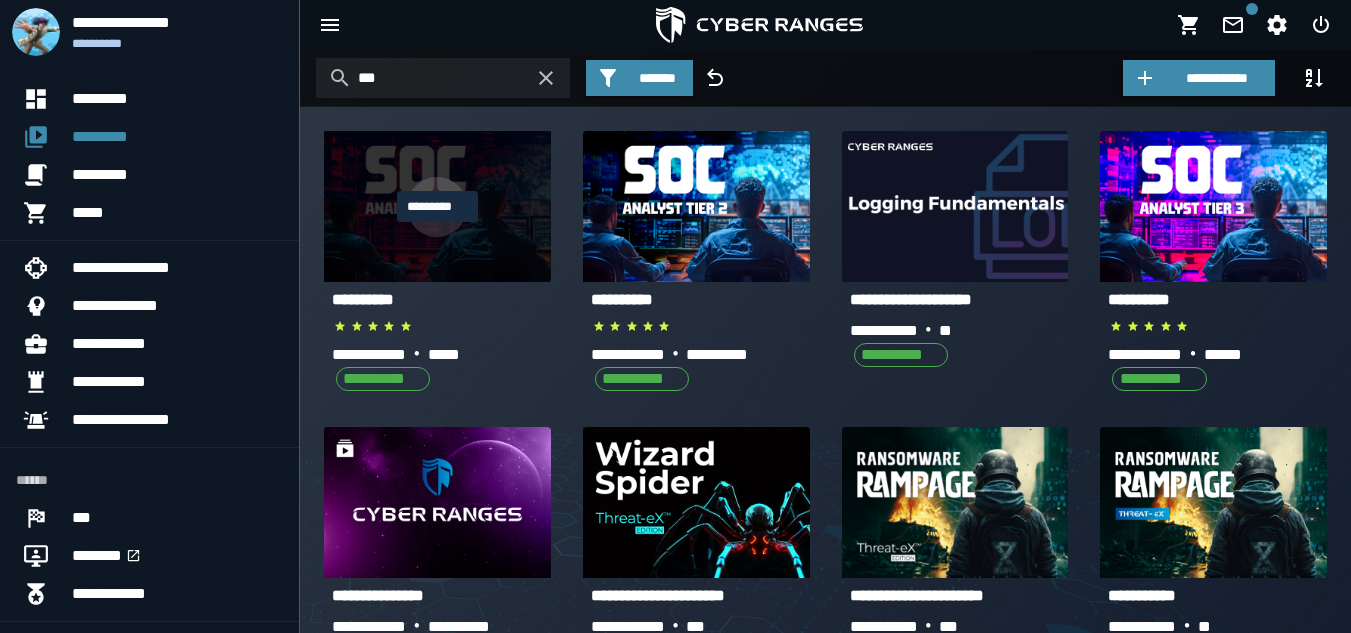 click 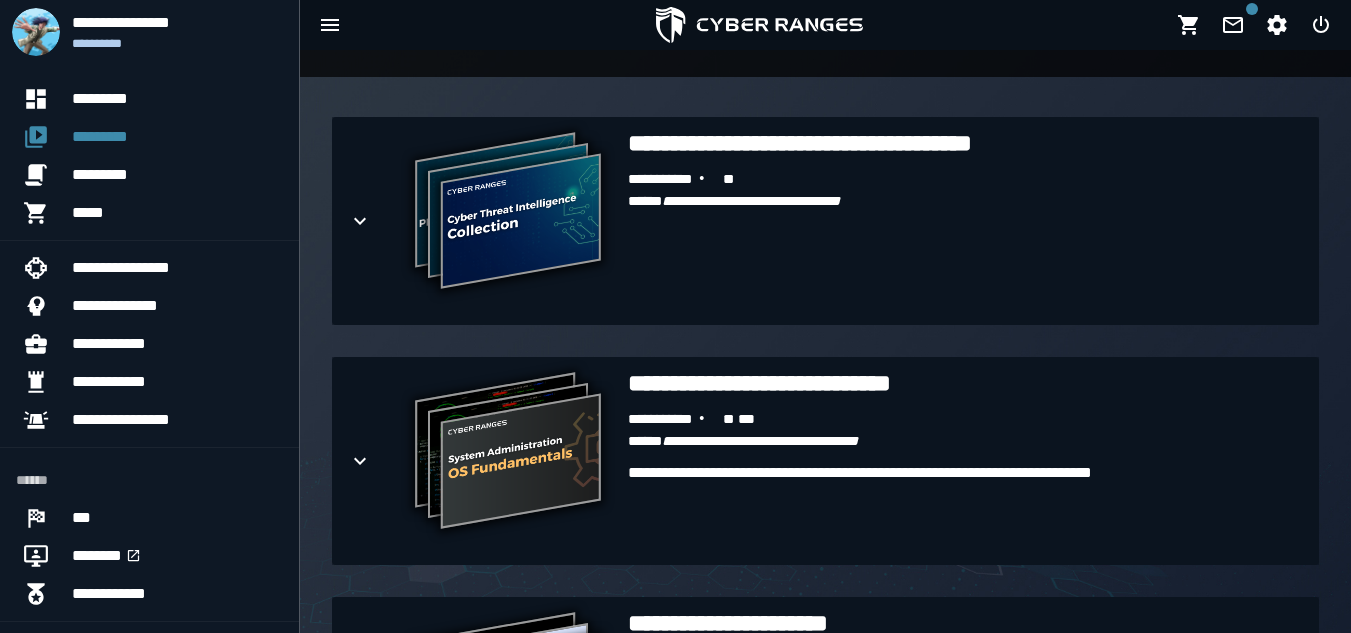 scroll, scrollTop: 459, scrollLeft: 0, axis: vertical 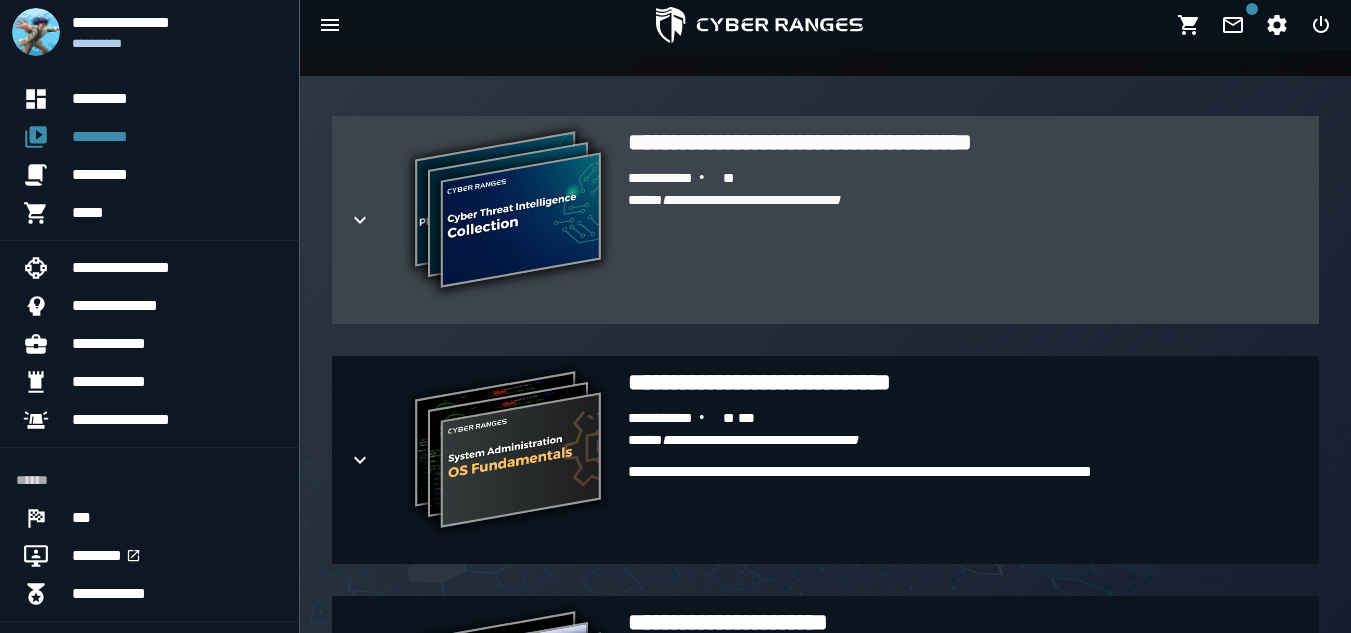 click on "**********" at bounding box center [825, 220] 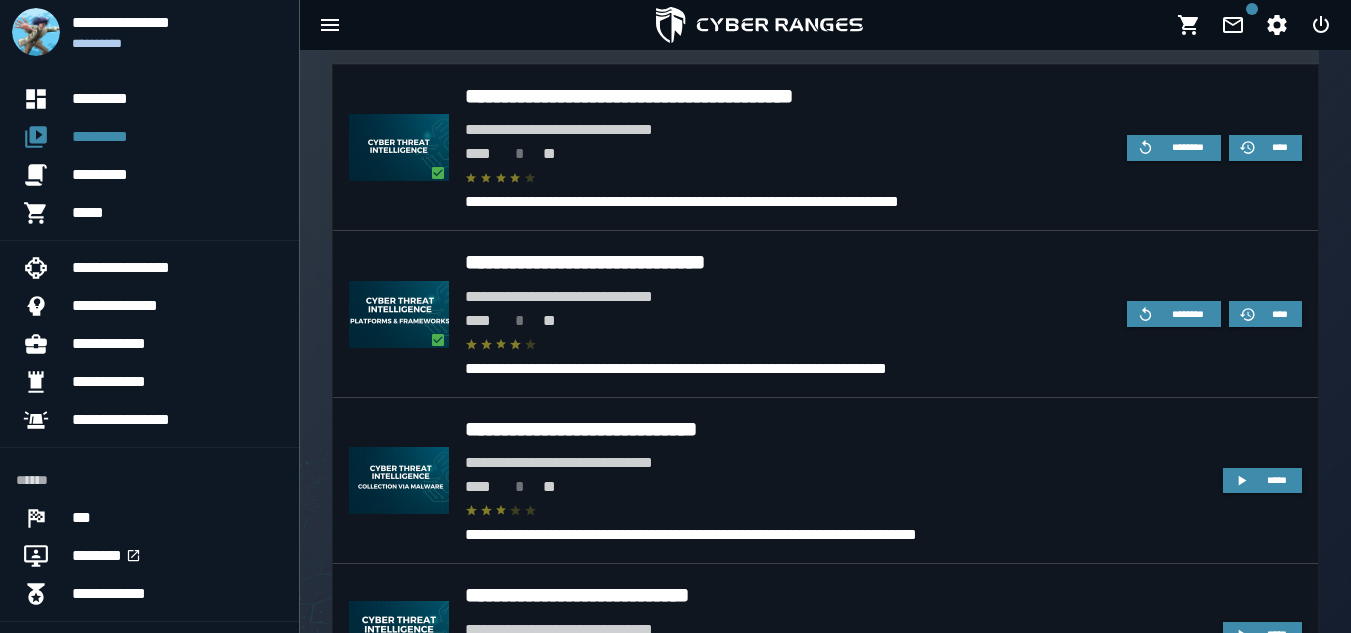 scroll, scrollTop: 718, scrollLeft: 0, axis: vertical 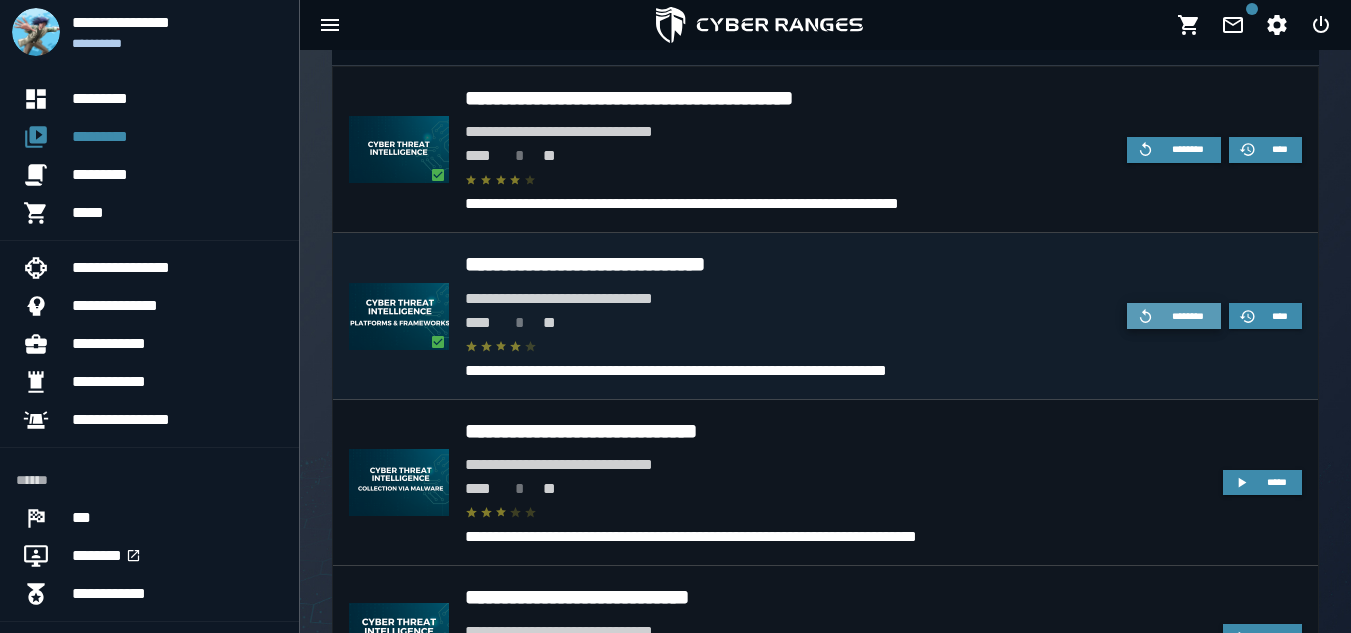 click 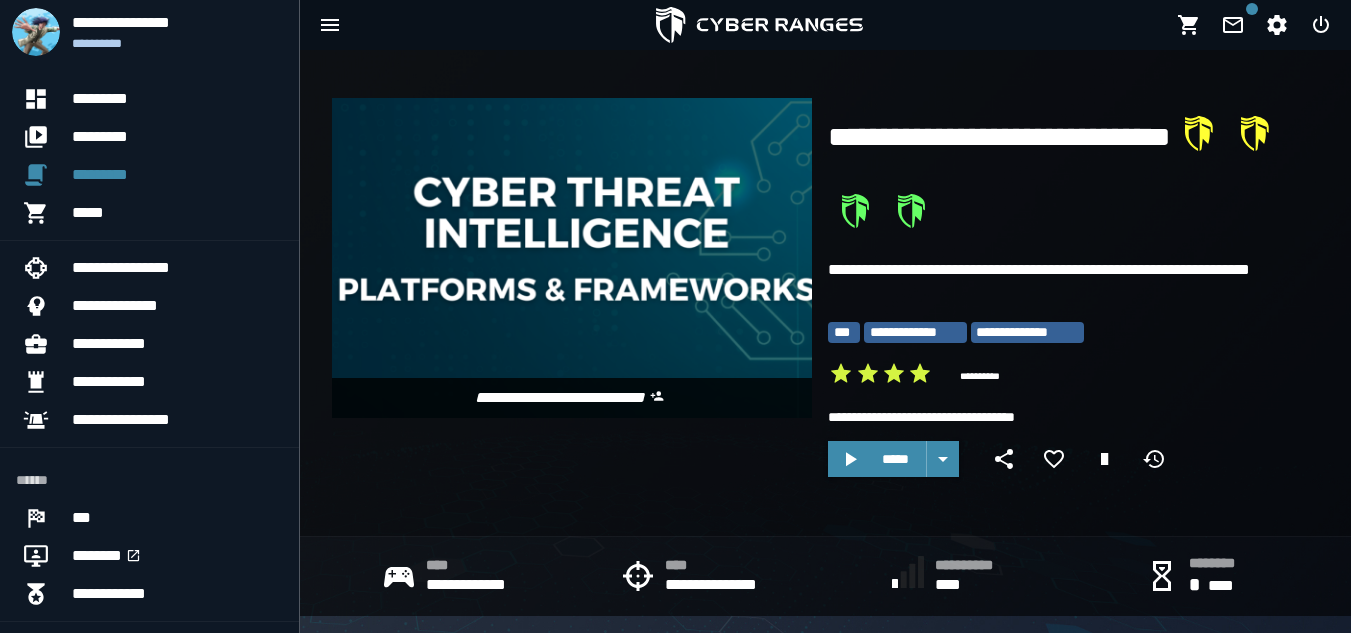 click at bounding box center [572, 258] 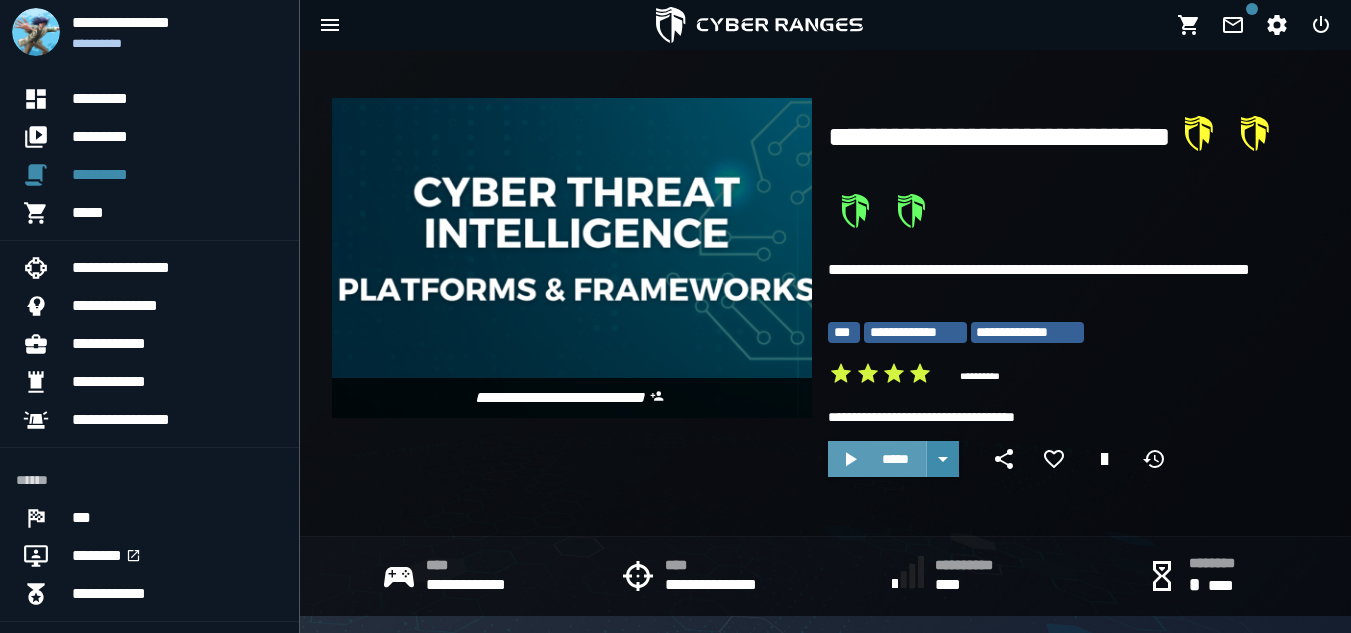 click on "*****" at bounding box center [877, 459] 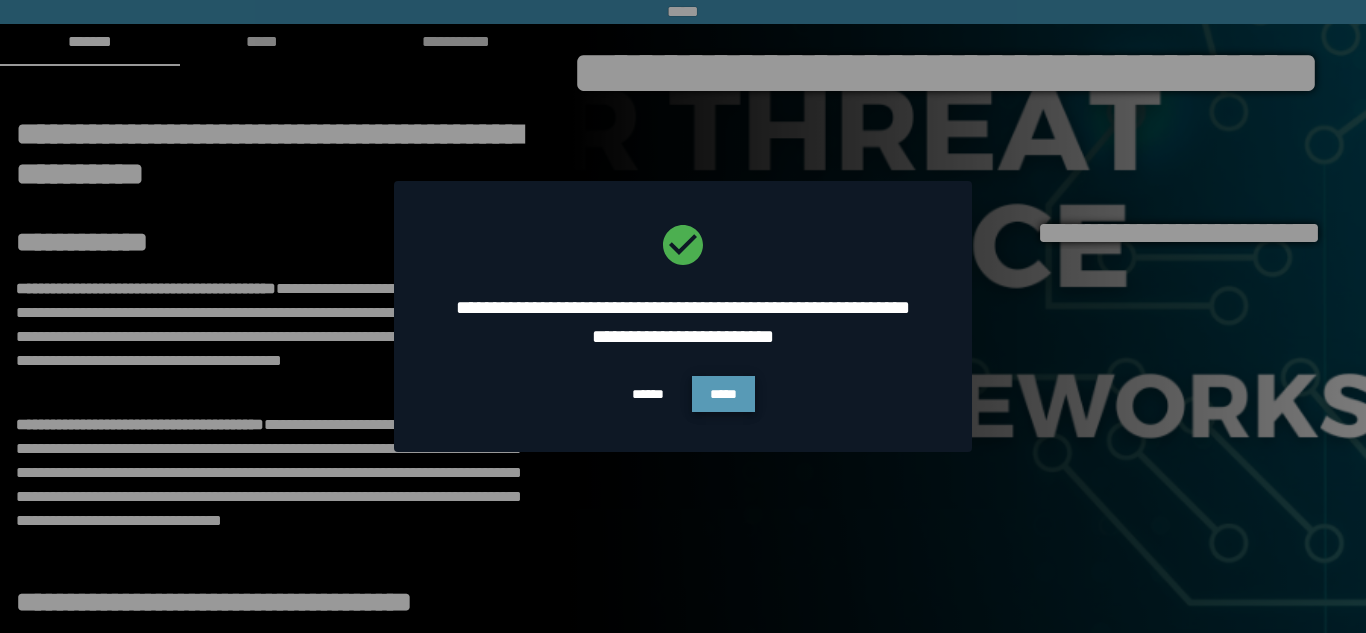 click on "*****" at bounding box center [723, 394] 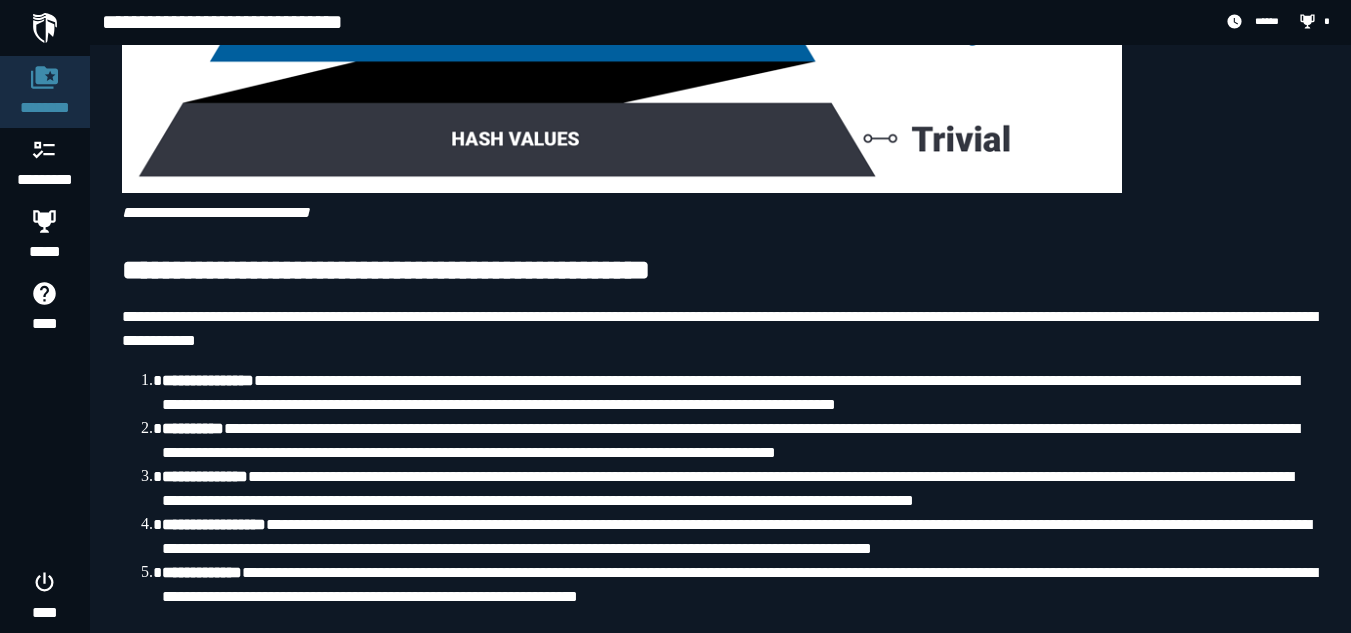 scroll, scrollTop: 6629, scrollLeft: 0, axis: vertical 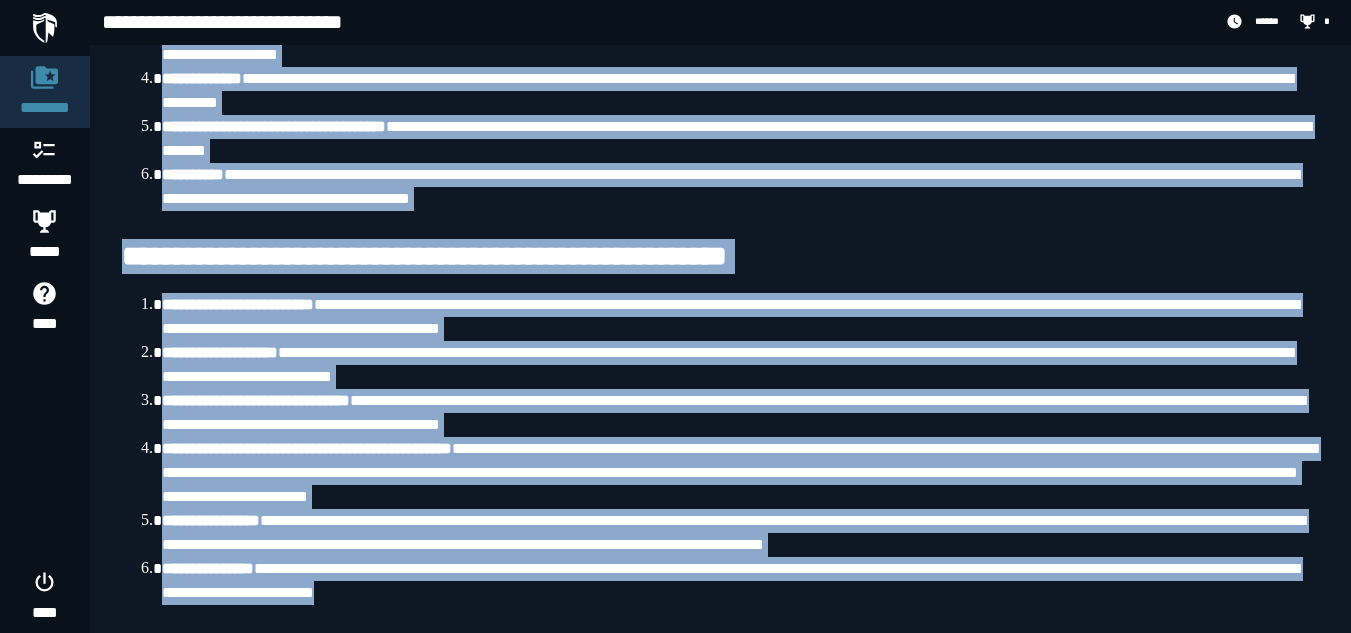 drag, startPoint x: 118, startPoint y: 266, endPoint x: 612, endPoint y: 680, distance: 644.54016 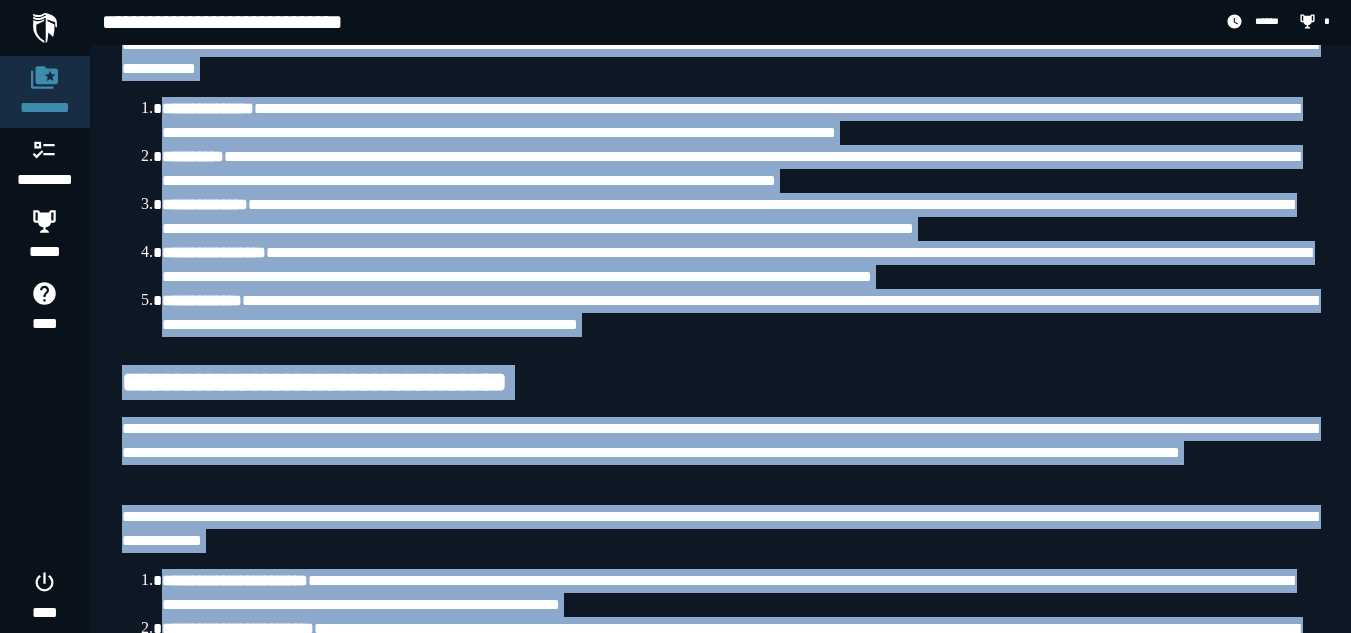 scroll, scrollTop: 6900, scrollLeft: 0, axis: vertical 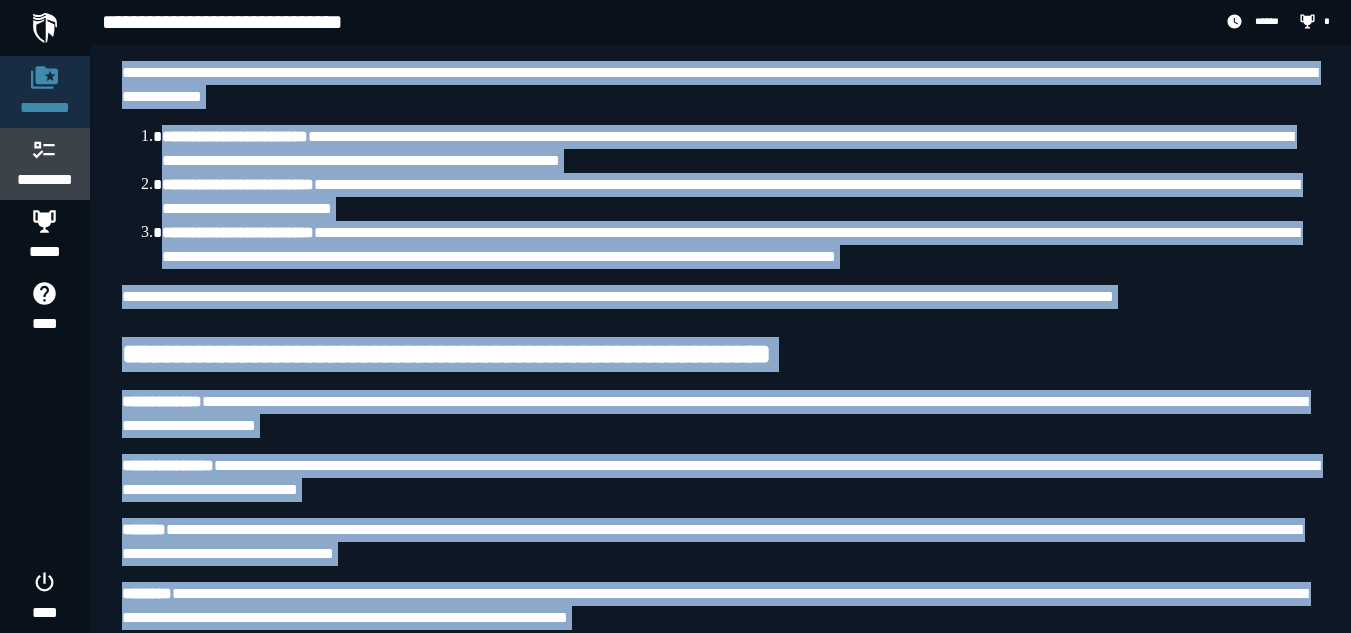 click 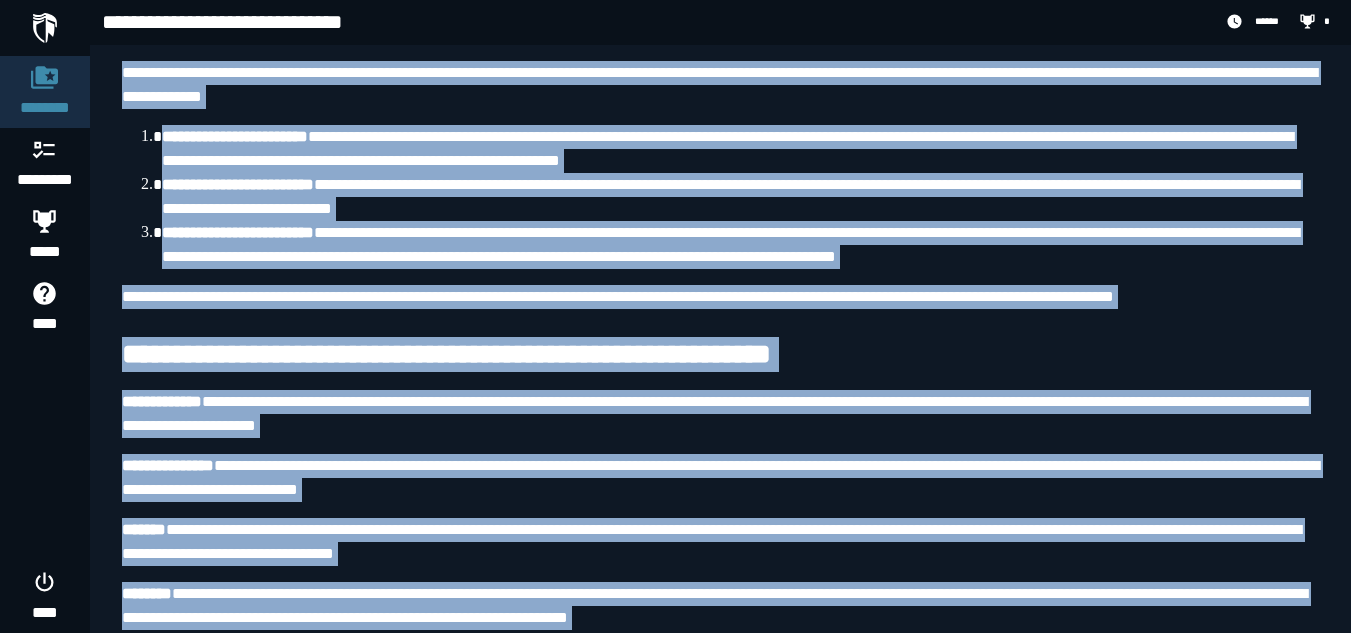 scroll, scrollTop: 0, scrollLeft: 0, axis: both 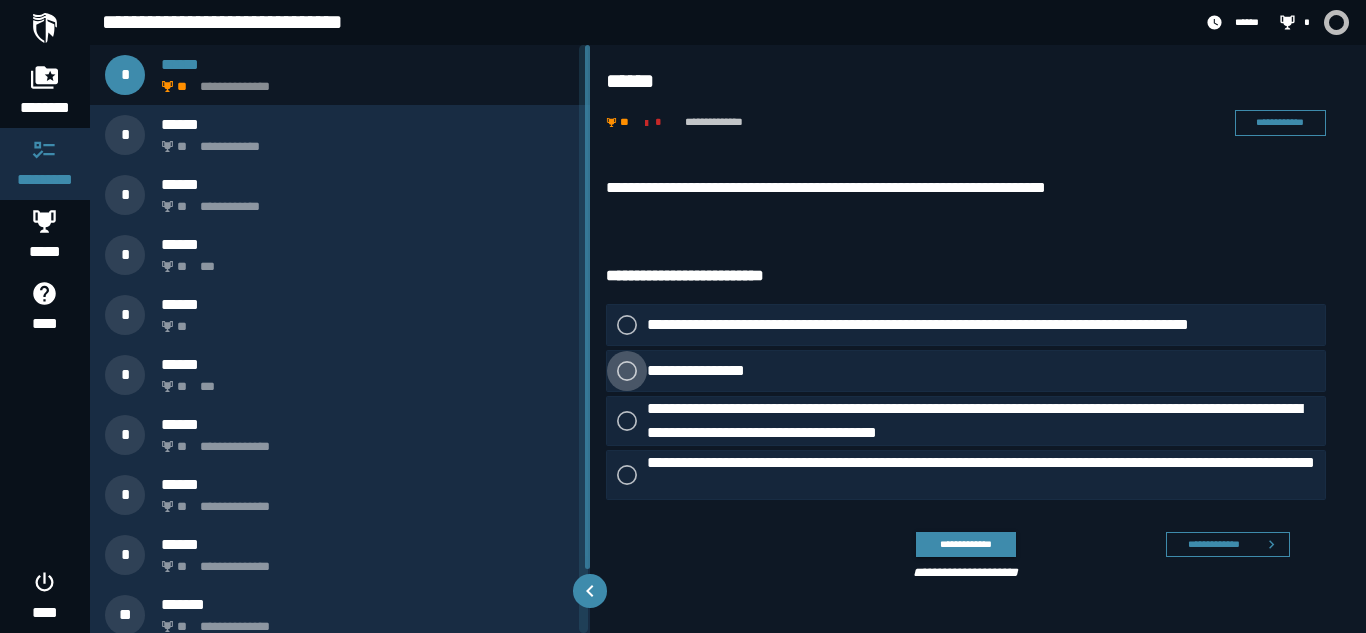 click on "**********" at bounding box center (702, 371) 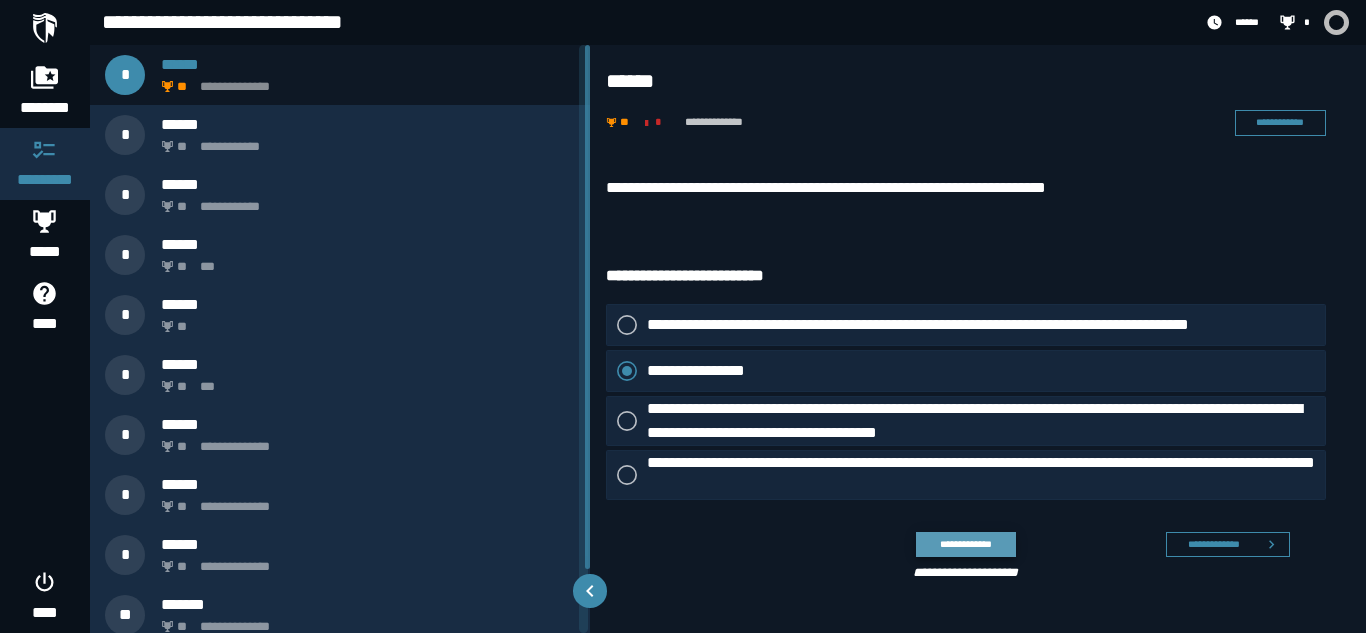 click on "**********" at bounding box center [965, 544] 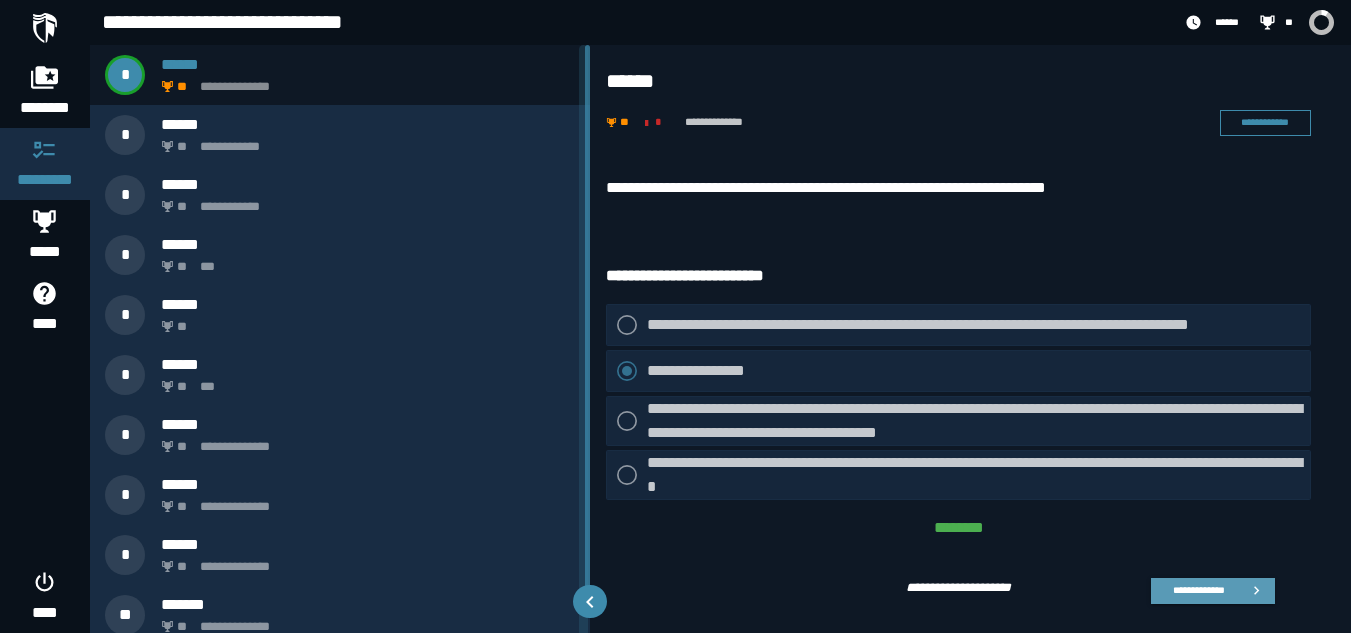 click on "**********" at bounding box center [1198, 590] 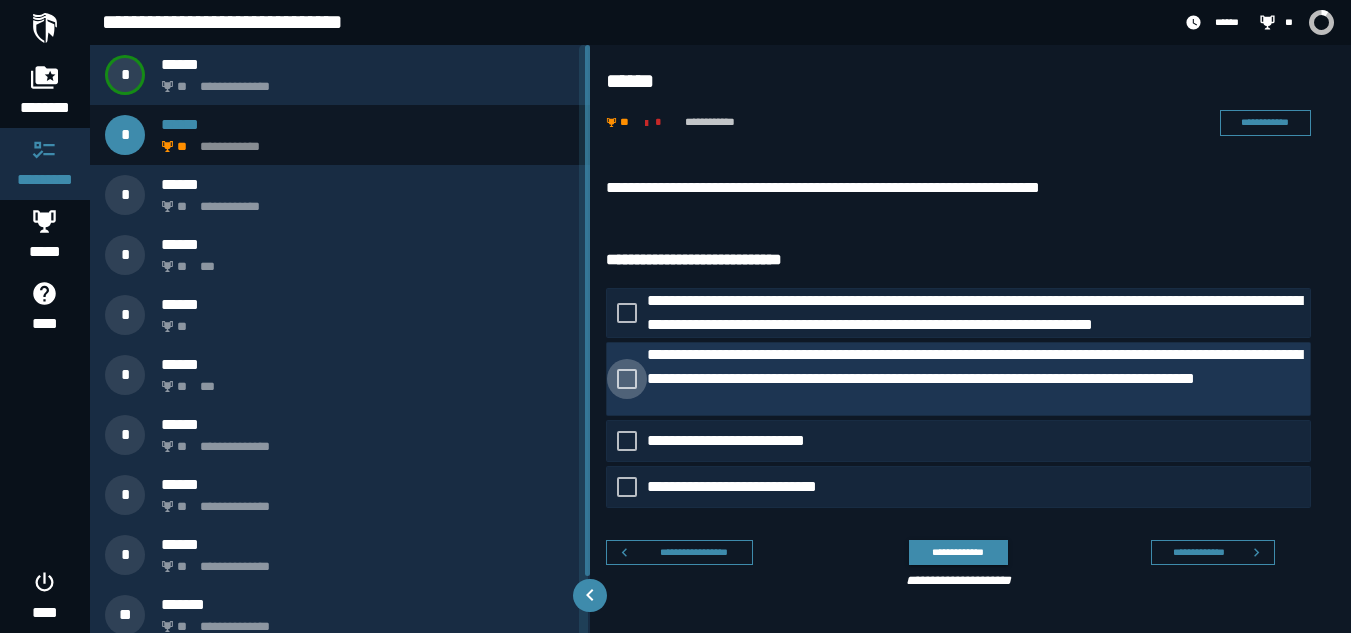 click on "**********" at bounding box center [978, 379] 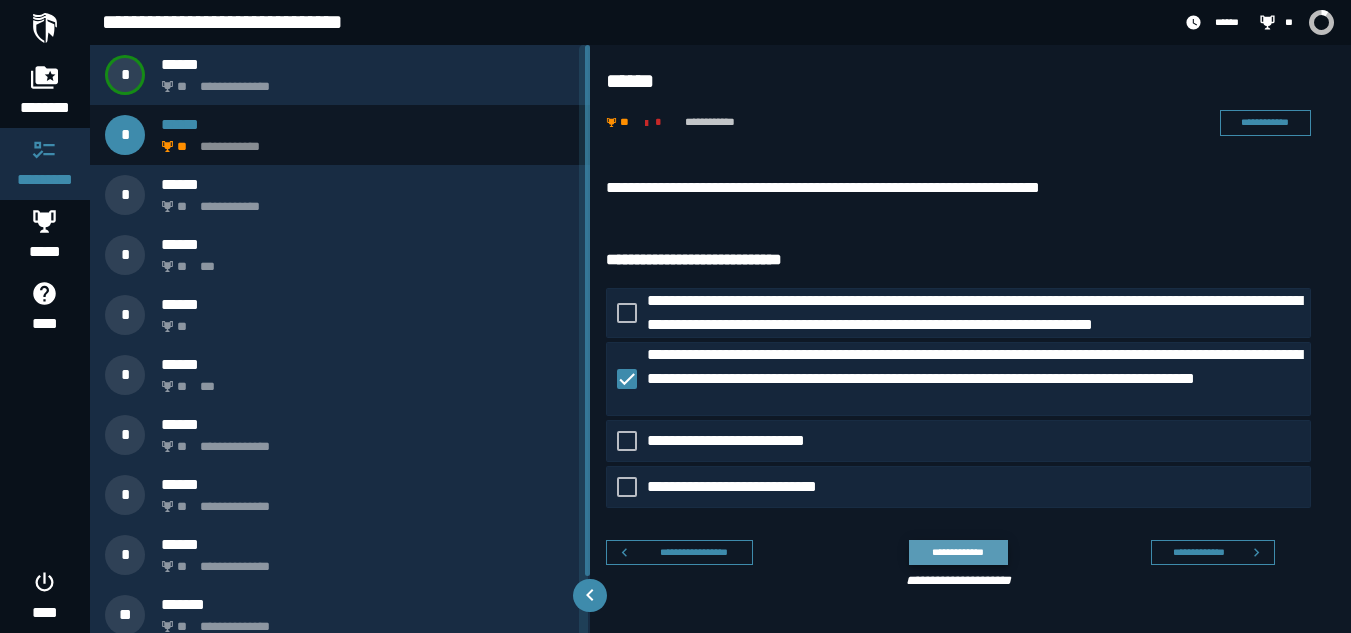 click on "**********" at bounding box center [958, 552] 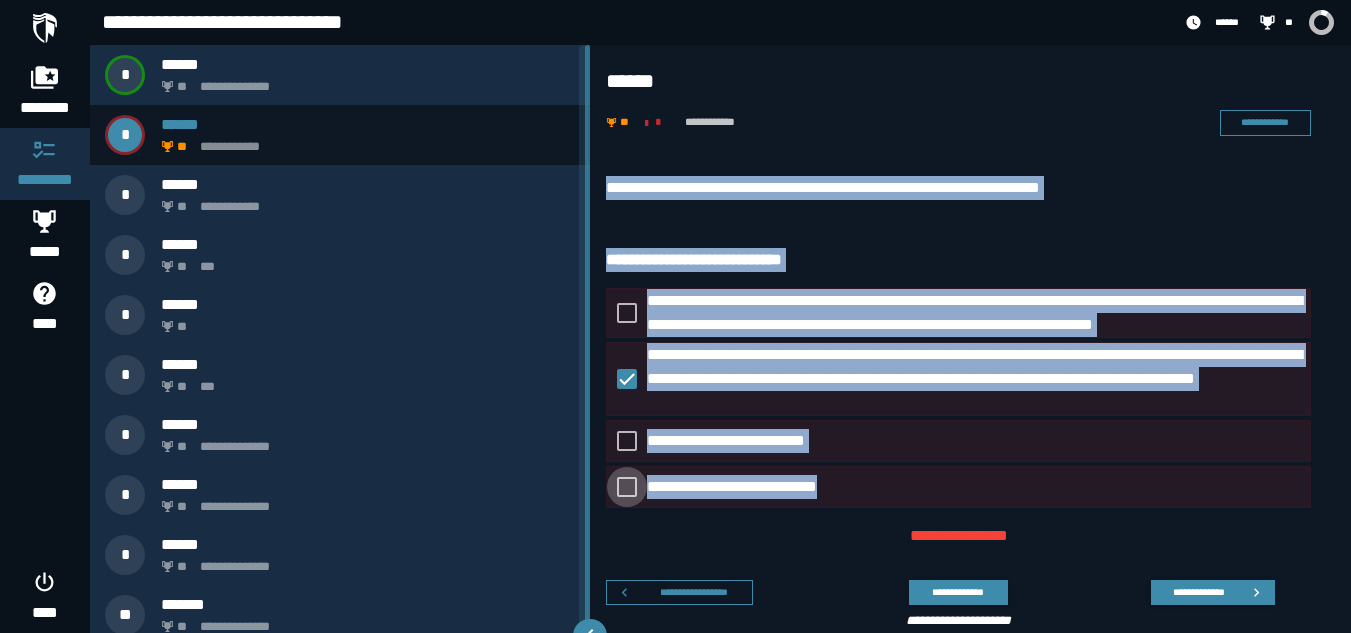 drag, startPoint x: 605, startPoint y: 179, endPoint x: 895, endPoint y: 483, distance: 420.13806 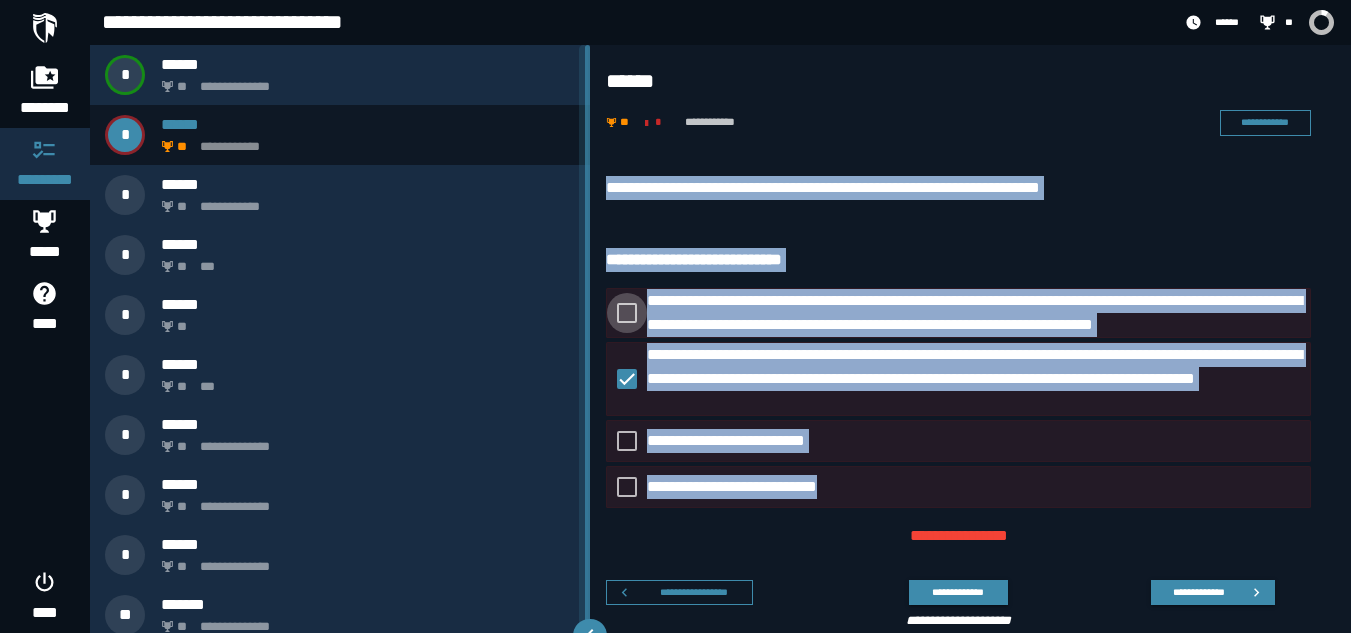 click on "**********" at bounding box center [978, 313] 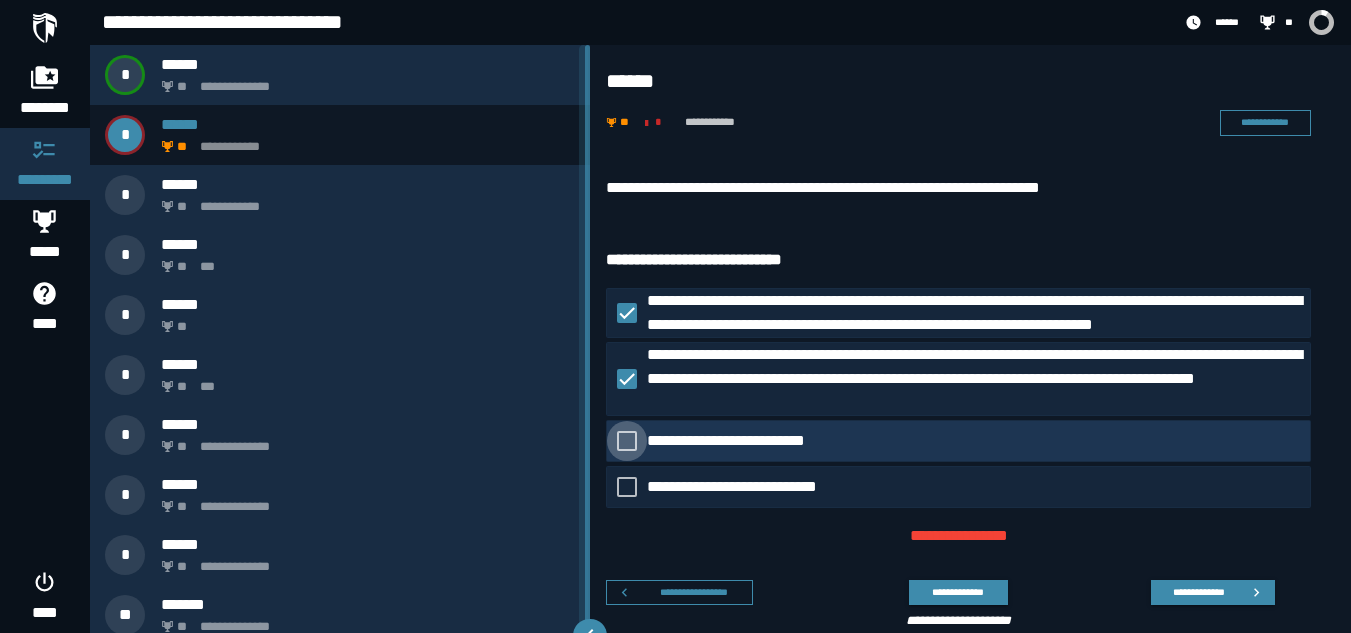 click on "**********" 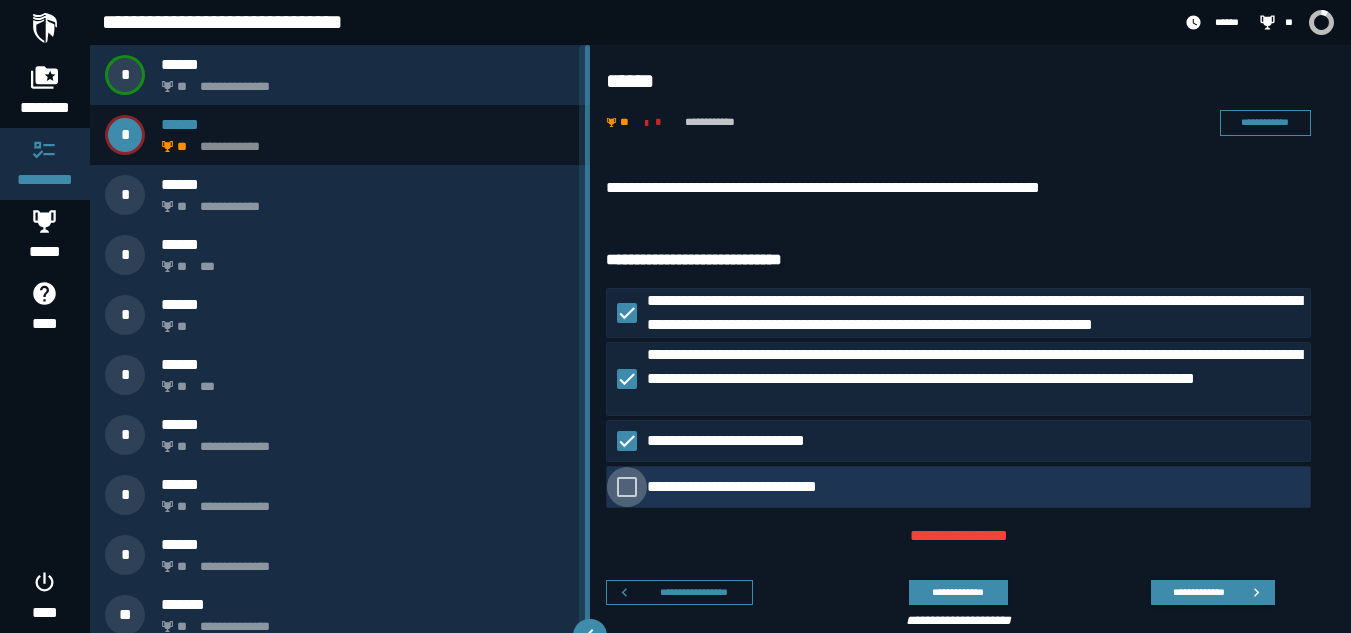 click on "**********" 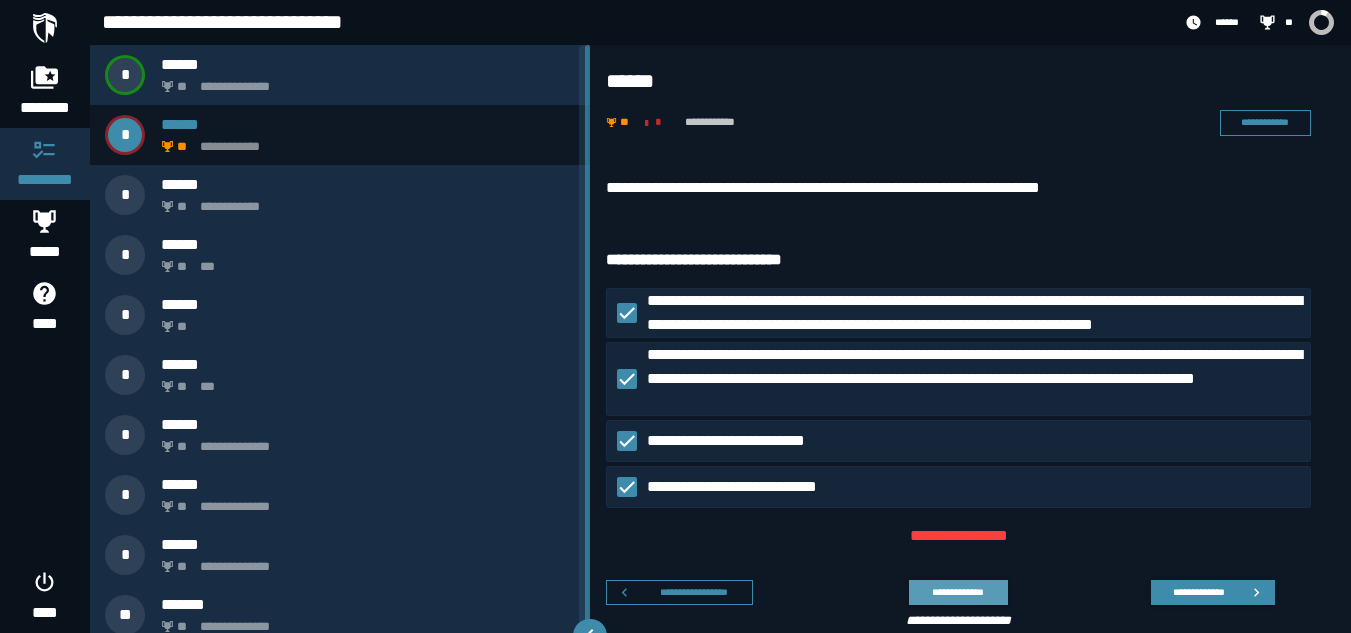 click on "**********" at bounding box center [958, 592] 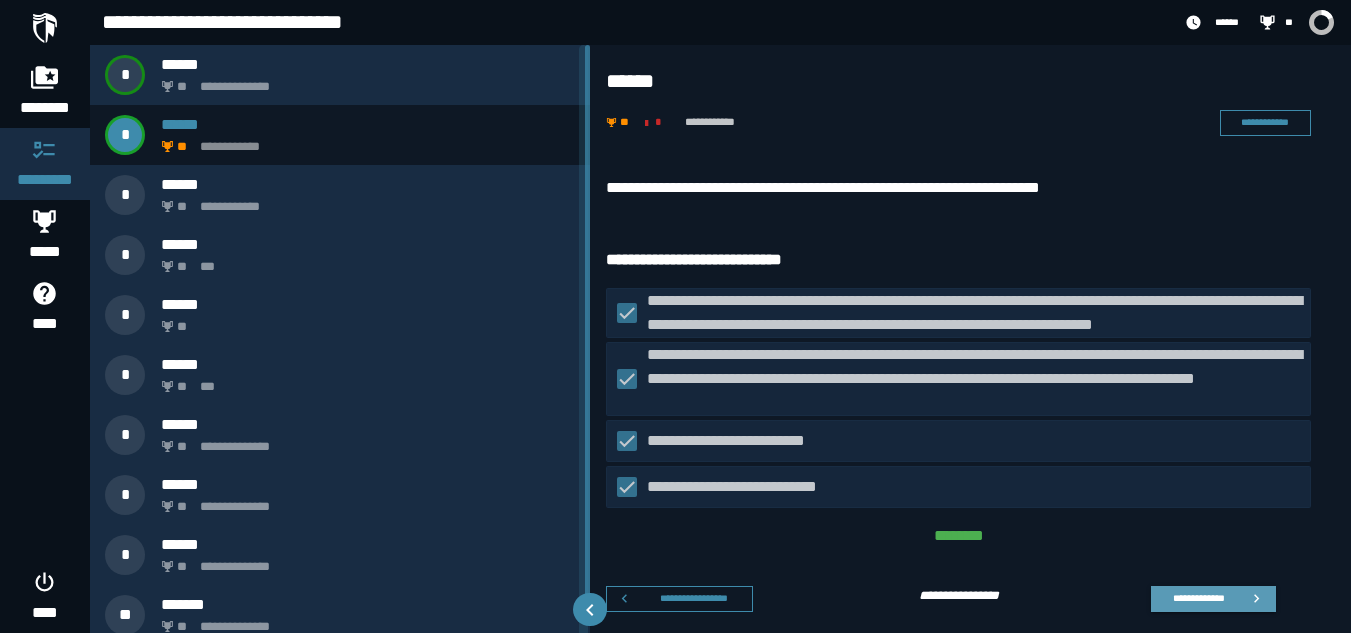 click on "**********" at bounding box center (1198, 598) 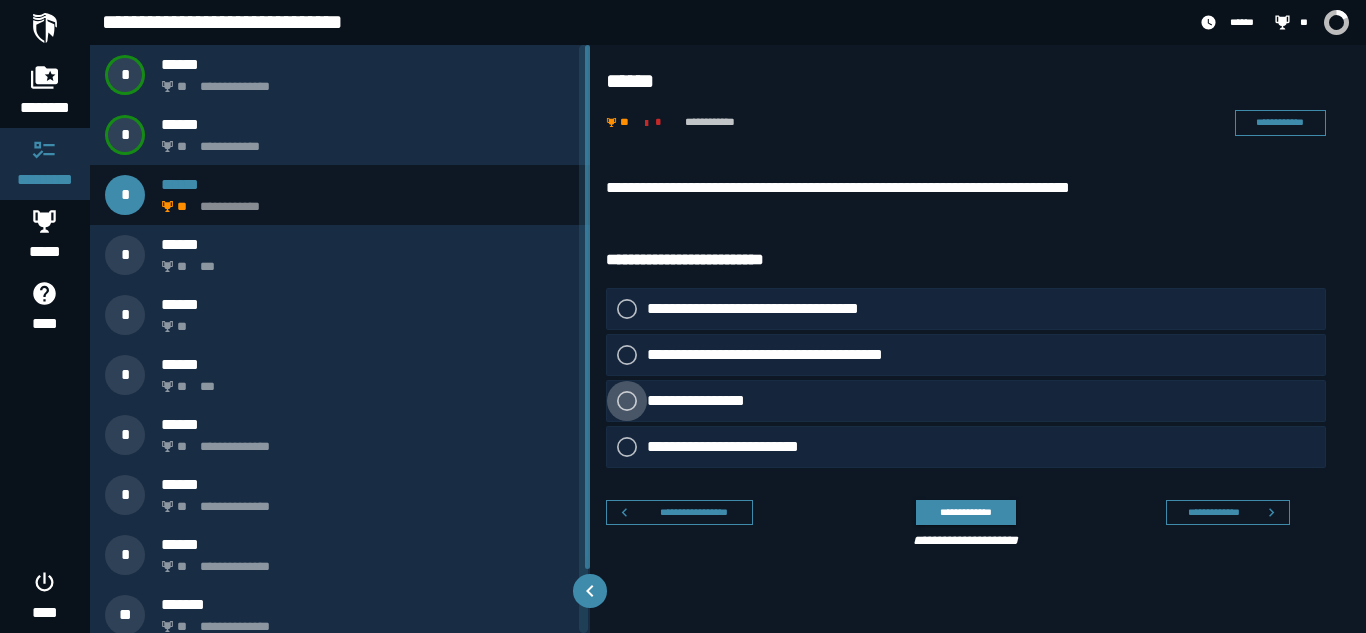 click on "**********" at bounding box center [702, 401] 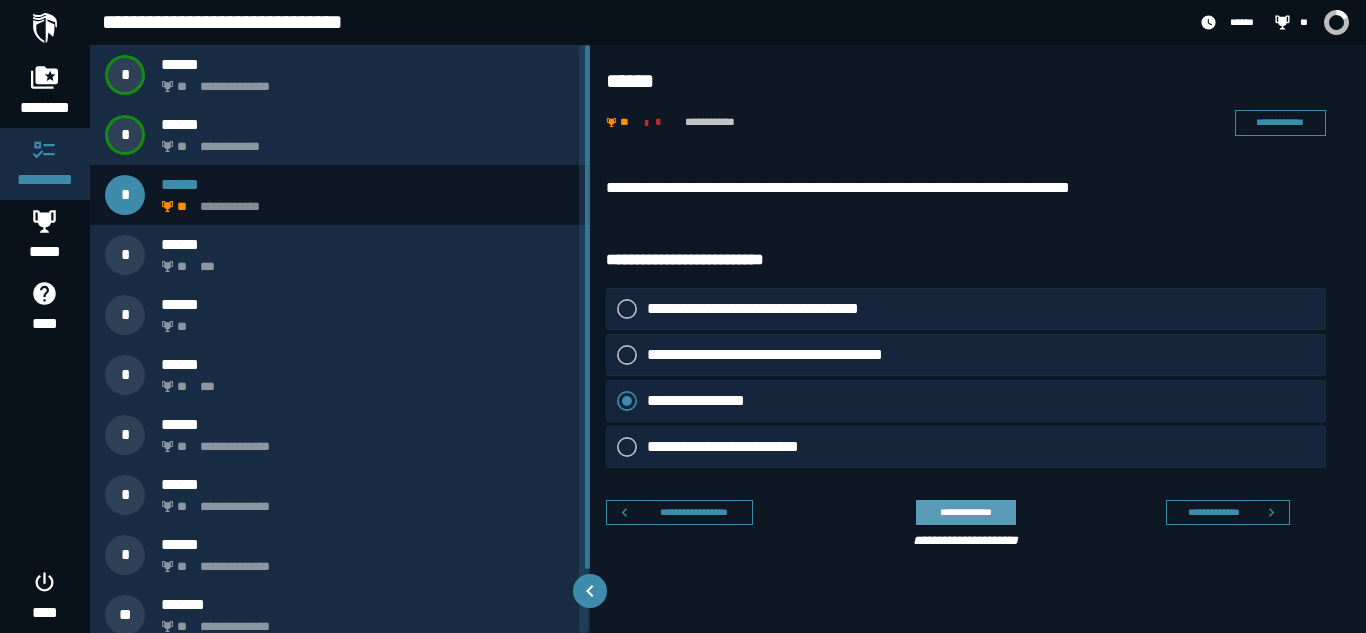 click on "**********" at bounding box center (965, 512) 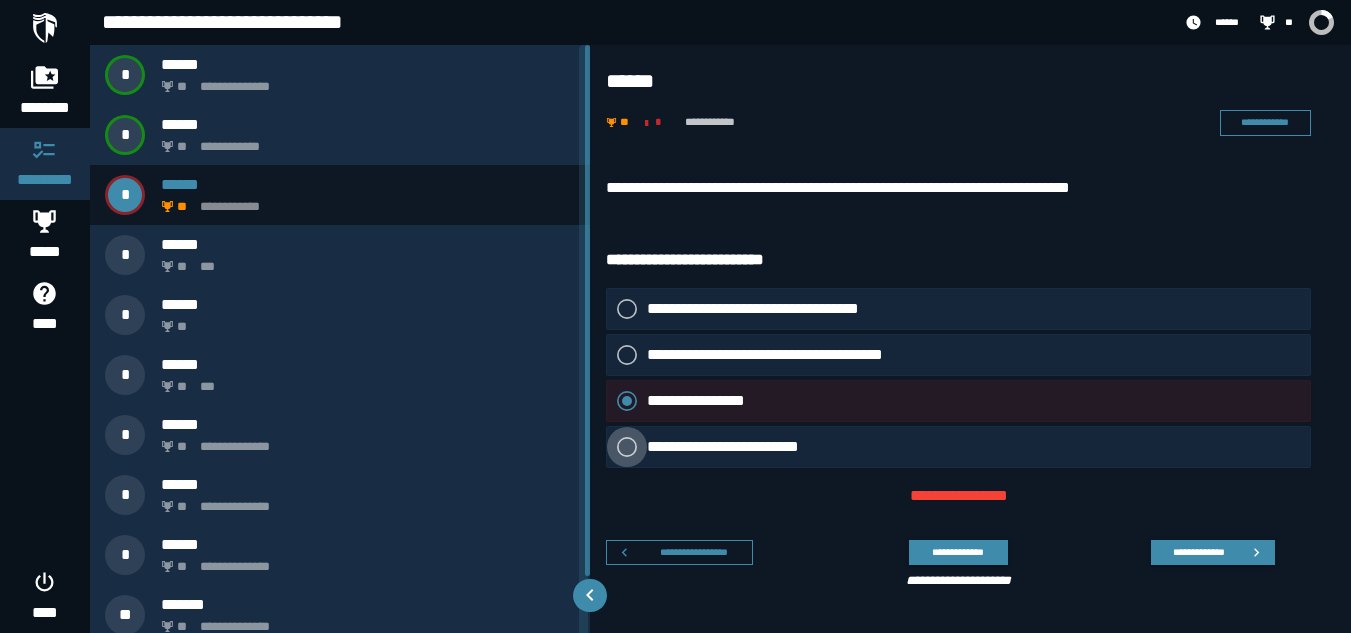 click on "**********" at bounding box center (738, 447) 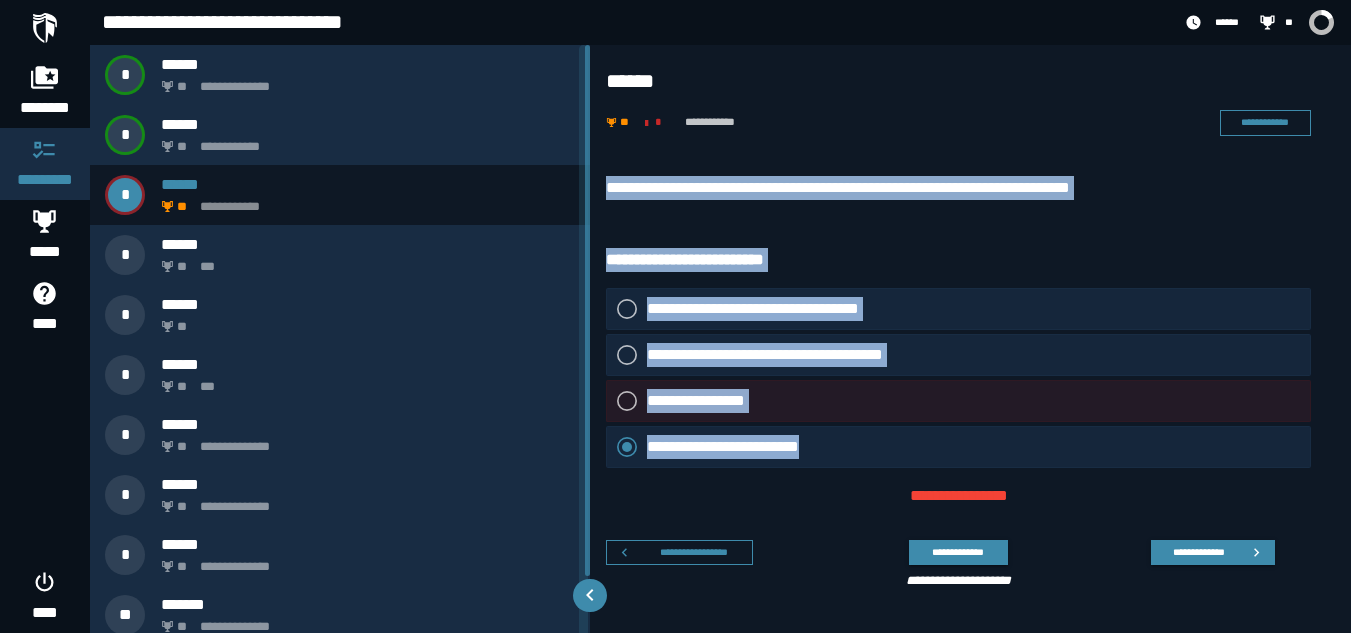 drag, startPoint x: 606, startPoint y: 170, endPoint x: 841, endPoint y: 440, distance: 357.94553 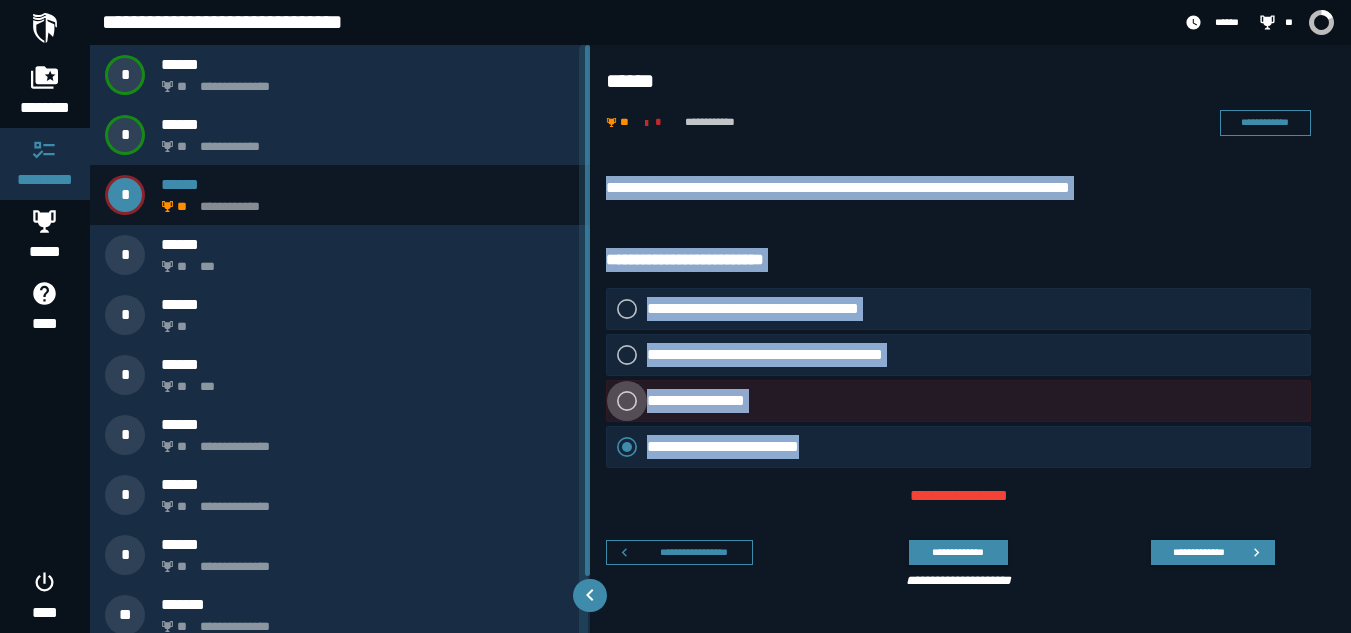 click on "**********" at bounding box center (702, 401) 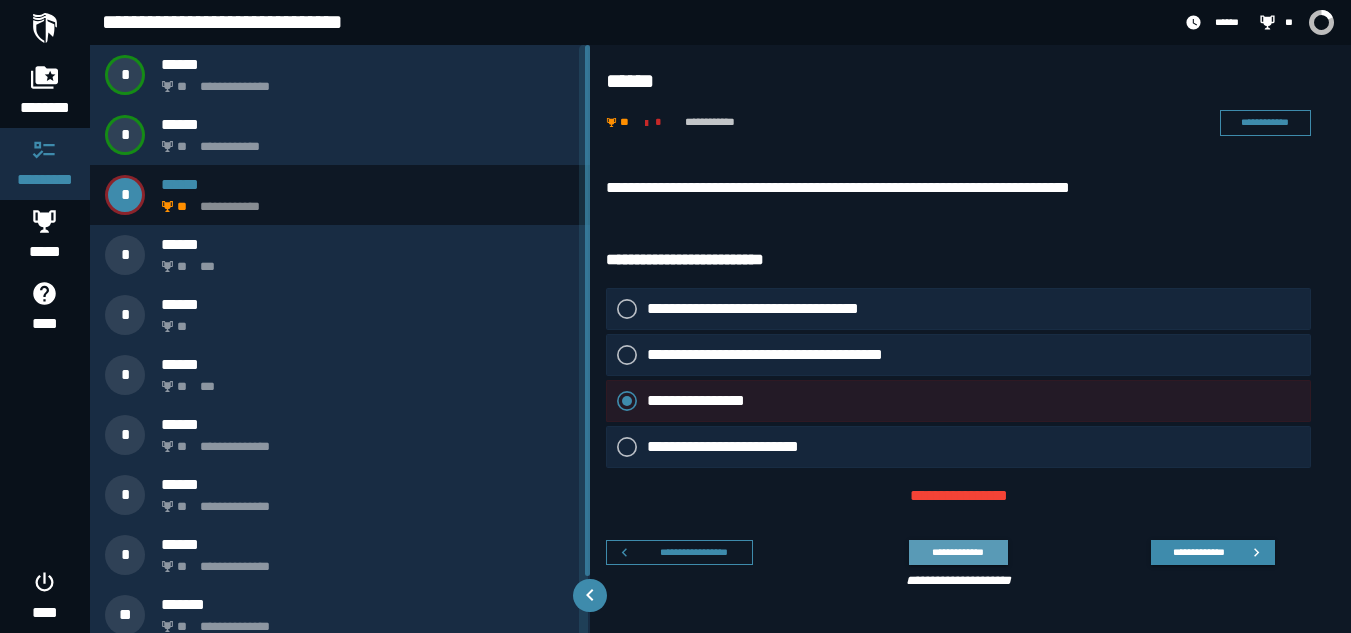 click on "**********" at bounding box center [958, 552] 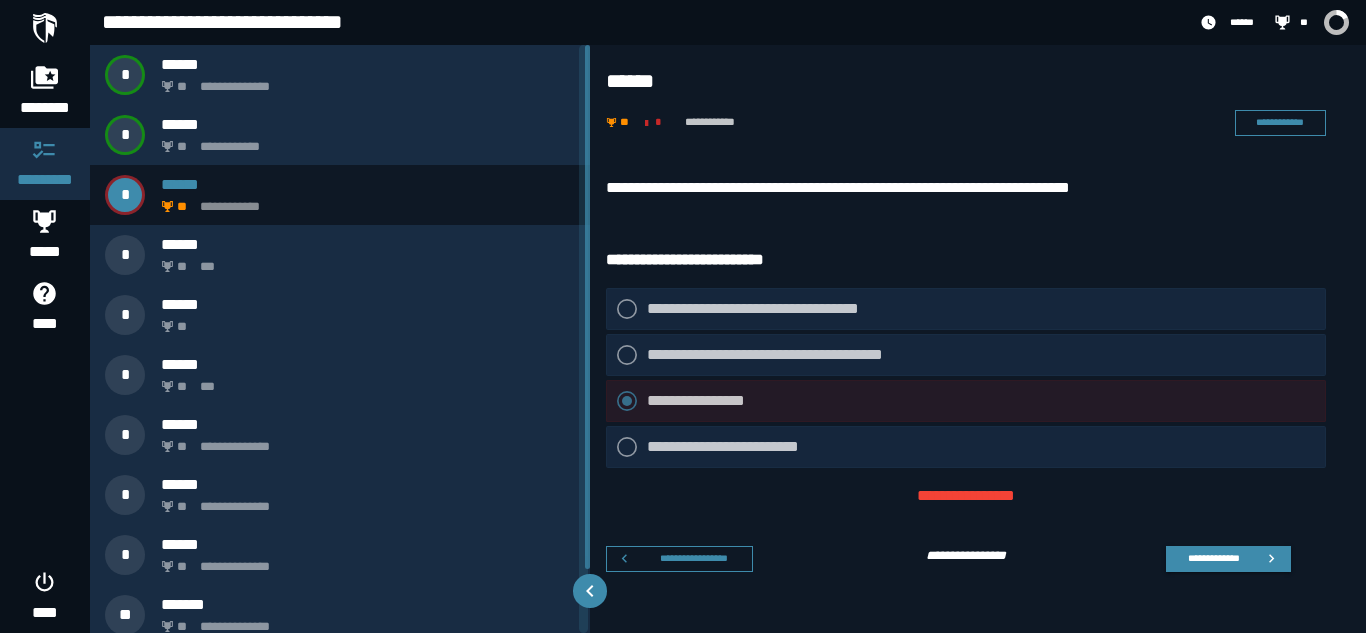 click on "**********" at bounding box center [738, 447] 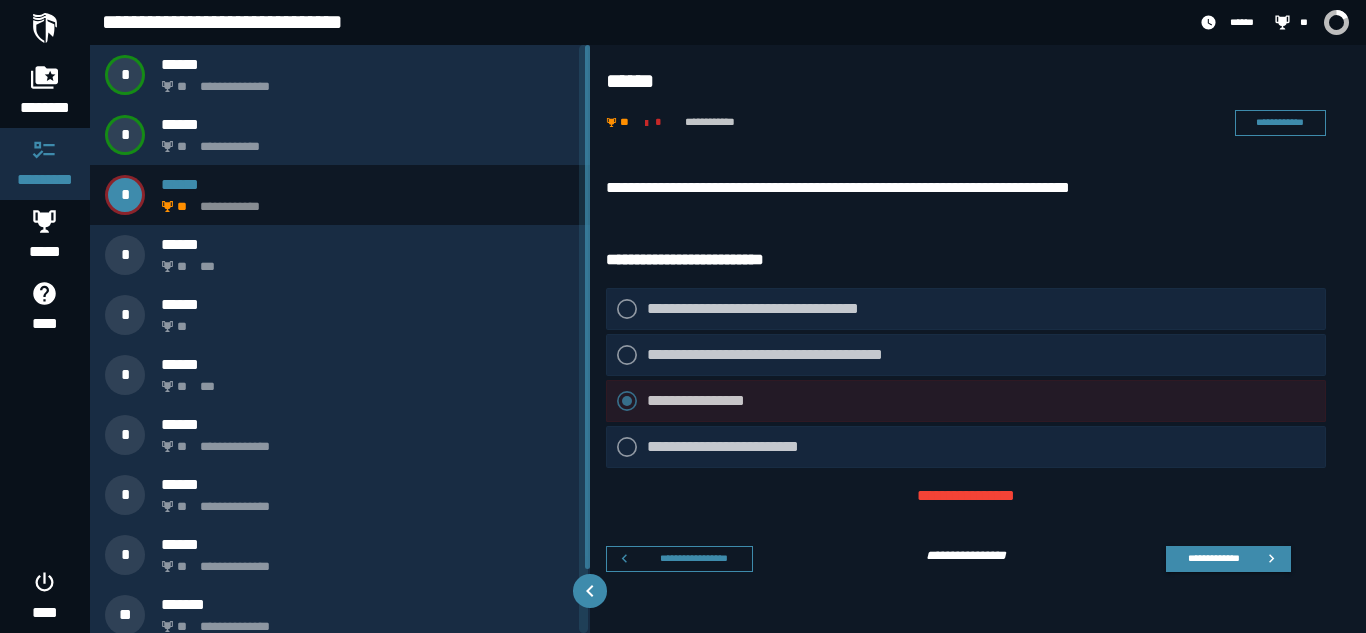 click on "**********" at bounding box center [738, 447] 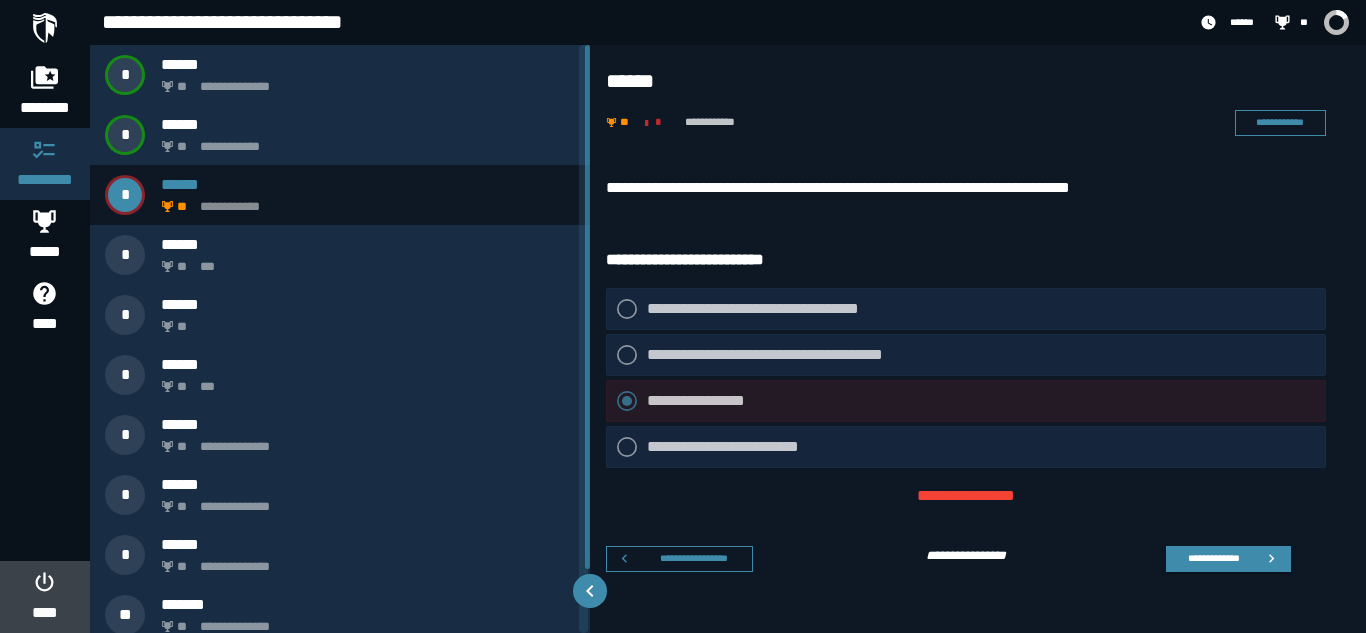 click on "****" at bounding box center [44, 597] 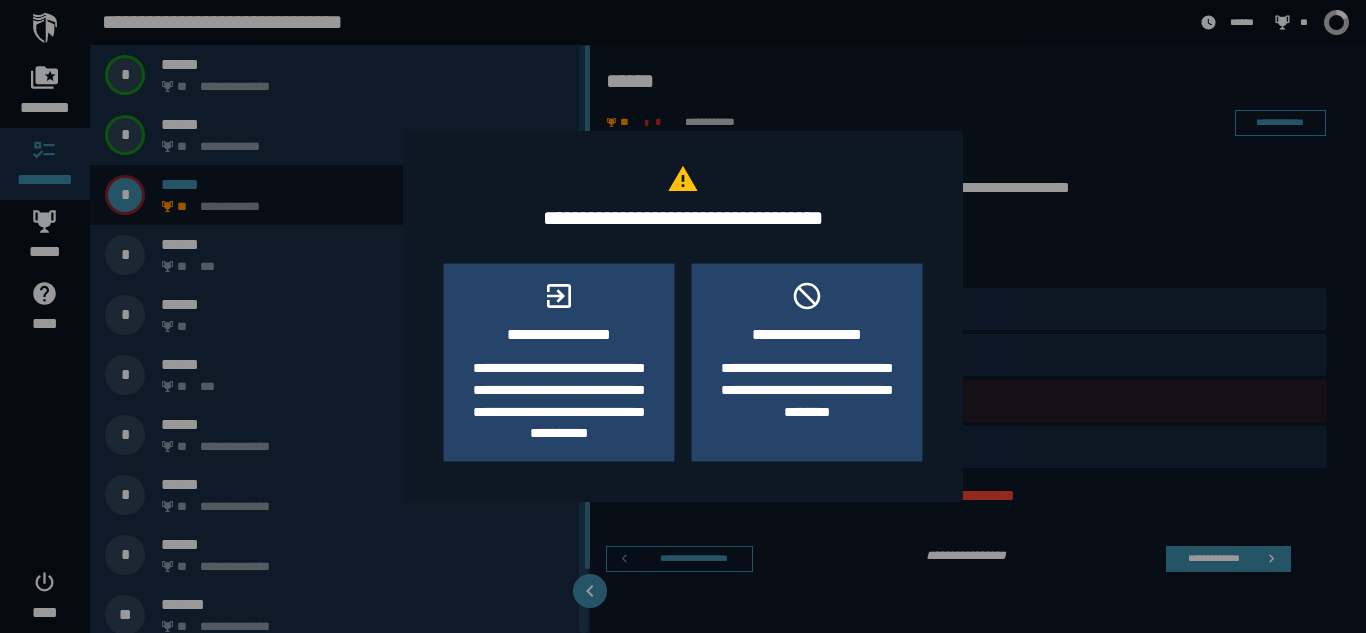 click at bounding box center [683, 316] 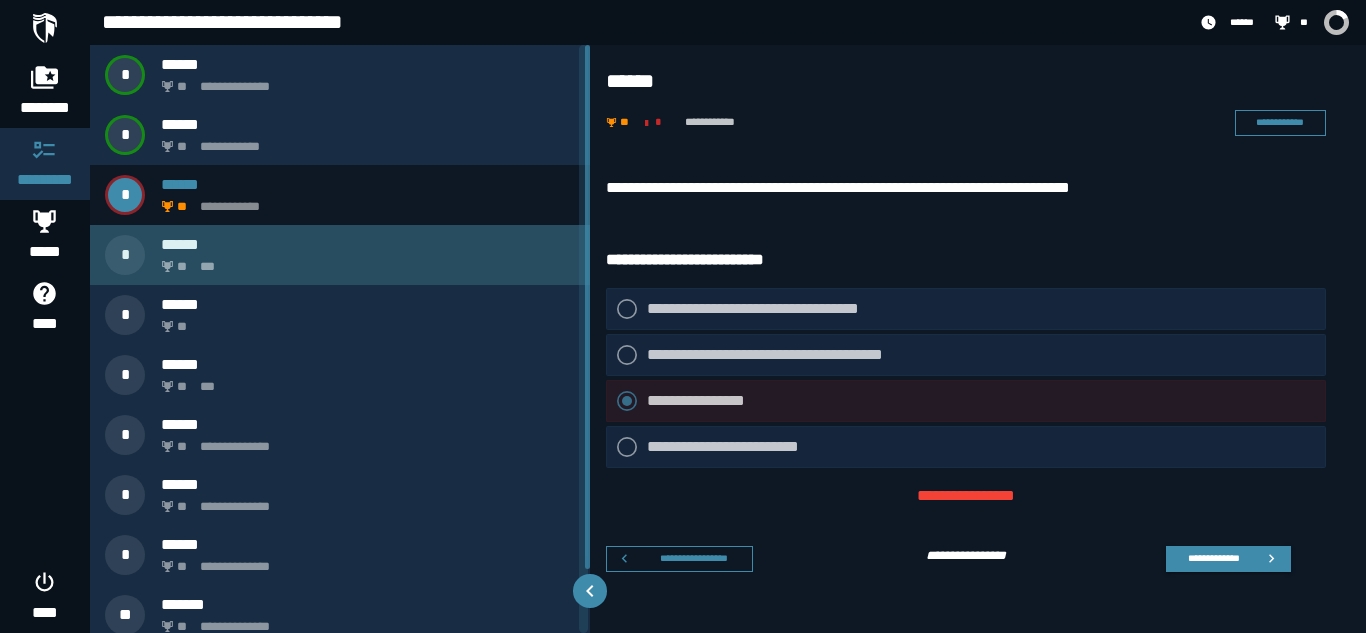 click on "** ***" at bounding box center [364, 261] 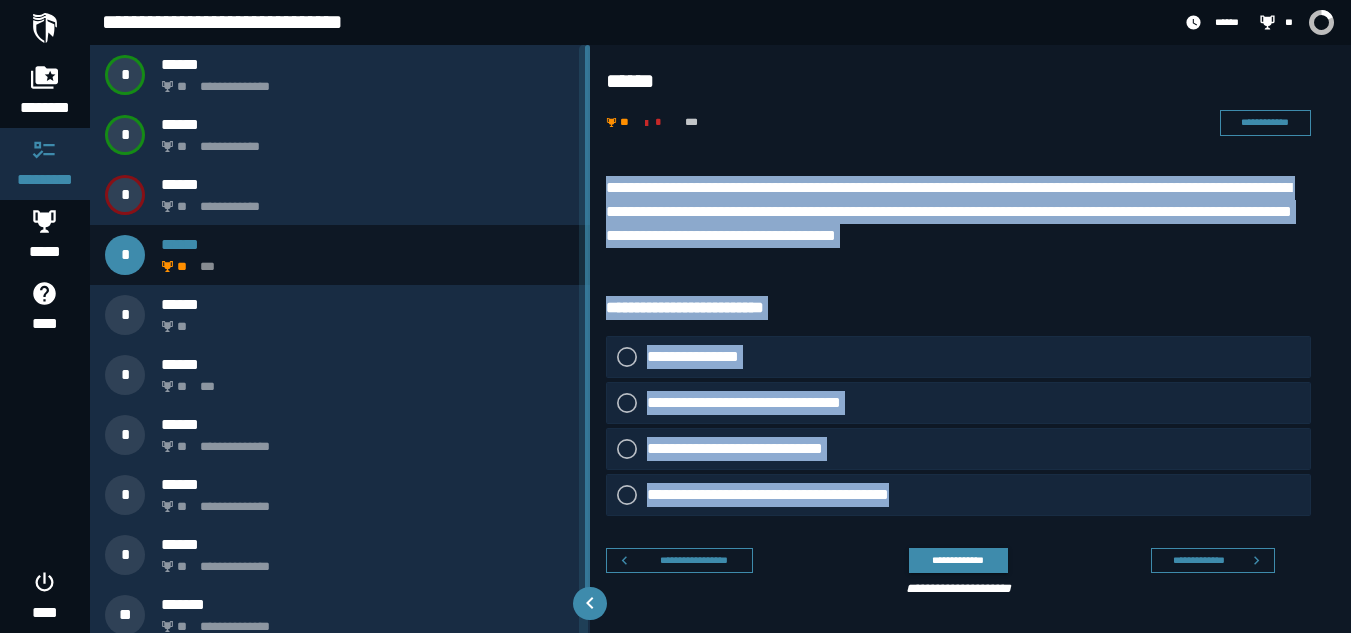 drag, startPoint x: 595, startPoint y: 185, endPoint x: 1016, endPoint y: 522, distance: 539.268 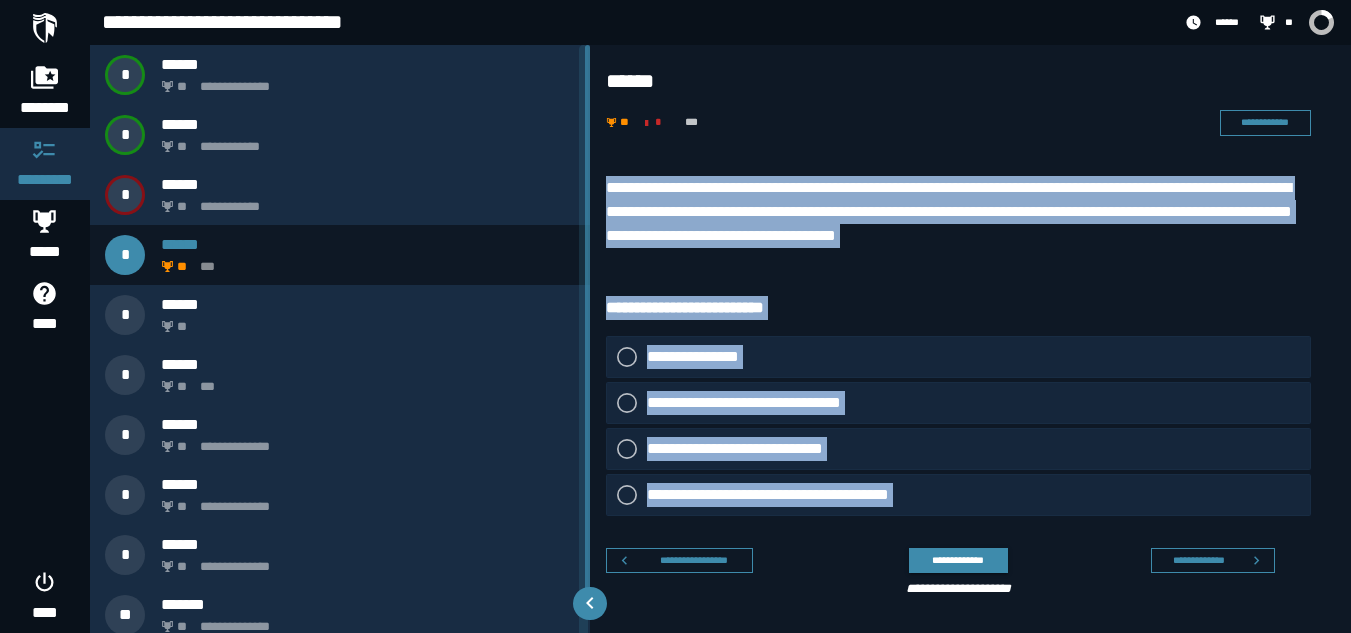 copy on "**********" 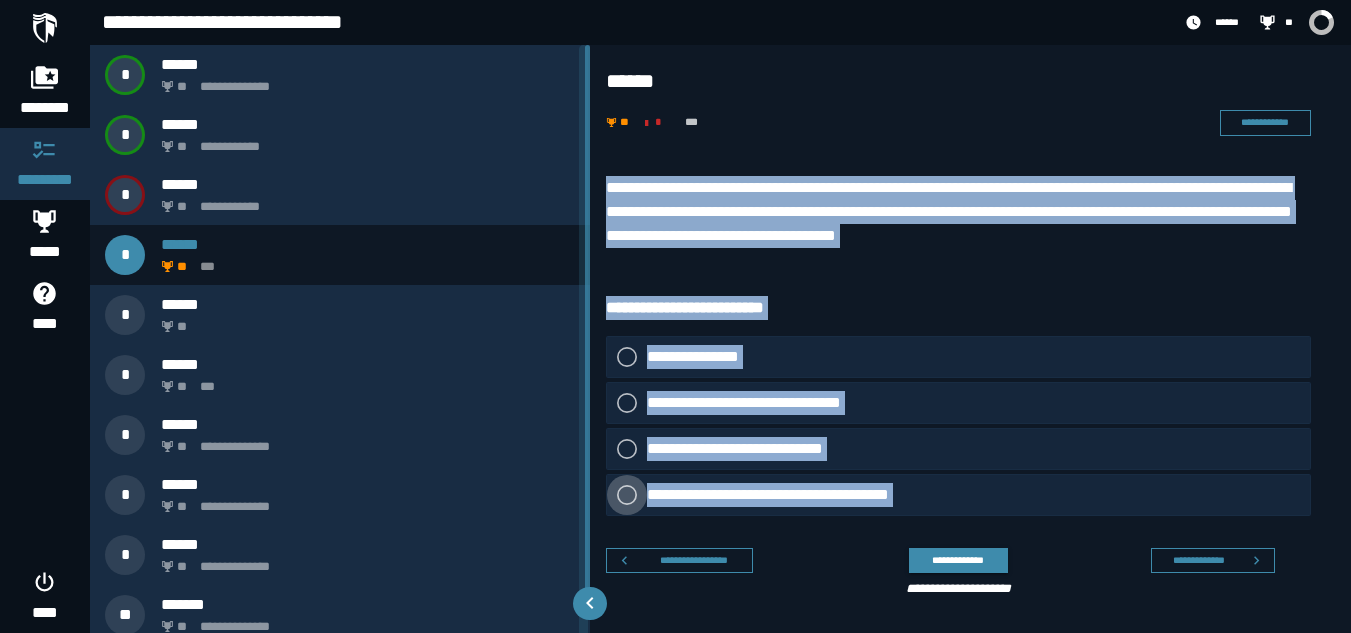 click on "**********" at bounding box center (789, 495) 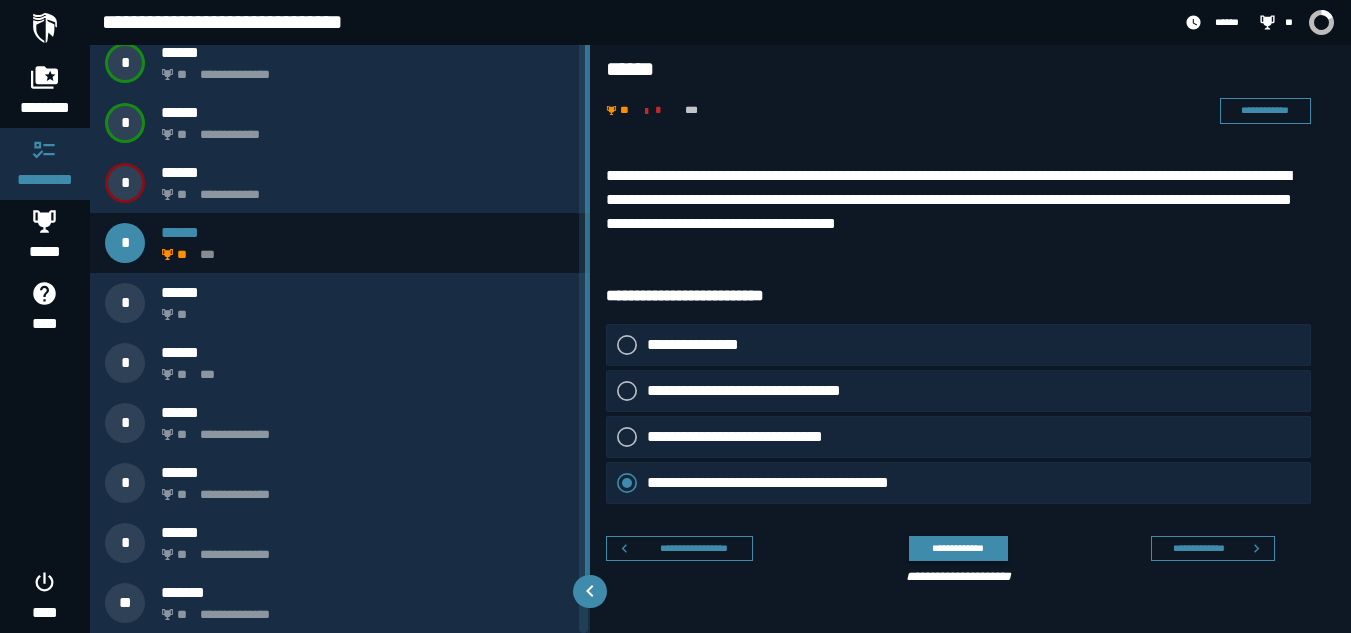 scroll, scrollTop: 11, scrollLeft: 0, axis: vertical 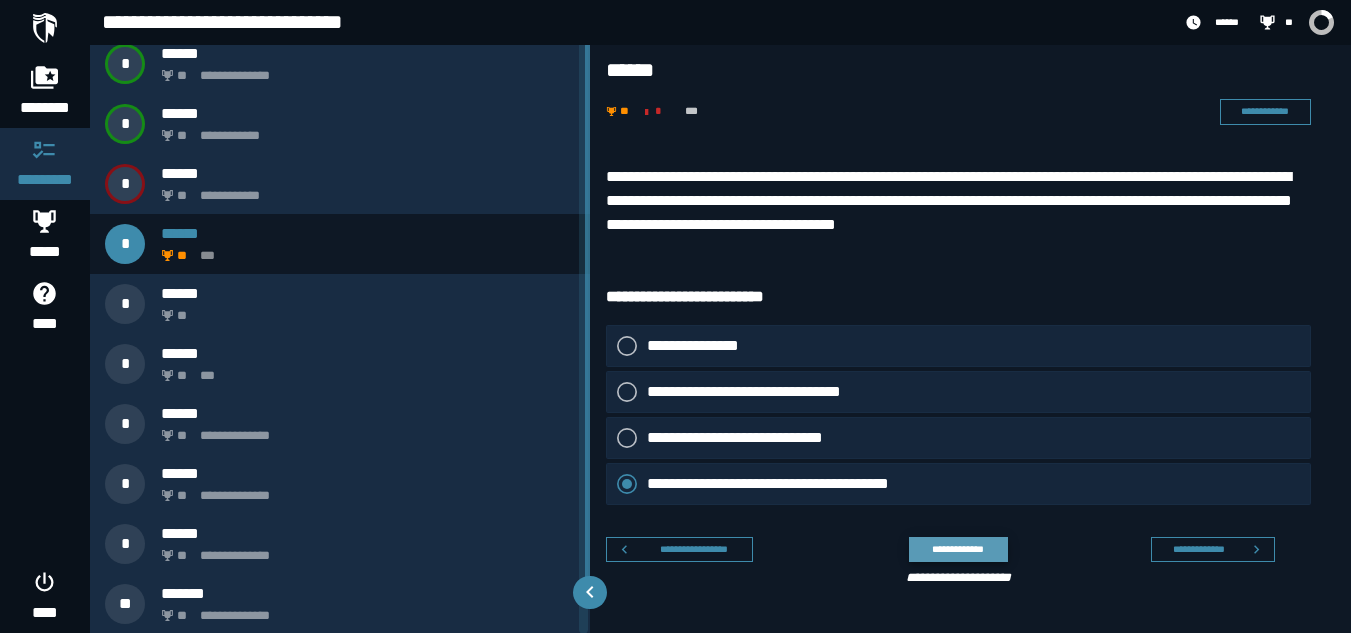click on "**********" at bounding box center (958, 549) 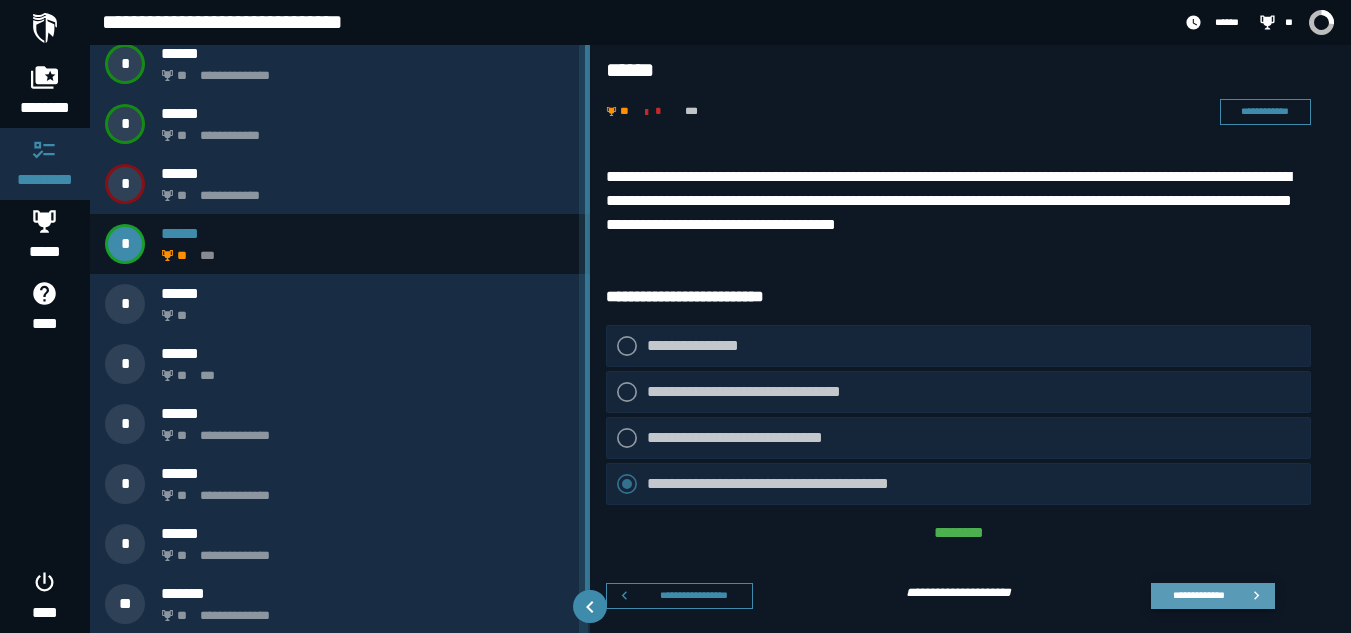 click on "**********" at bounding box center (1198, 595) 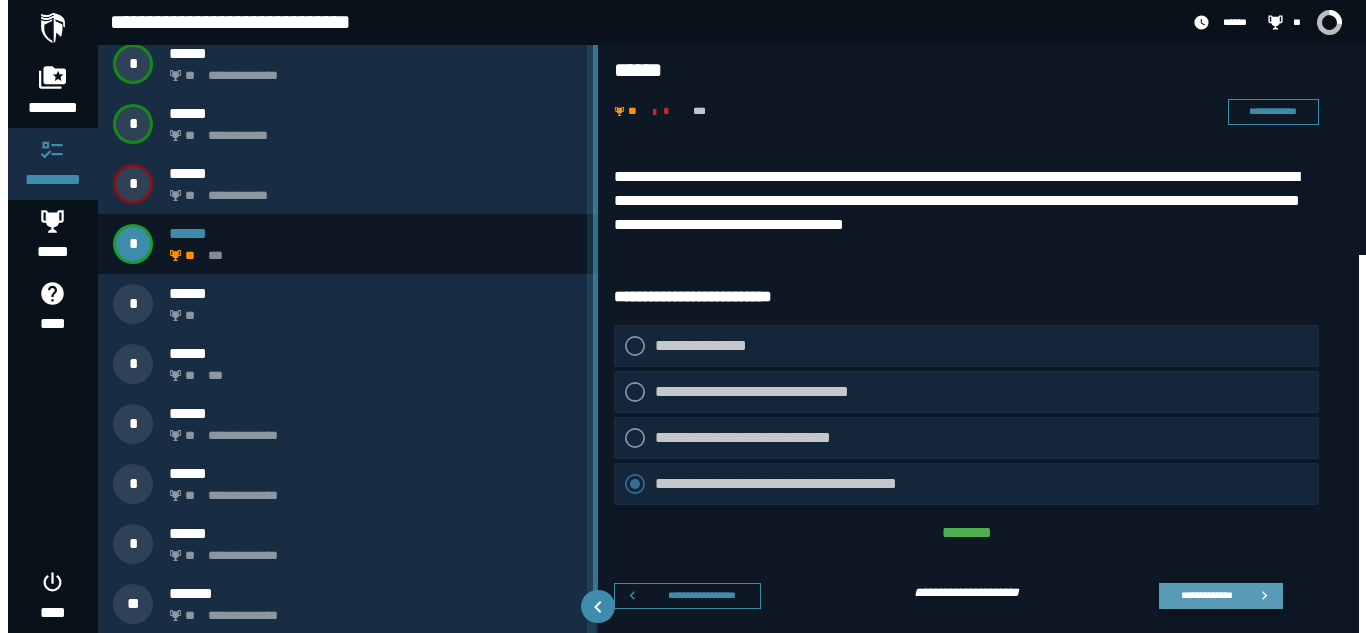 scroll, scrollTop: 0, scrollLeft: 0, axis: both 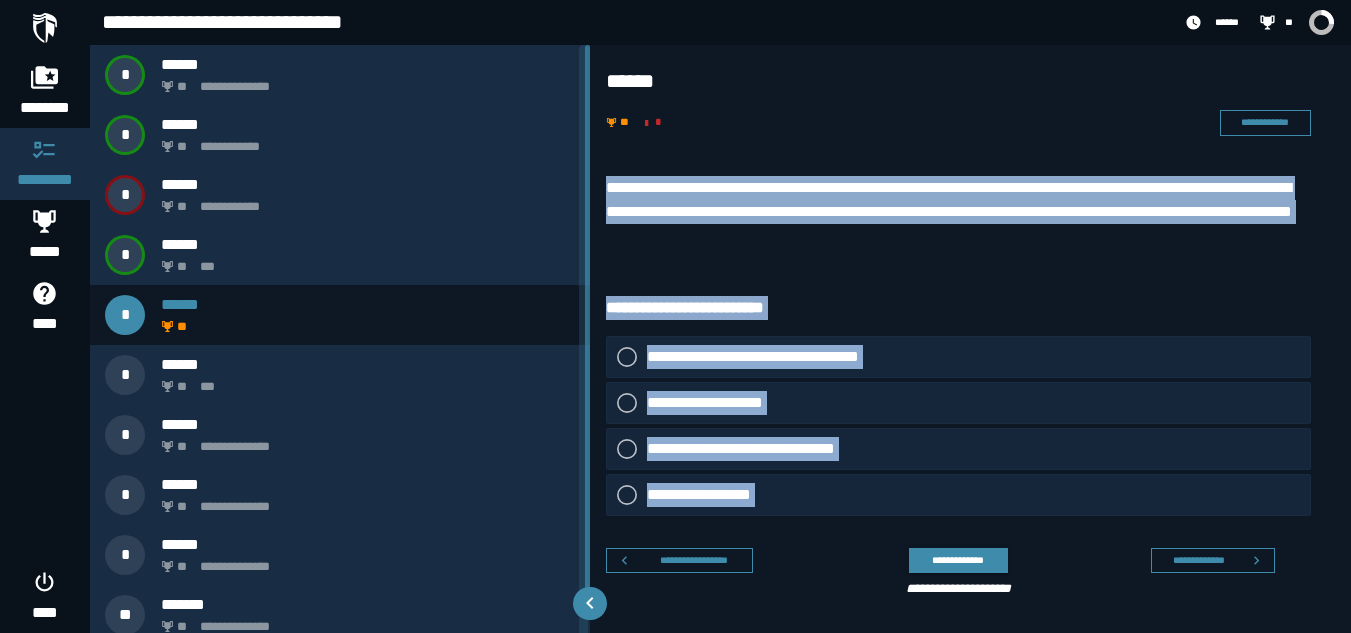 drag, startPoint x: 604, startPoint y: 178, endPoint x: 938, endPoint y: 518, distance: 476.60886 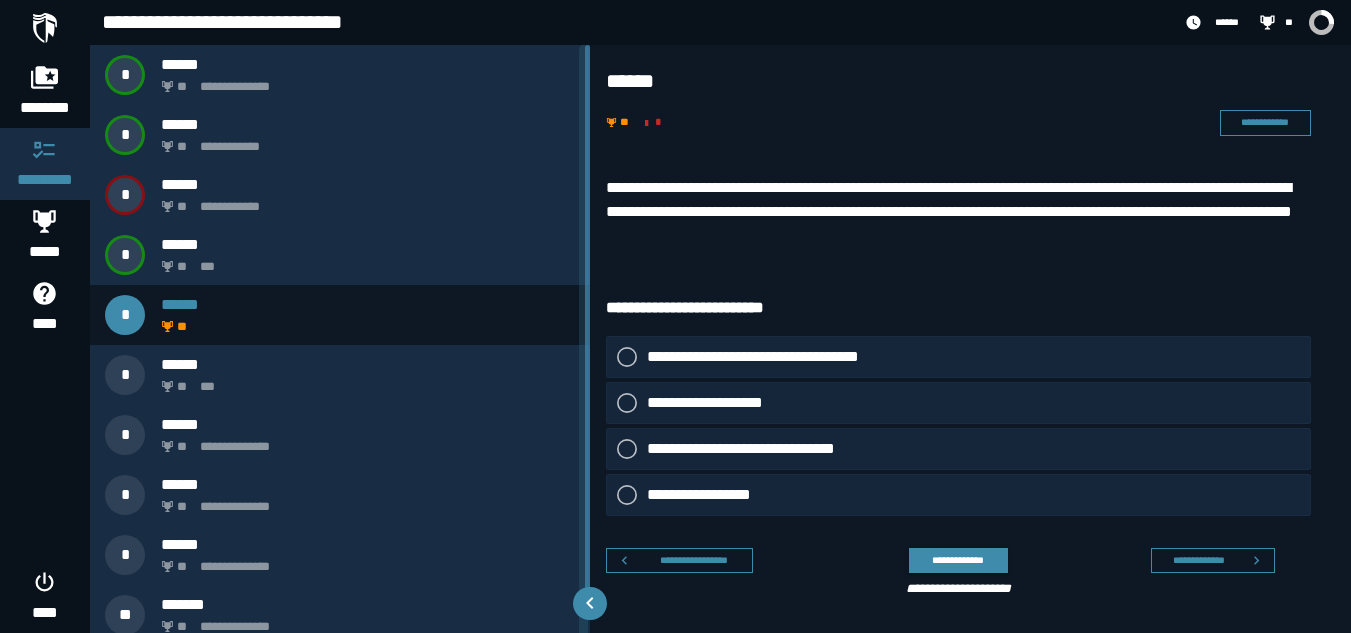 click on "**********" 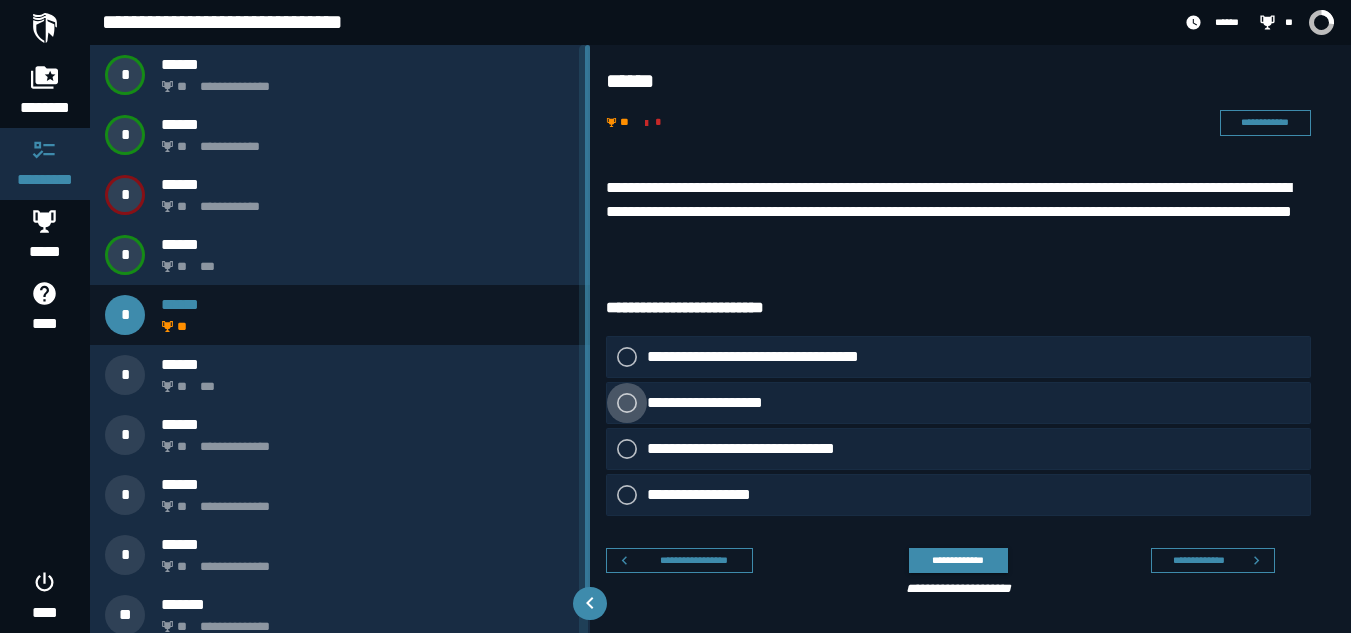 click 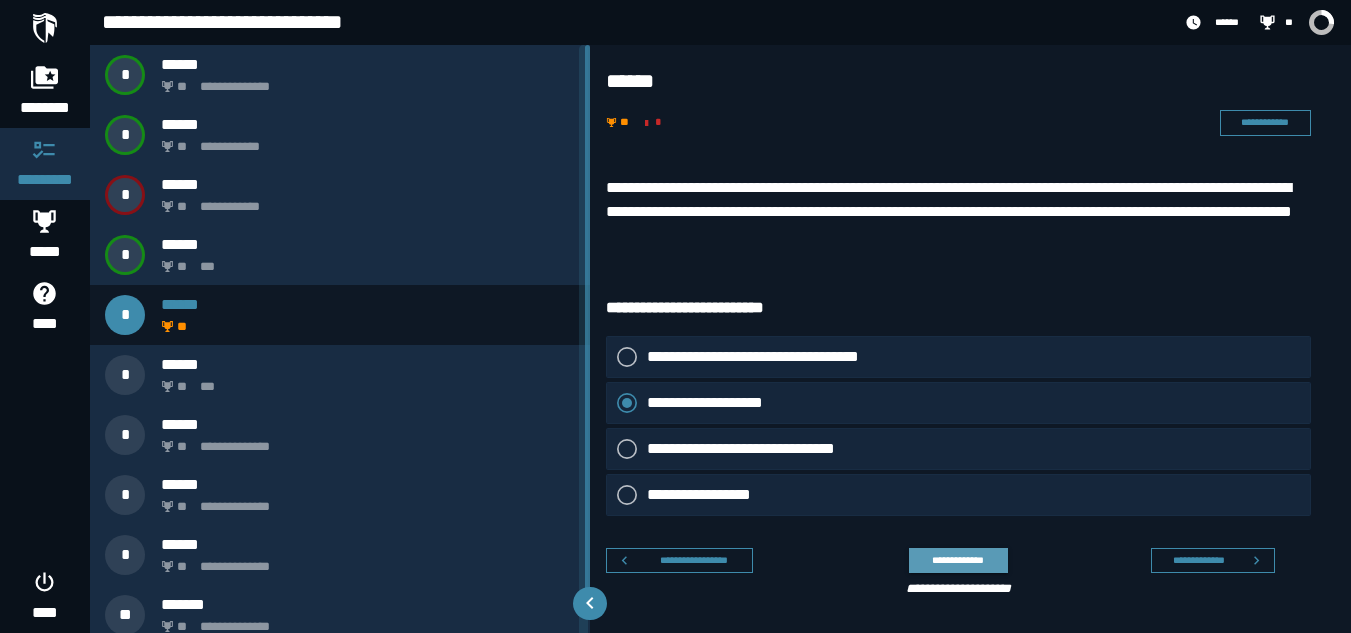 click on "**********" at bounding box center (958, 560) 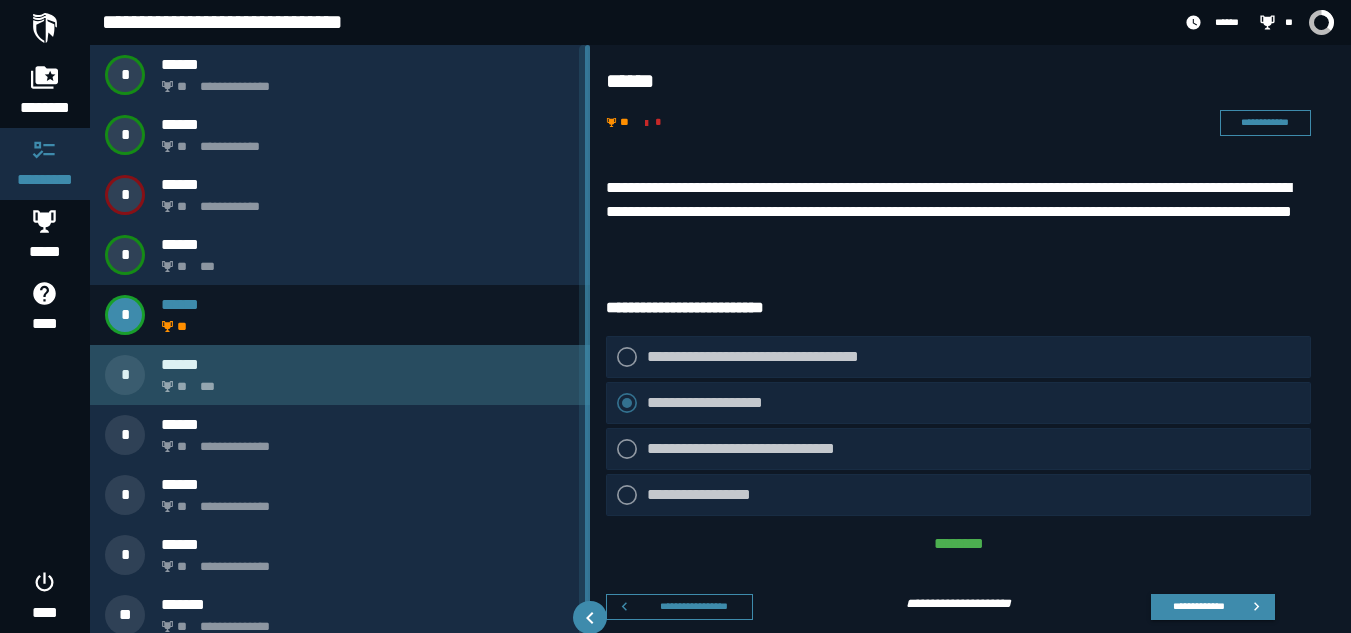 click on "******" at bounding box center [368, 364] 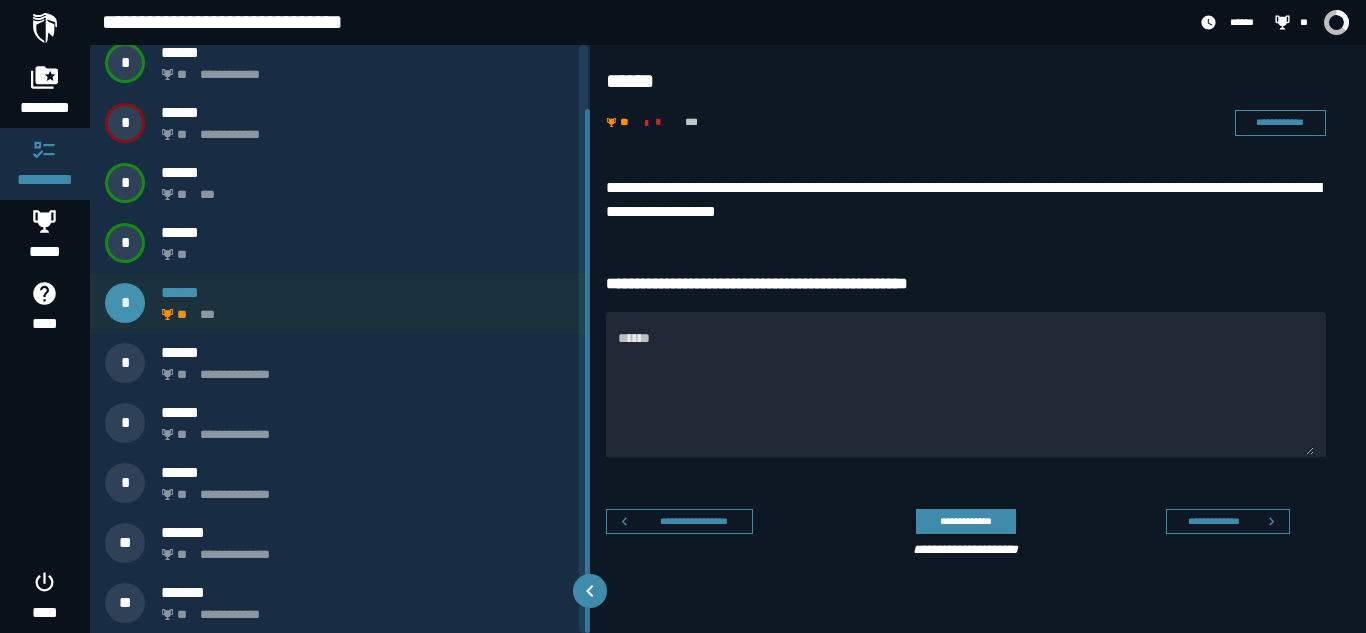 scroll, scrollTop: 72, scrollLeft: 0, axis: vertical 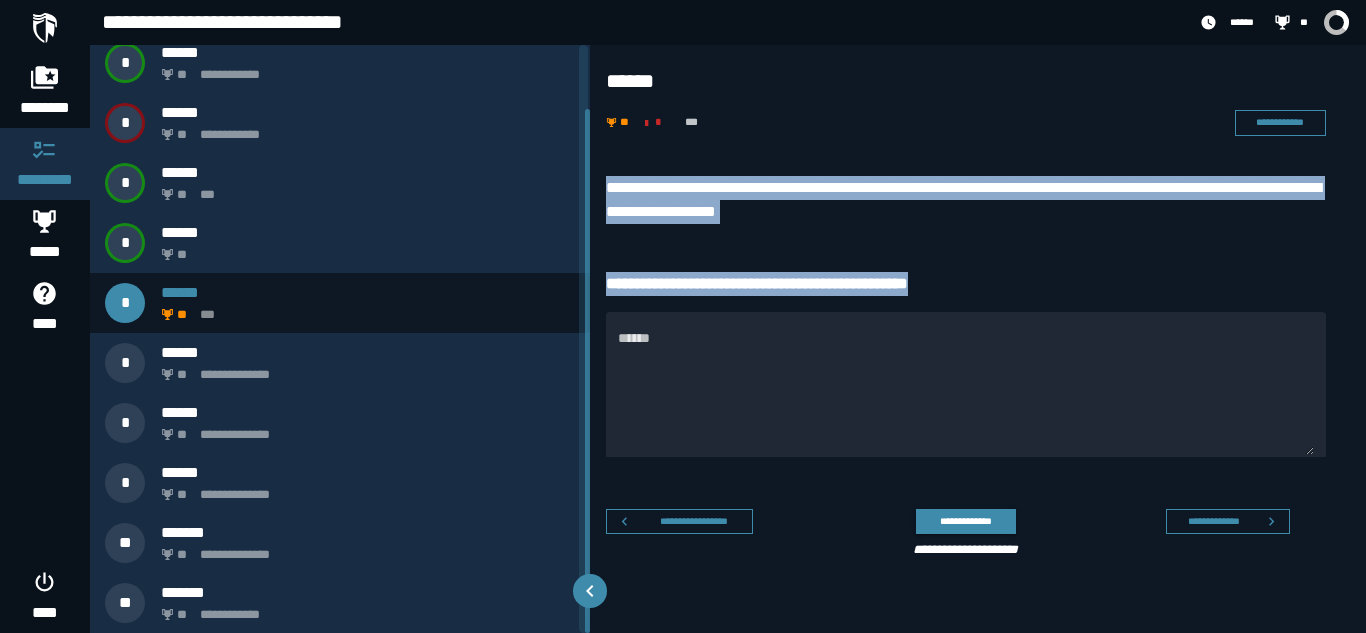 drag, startPoint x: 604, startPoint y: 174, endPoint x: 1023, endPoint y: 292, distance: 435.29874 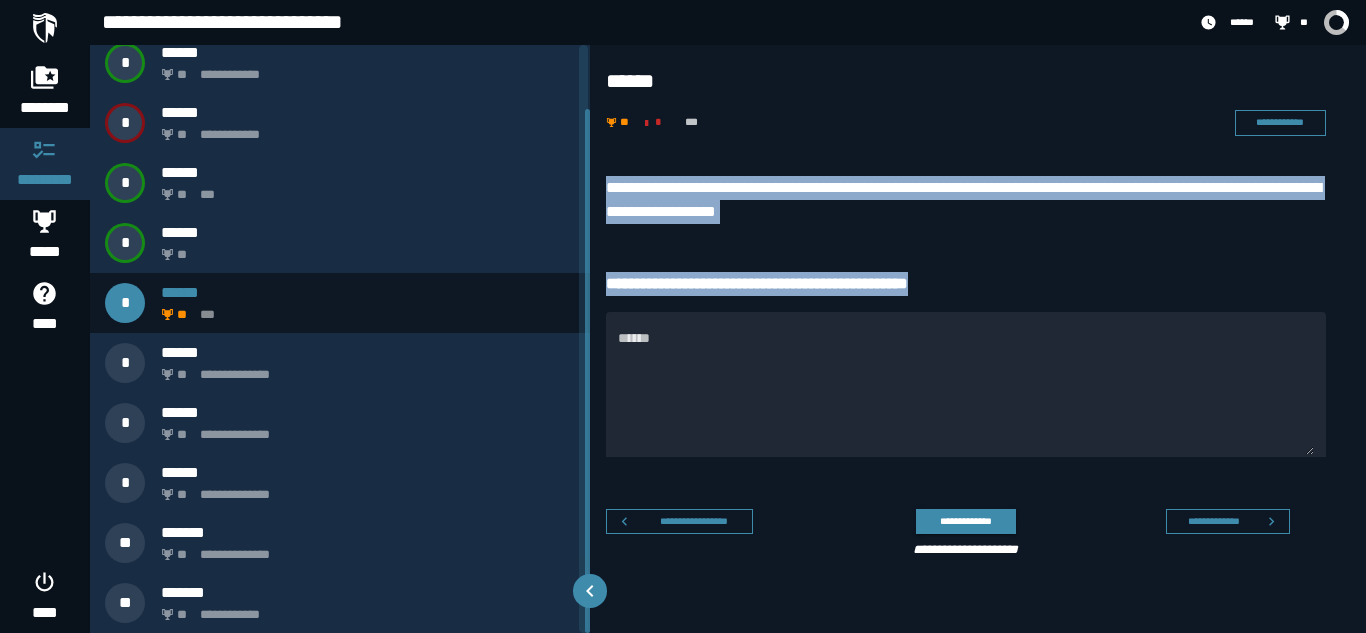copy on "**********" 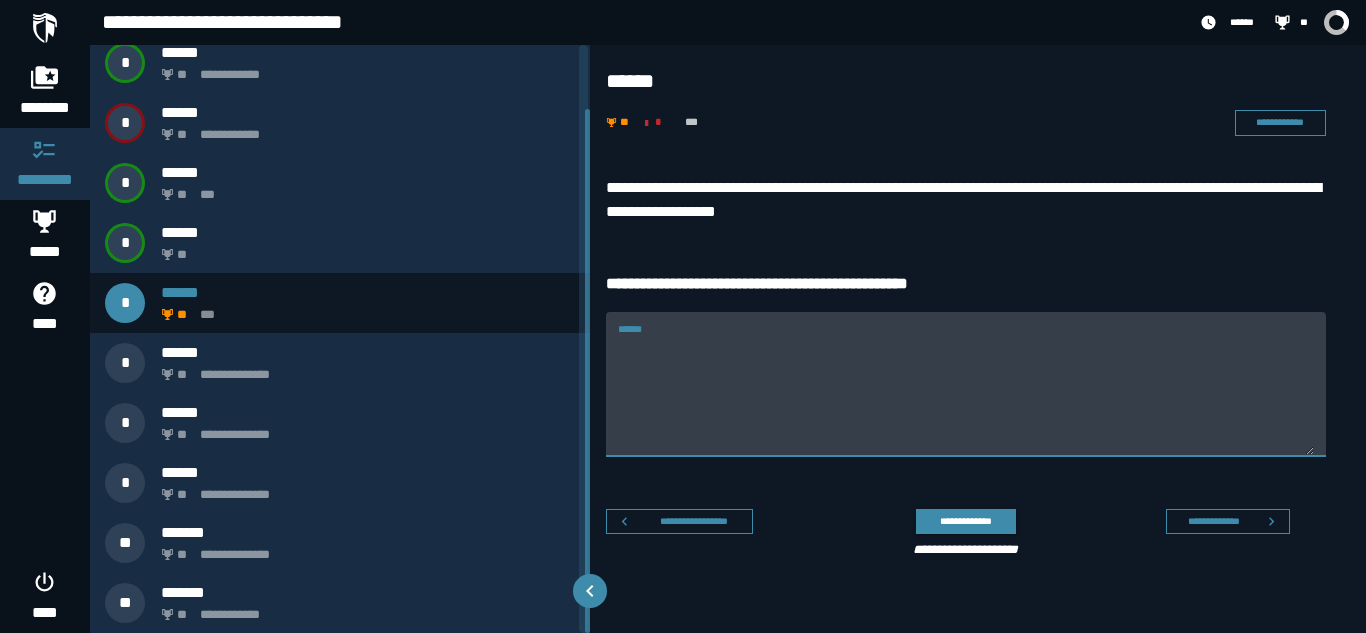 click on "******" at bounding box center (966, 396) 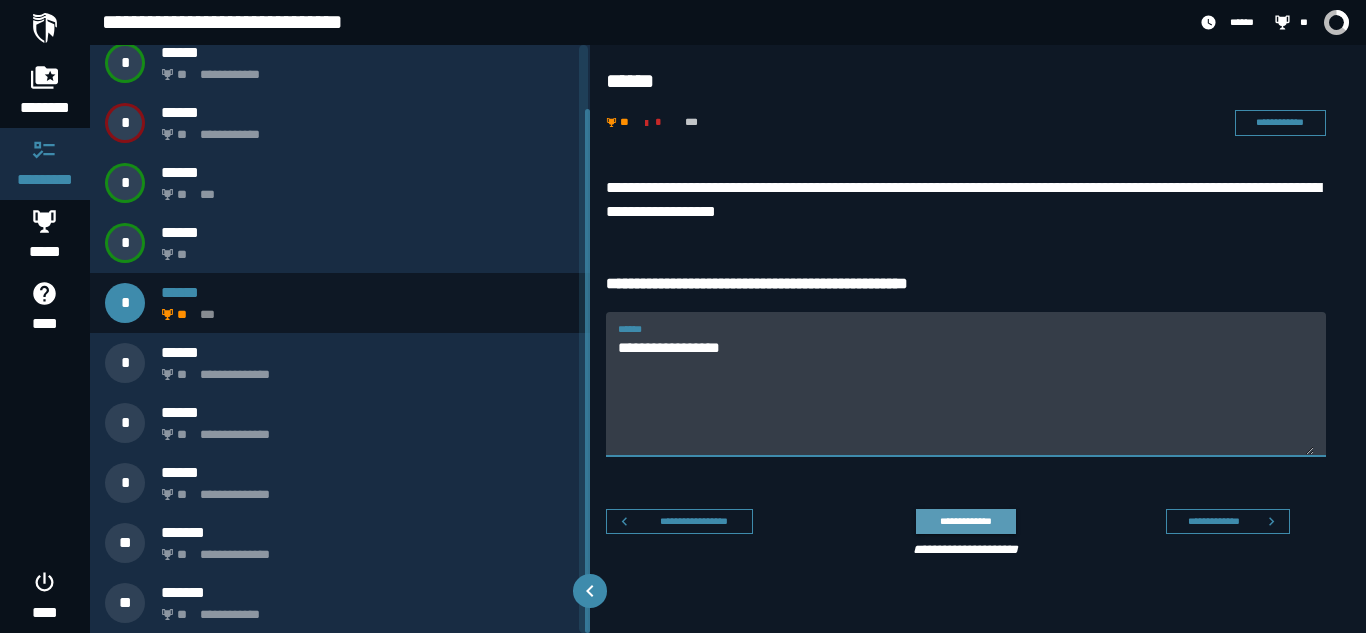 type on "**********" 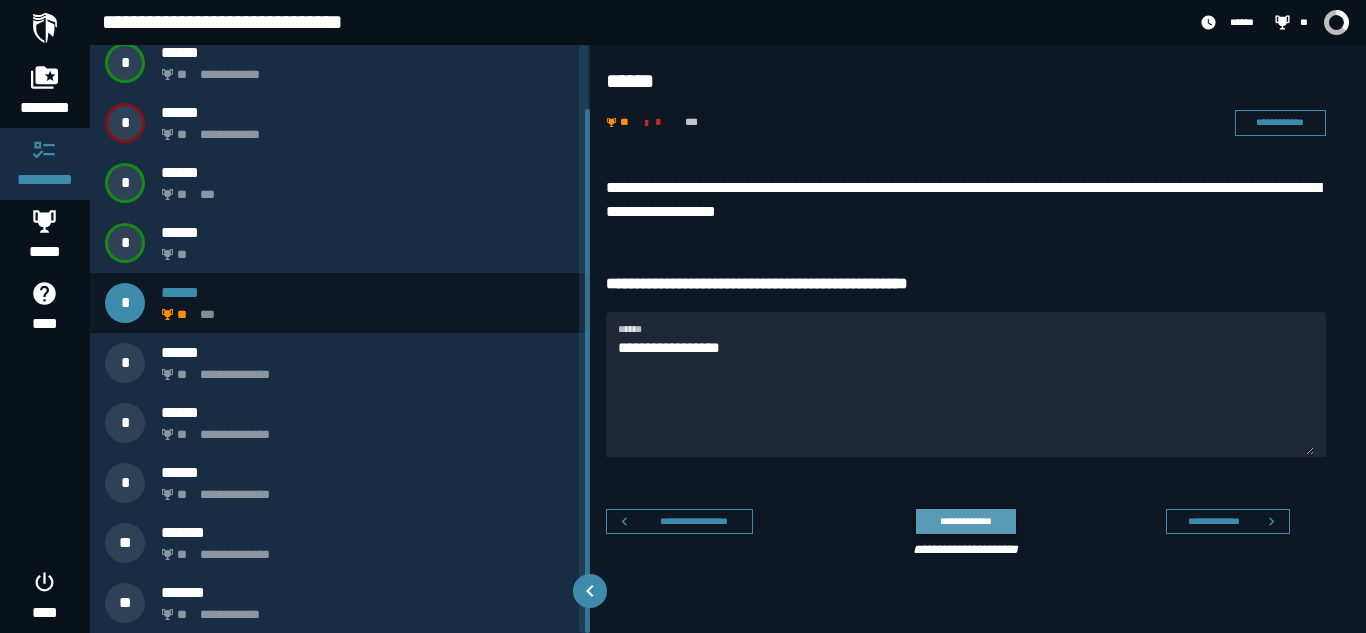 click on "**********" at bounding box center [965, 521] 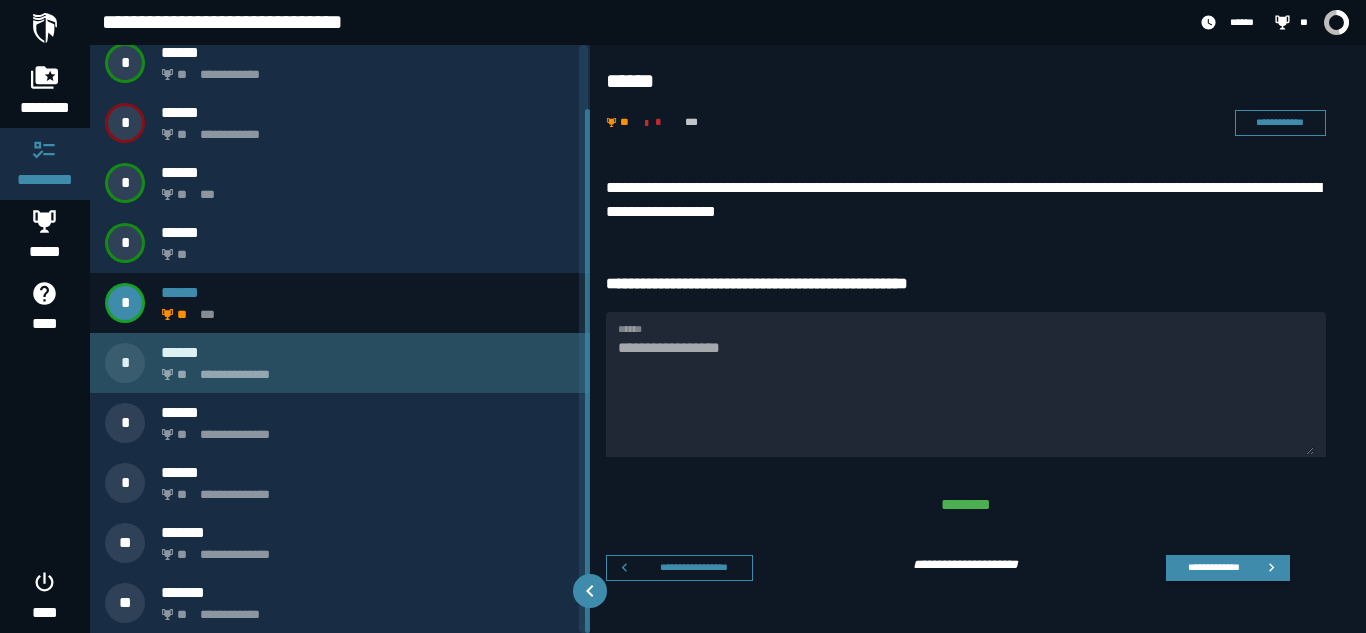 click on "**********" at bounding box center (364, 369) 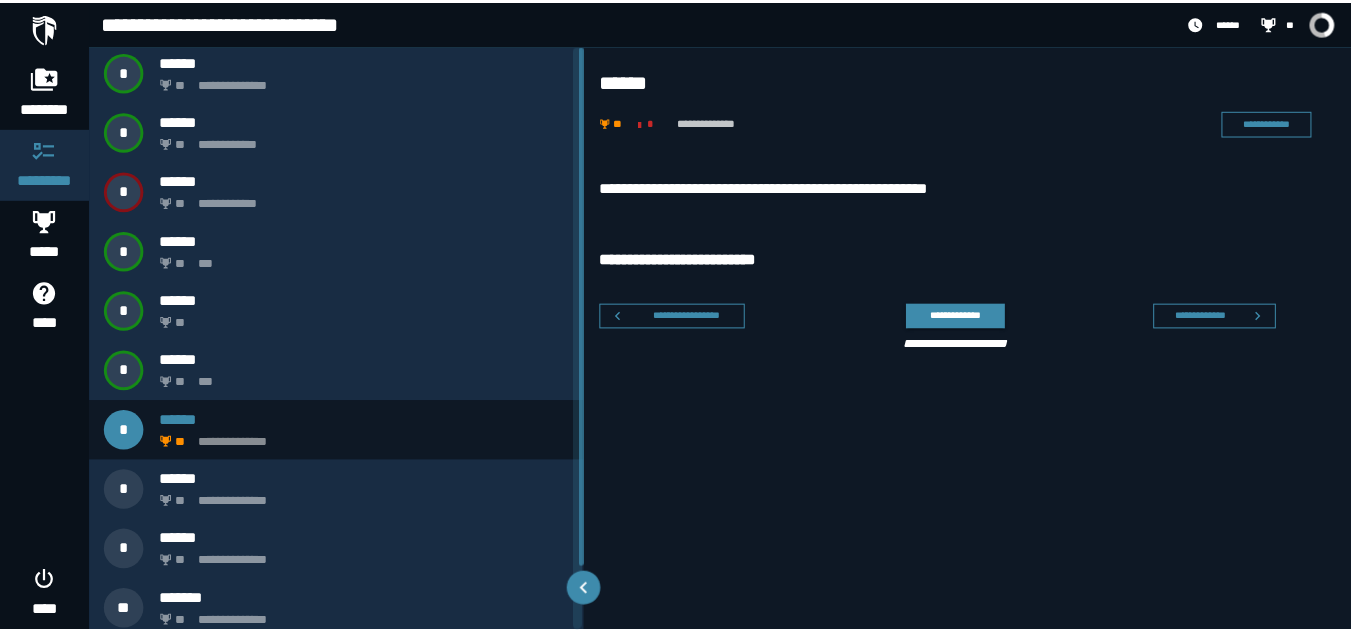 scroll, scrollTop: 0, scrollLeft: 0, axis: both 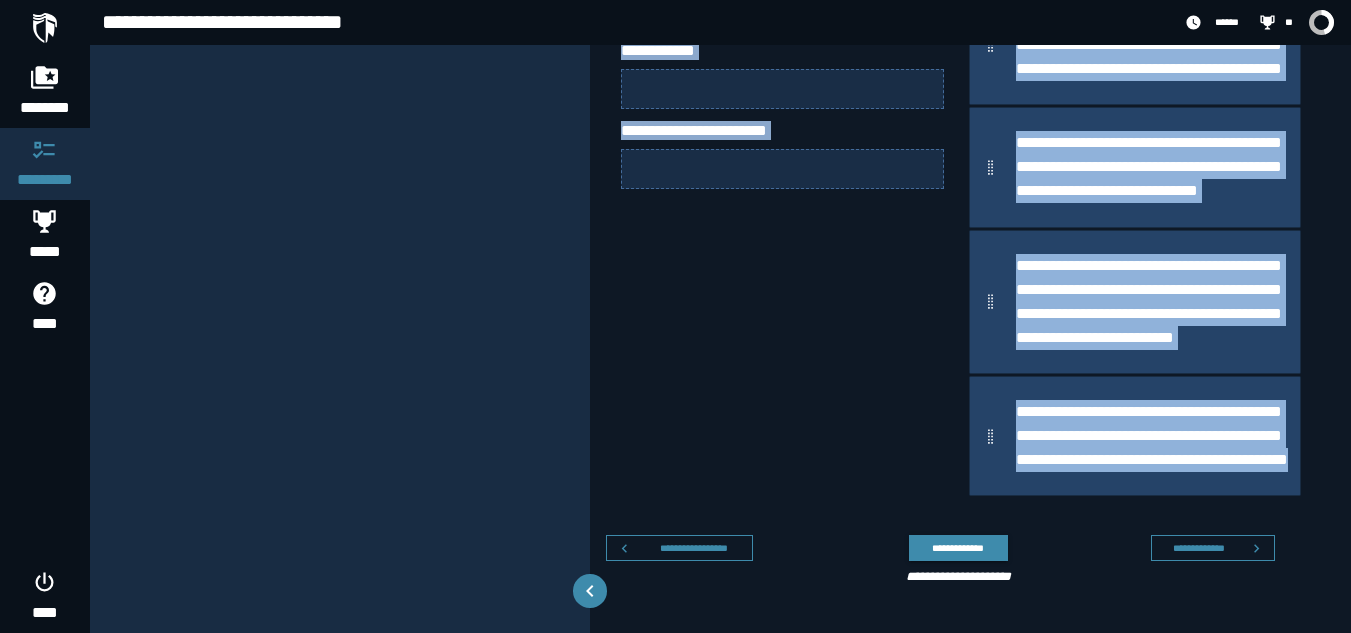 drag, startPoint x: 601, startPoint y: 69, endPoint x: 1330, endPoint y: 472, distance: 832.97656 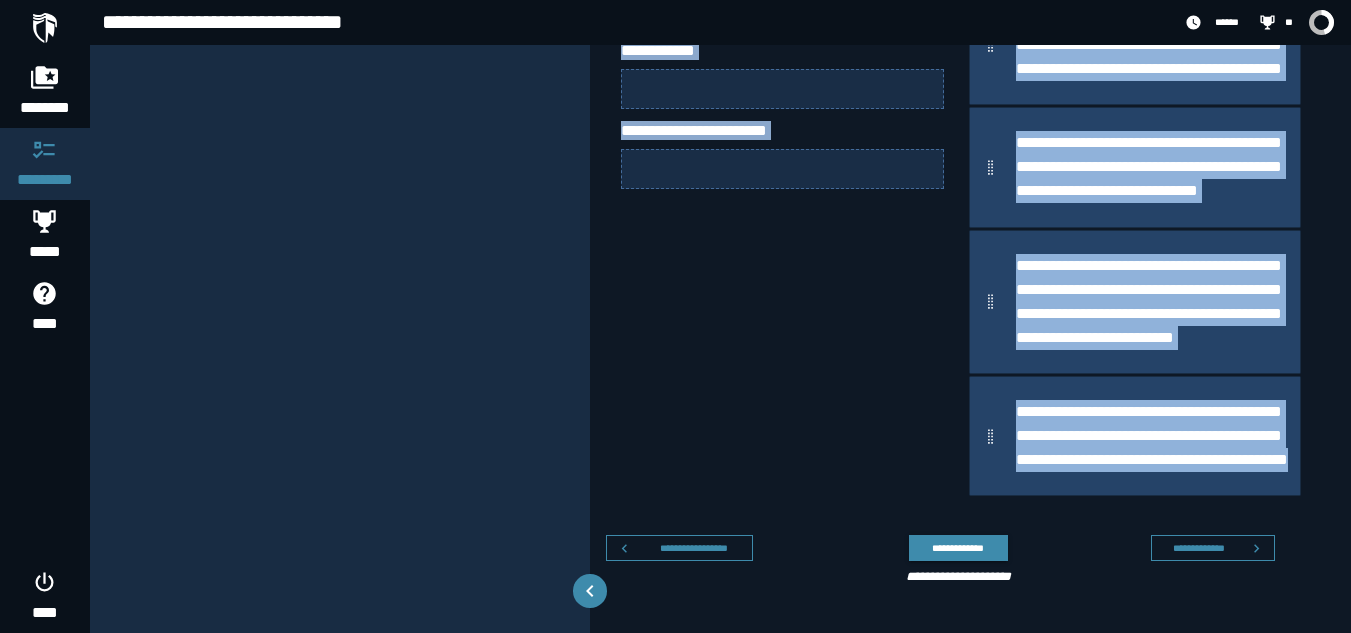 copy on "**********" 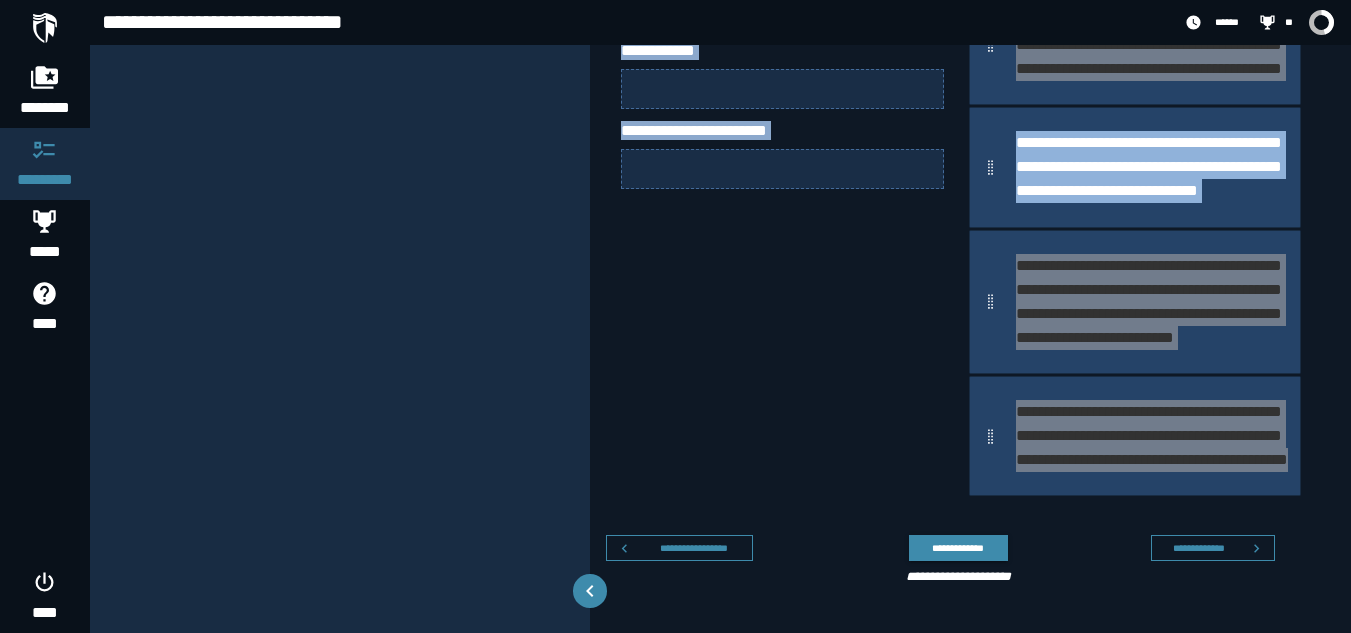 click on "**********" at bounding box center [782, 69] 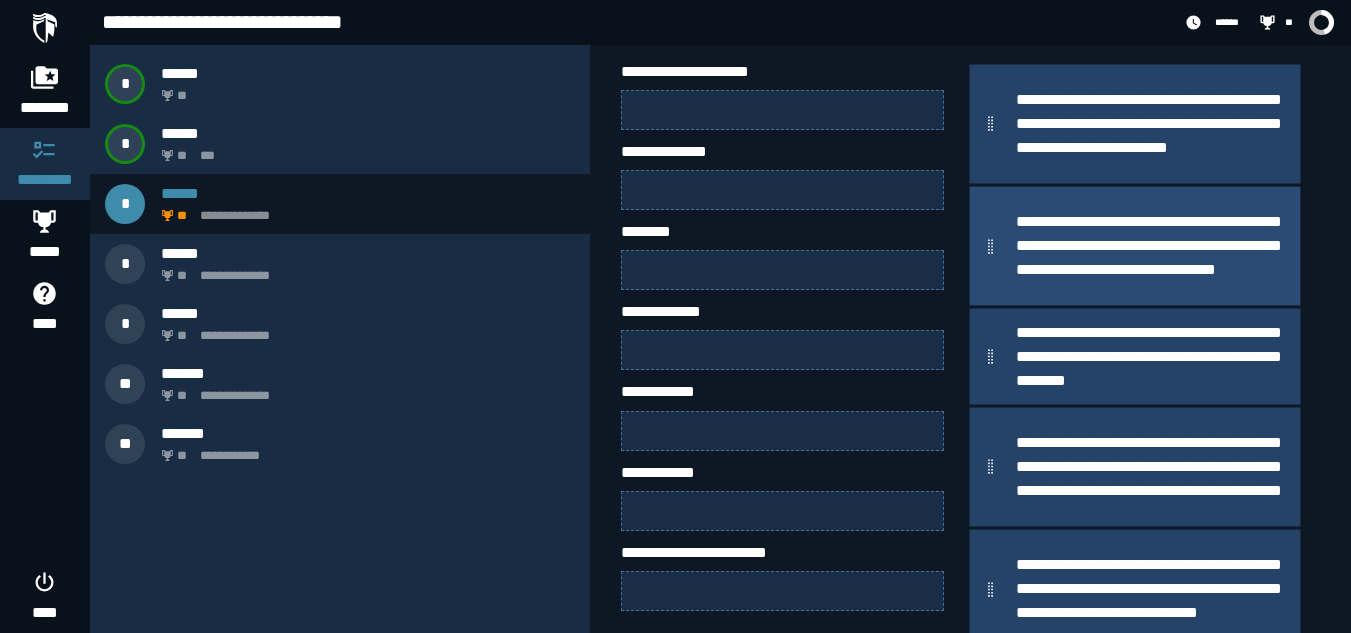 scroll, scrollTop: 227, scrollLeft: 0, axis: vertical 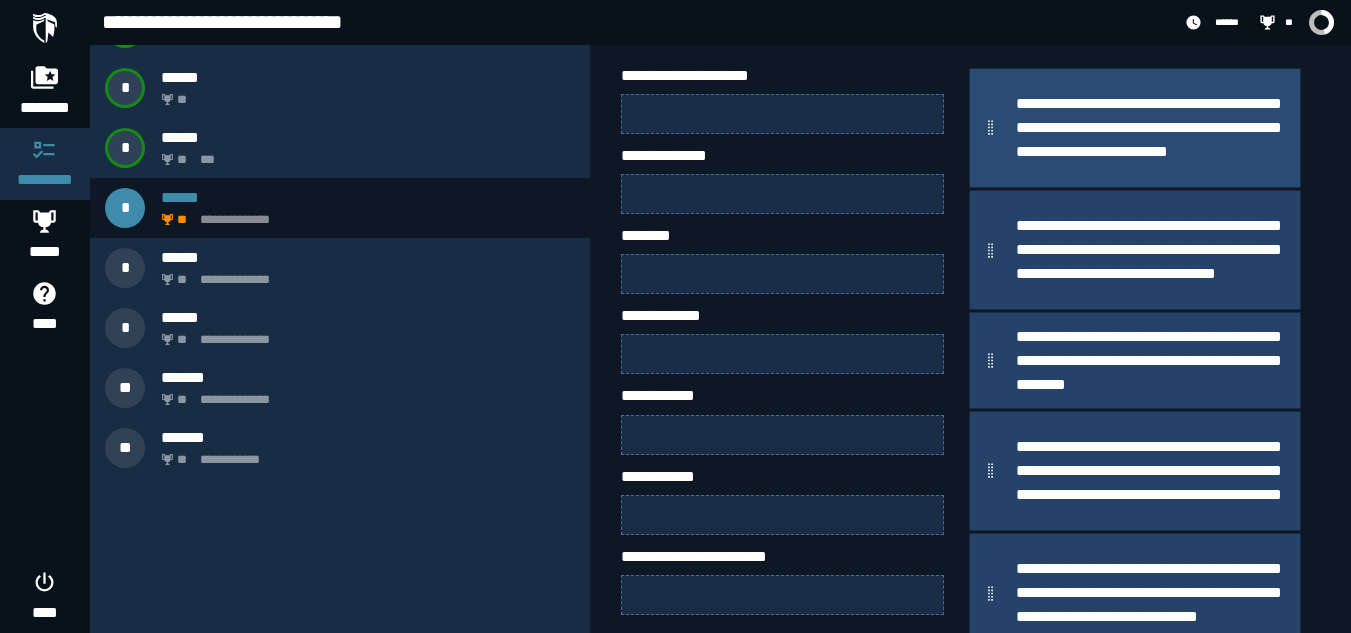 type 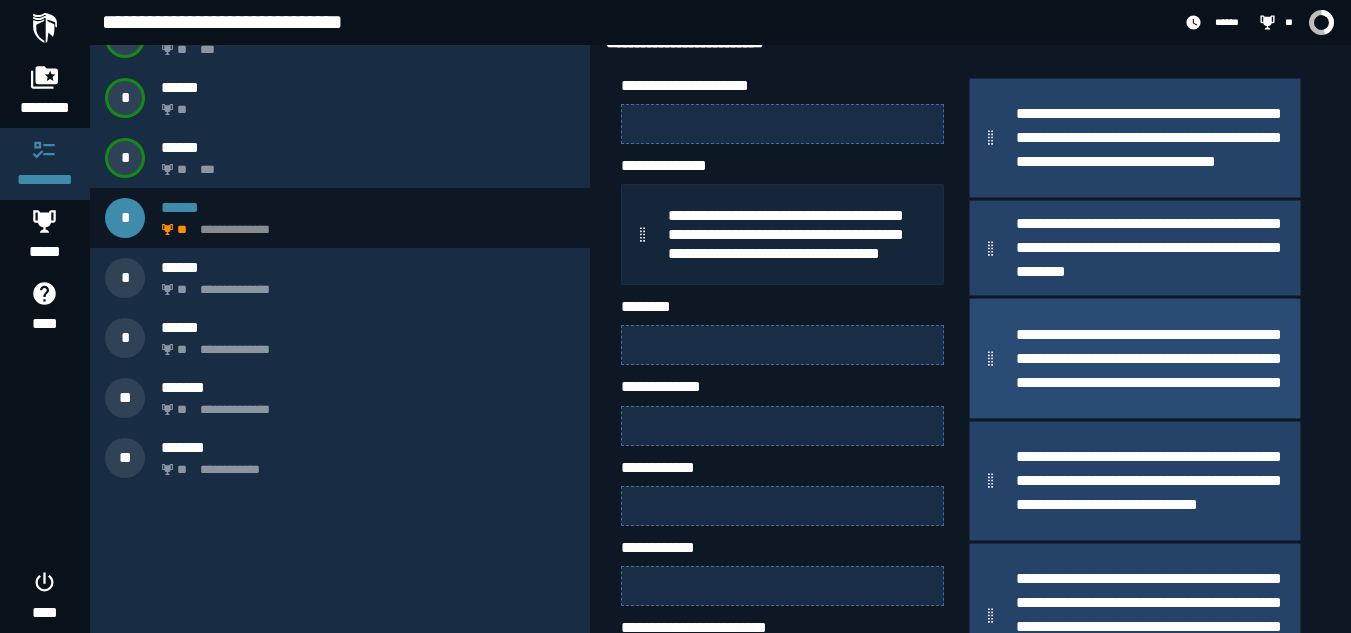 scroll, scrollTop: 216, scrollLeft: 0, axis: vertical 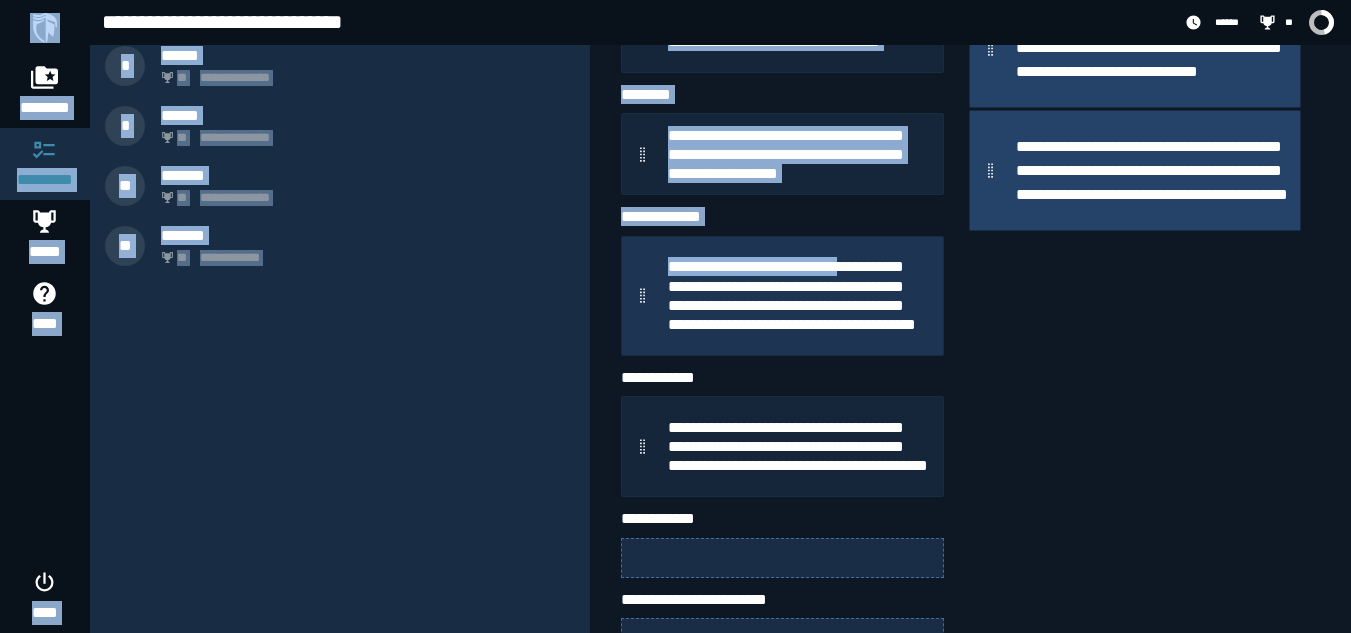 drag, startPoint x: 1064, startPoint y: 39, endPoint x: 882, endPoint y: 236, distance: 268.20328 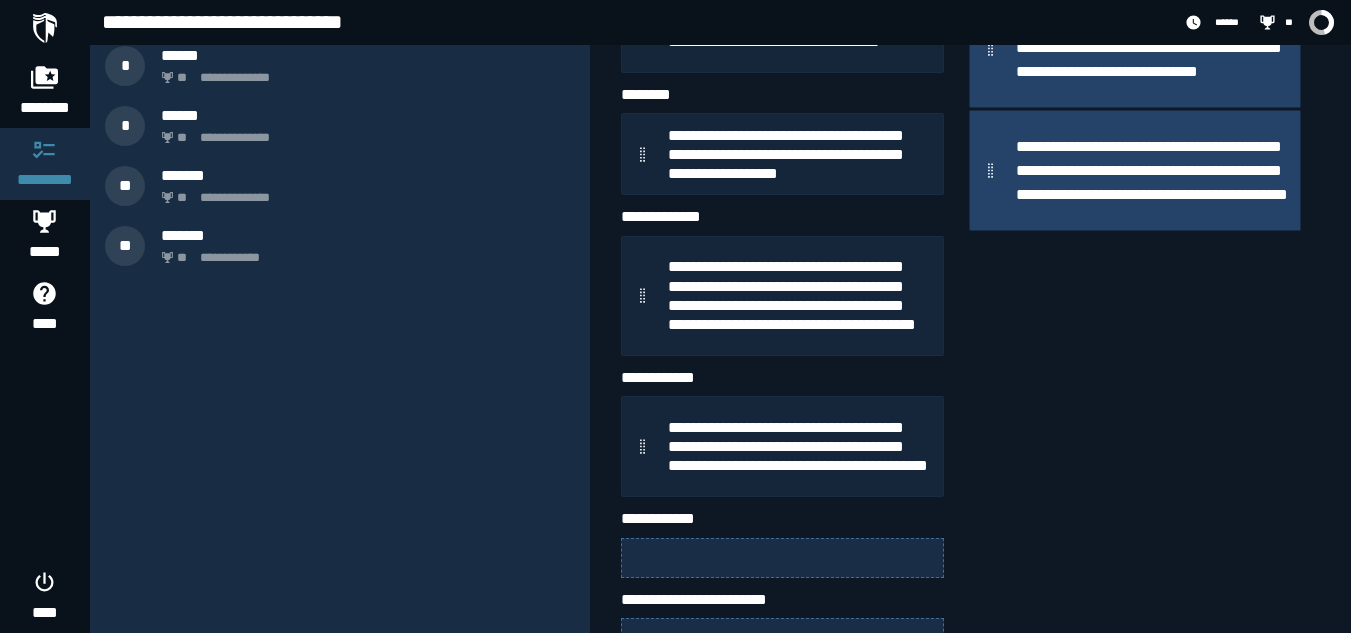 click on "**********" at bounding box center [1135, 267] 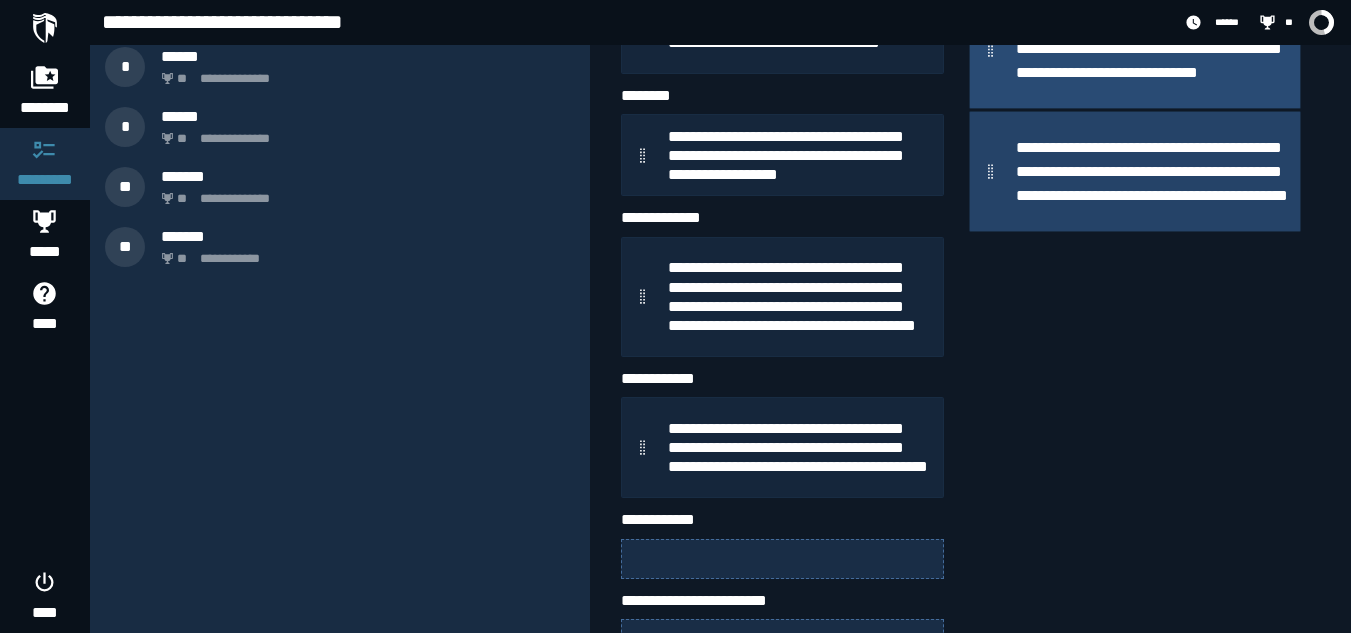 scroll, scrollTop: 428, scrollLeft: 0, axis: vertical 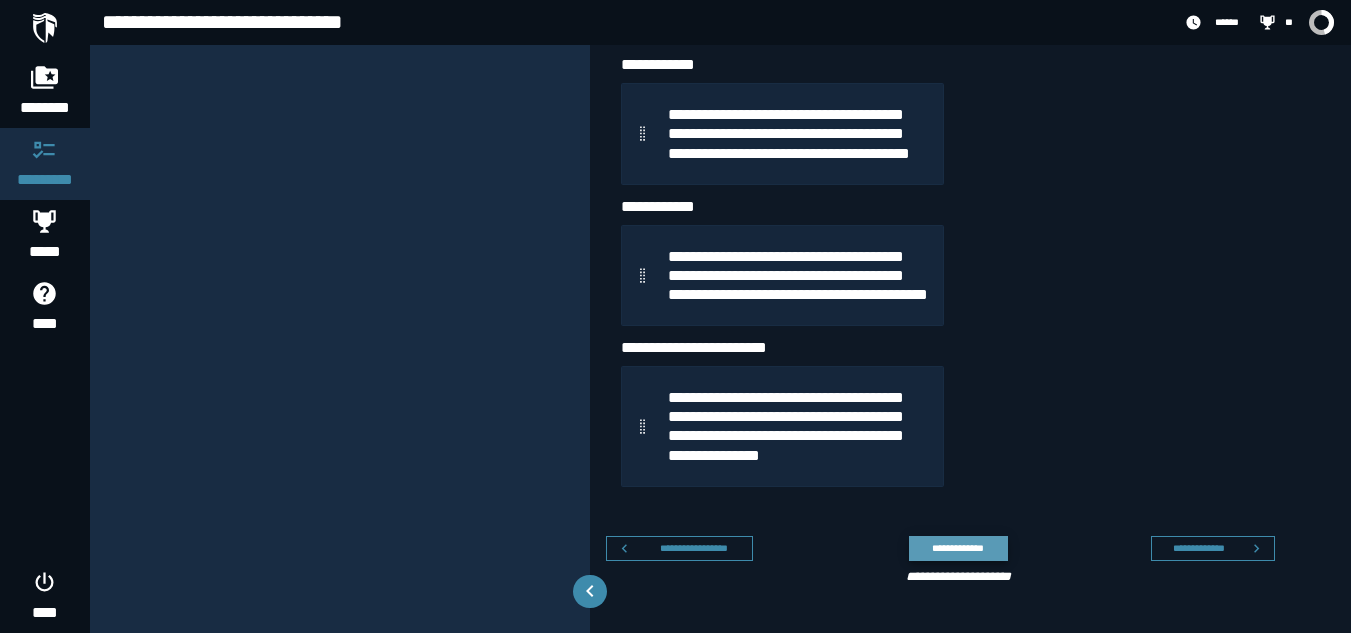 click on "**********" at bounding box center [958, 548] 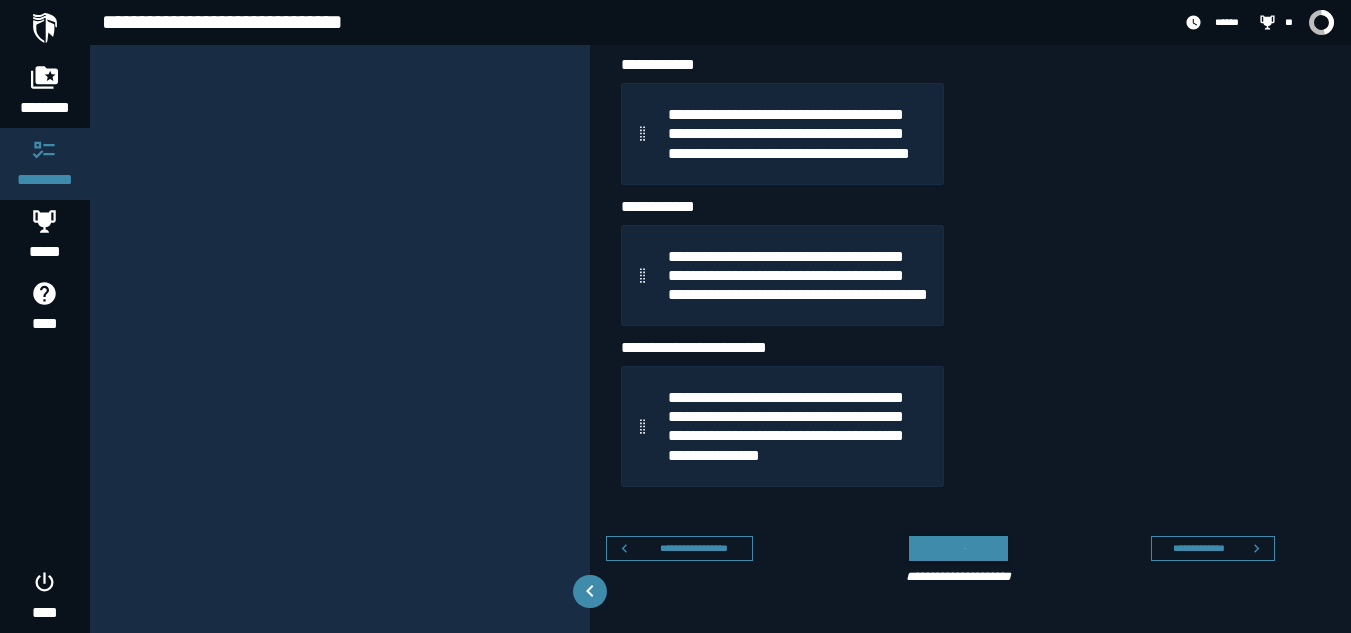 scroll, scrollTop: 779, scrollLeft: 0, axis: vertical 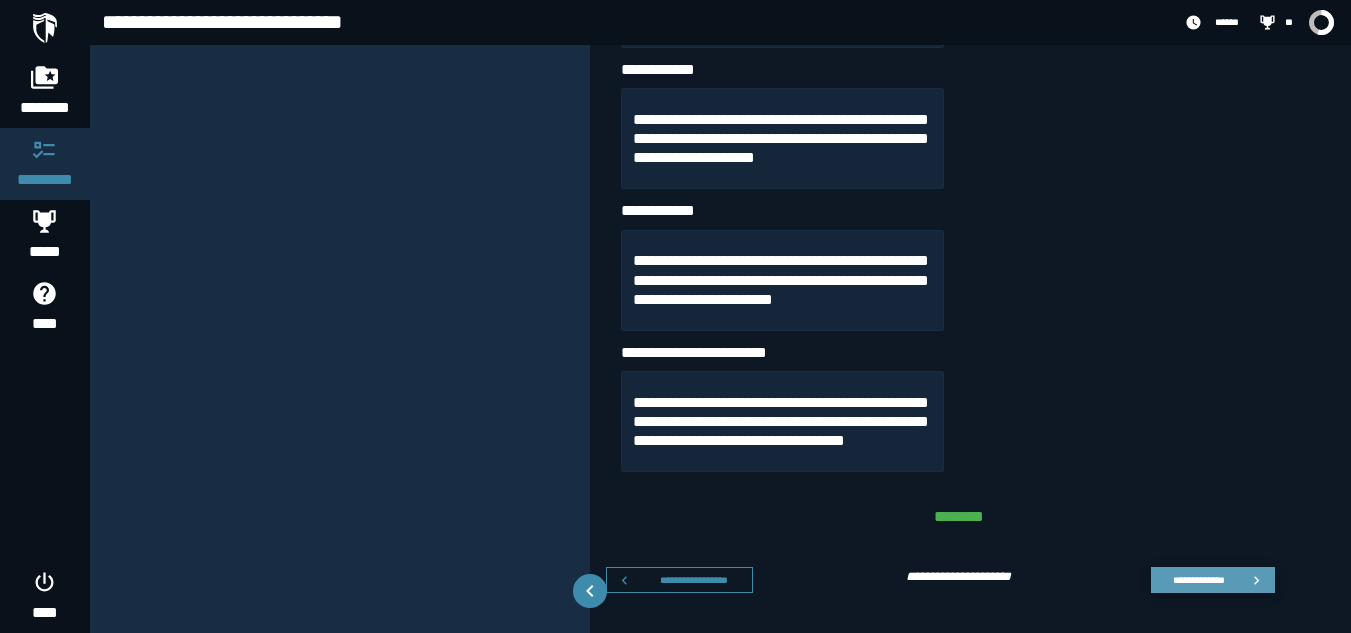 click on "**********" at bounding box center (1198, 580) 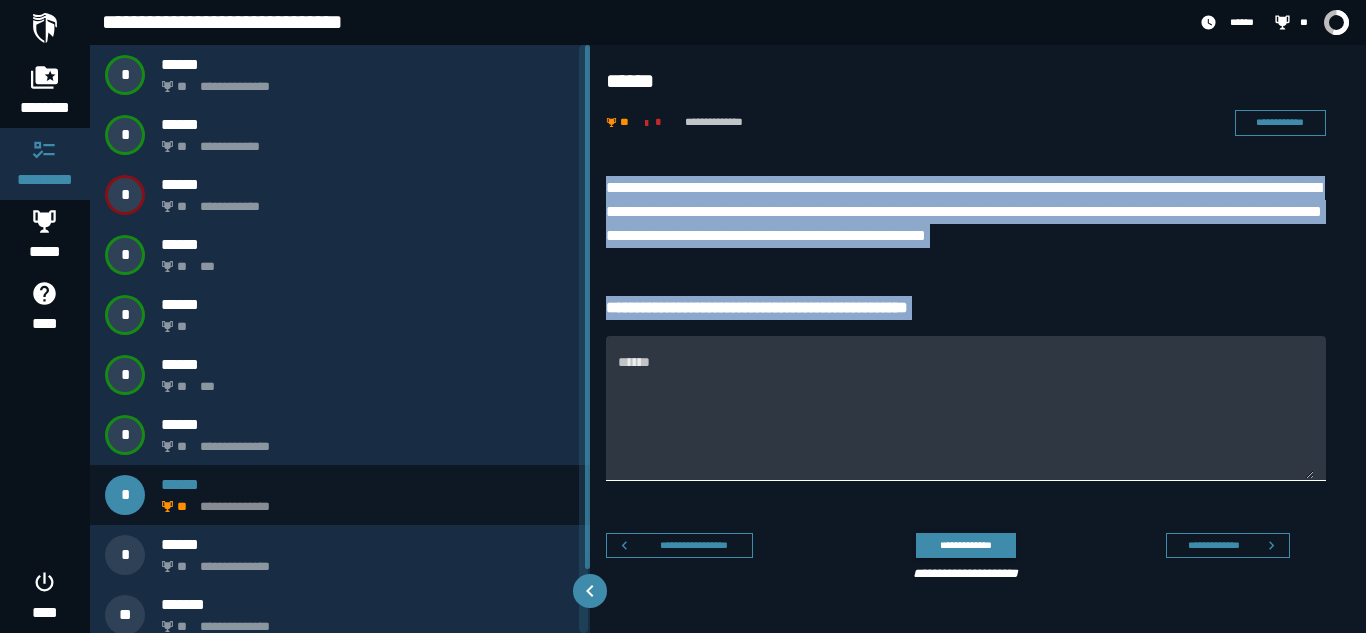 drag, startPoint x: 601, startPoint y: 180, endPoint x: 1036, endPoint y: 342, distance: 464.18637 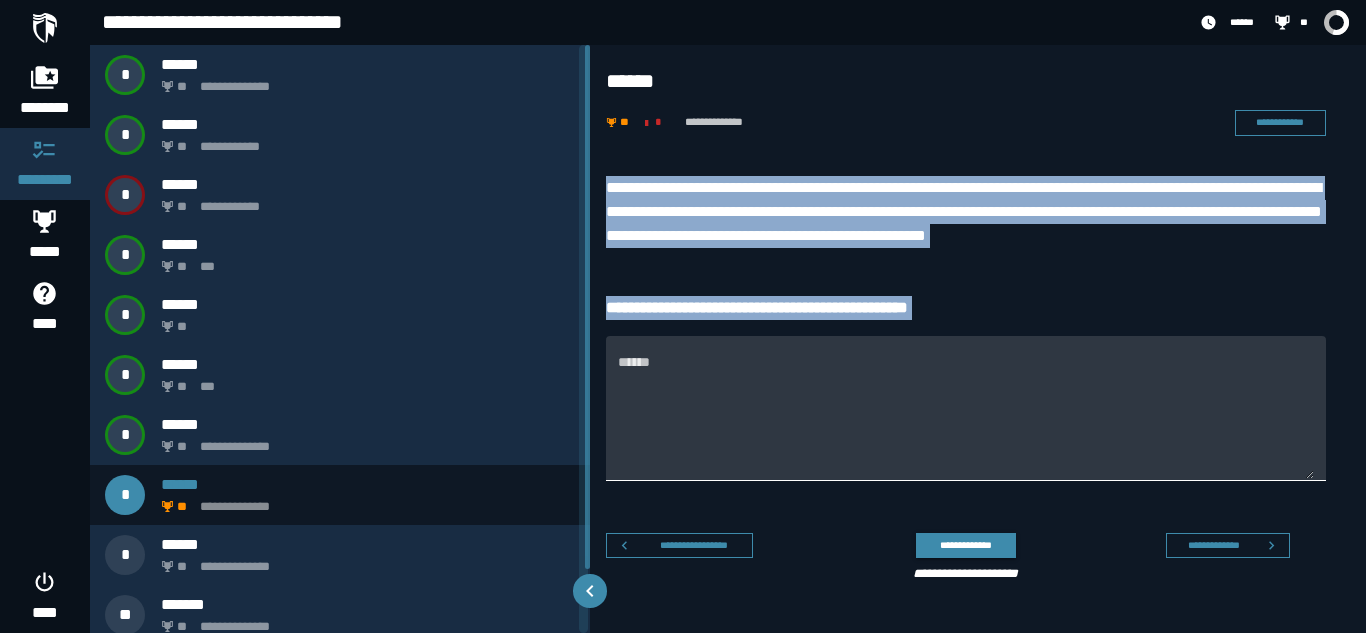 copy on "**********" 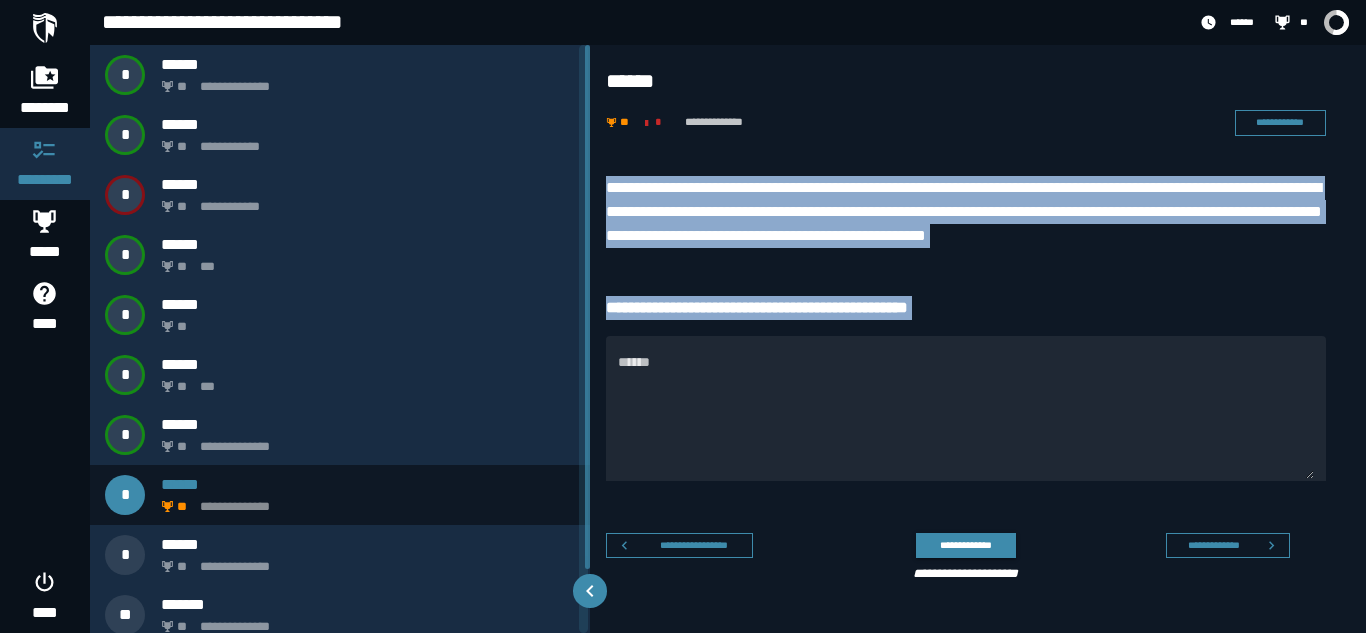 click on "**********" at bounding box center (966, 308) 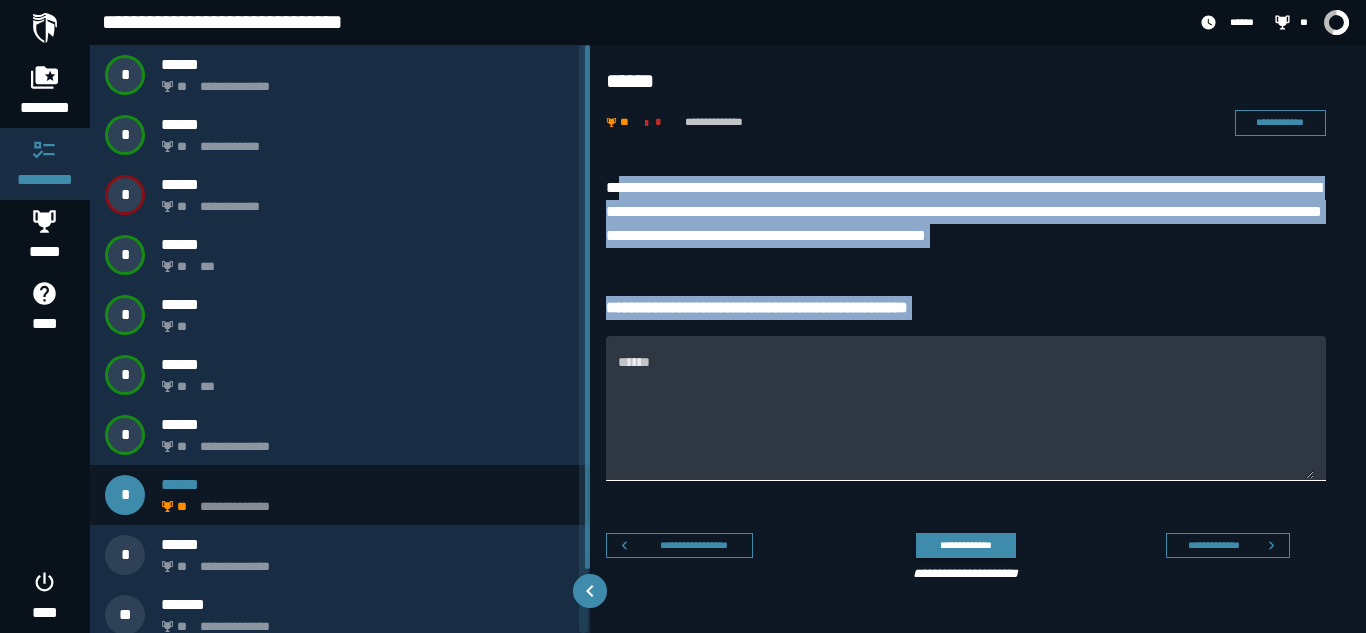 drag, startPoint x: 621, startPoint y: 185, endPoint x: 1013, endPoint y: 337, distance: 420.43787 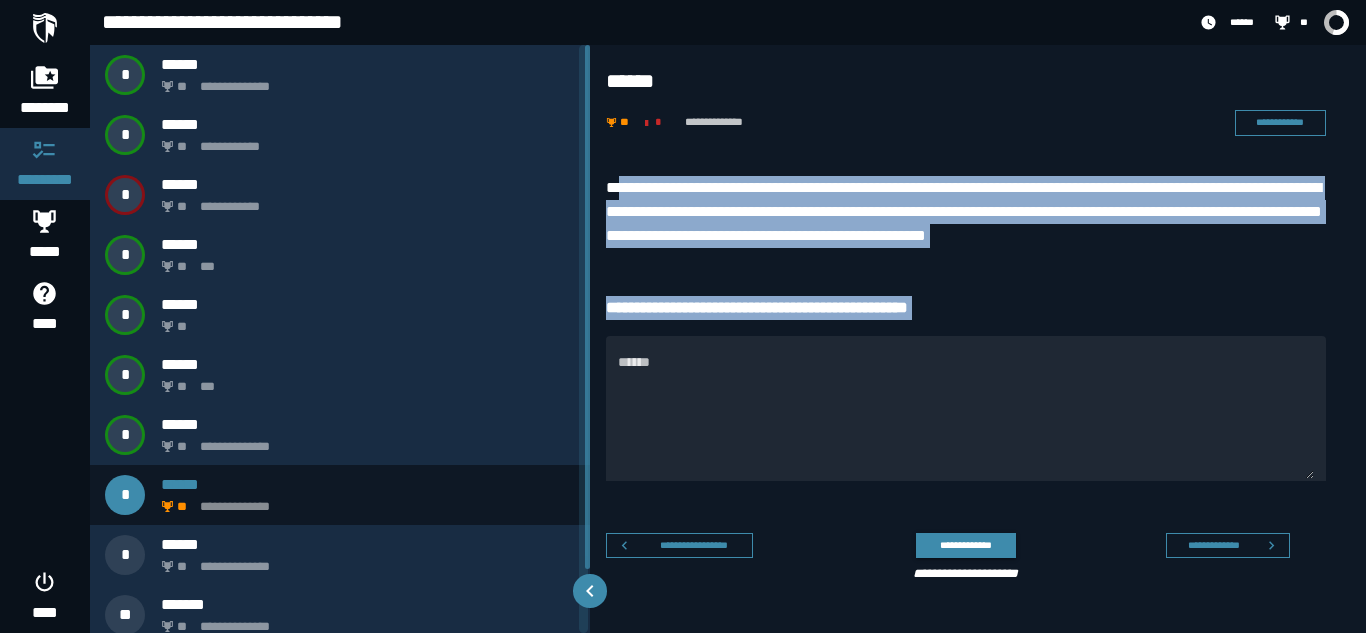 copy on "**********" 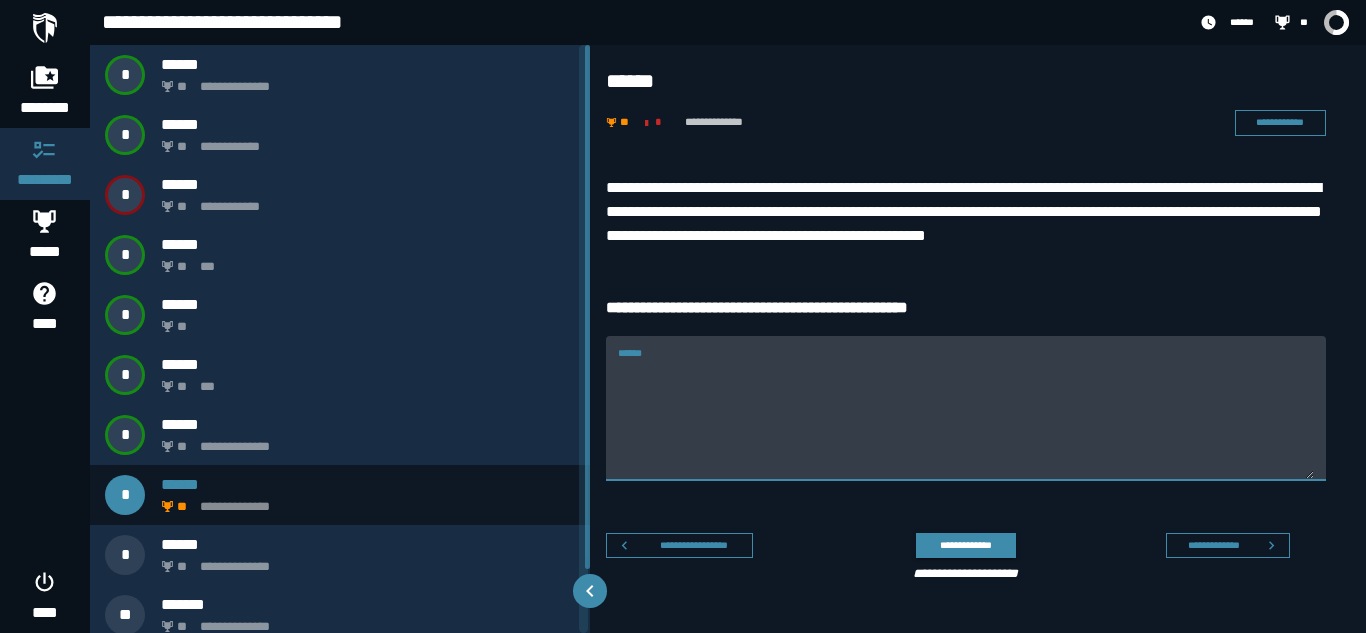 click on "******" at bounding box center (966, 420) 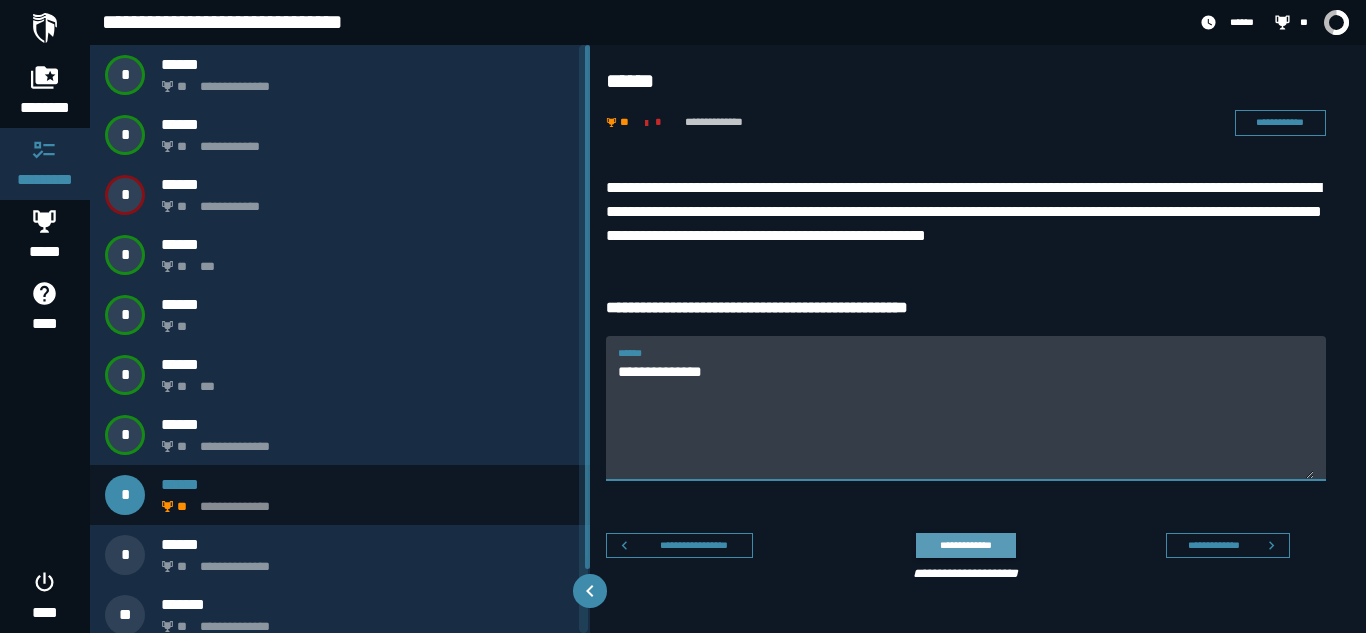 type on "**********" 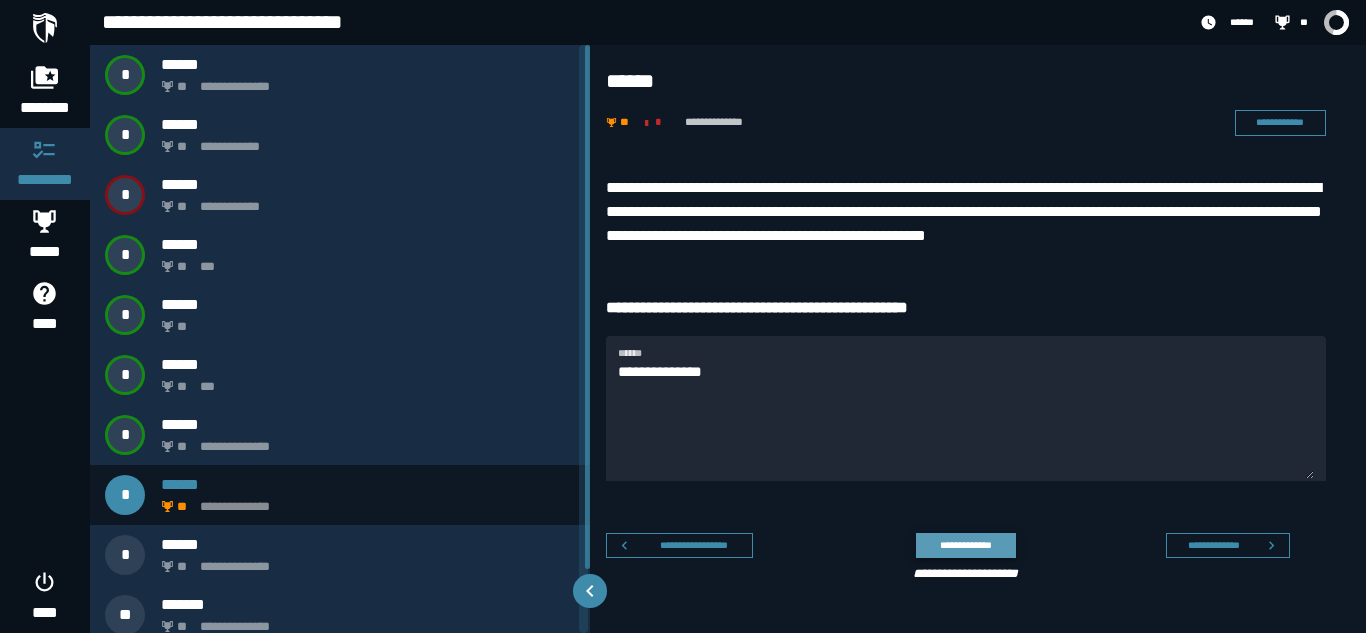 click on "**********" at bounding box center [965, 545] 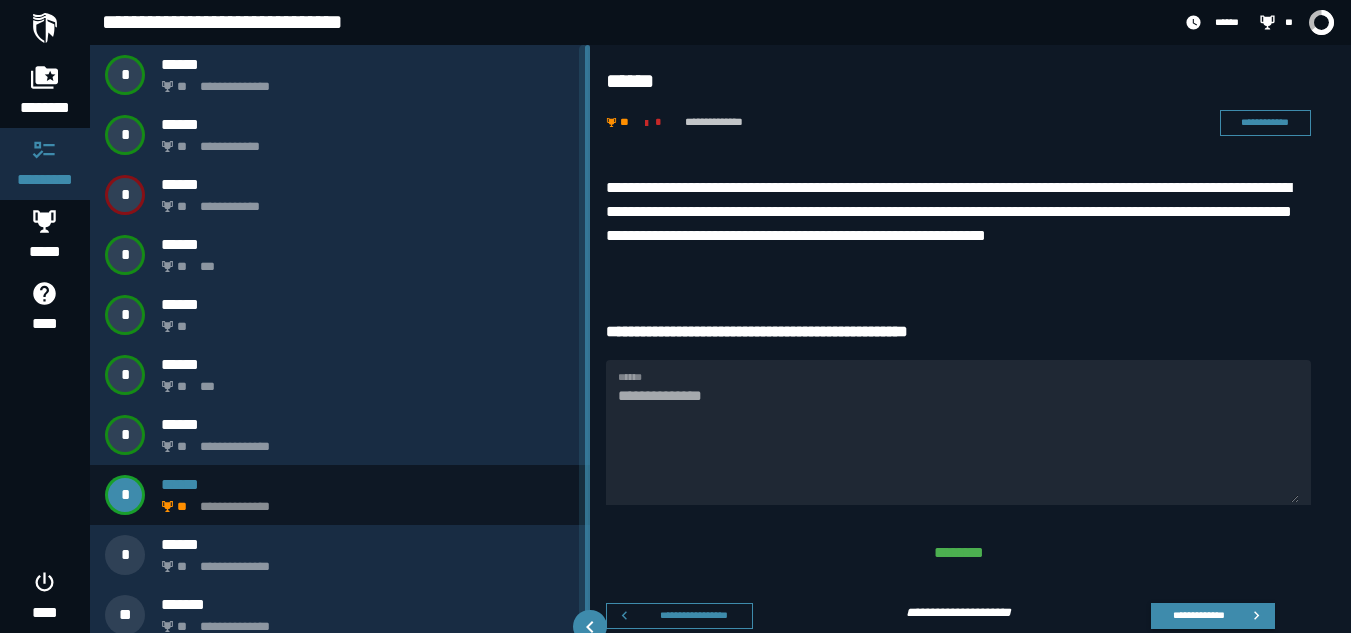 scroll, scrollTop: 36, scrollLeft: 0, axis: vertical 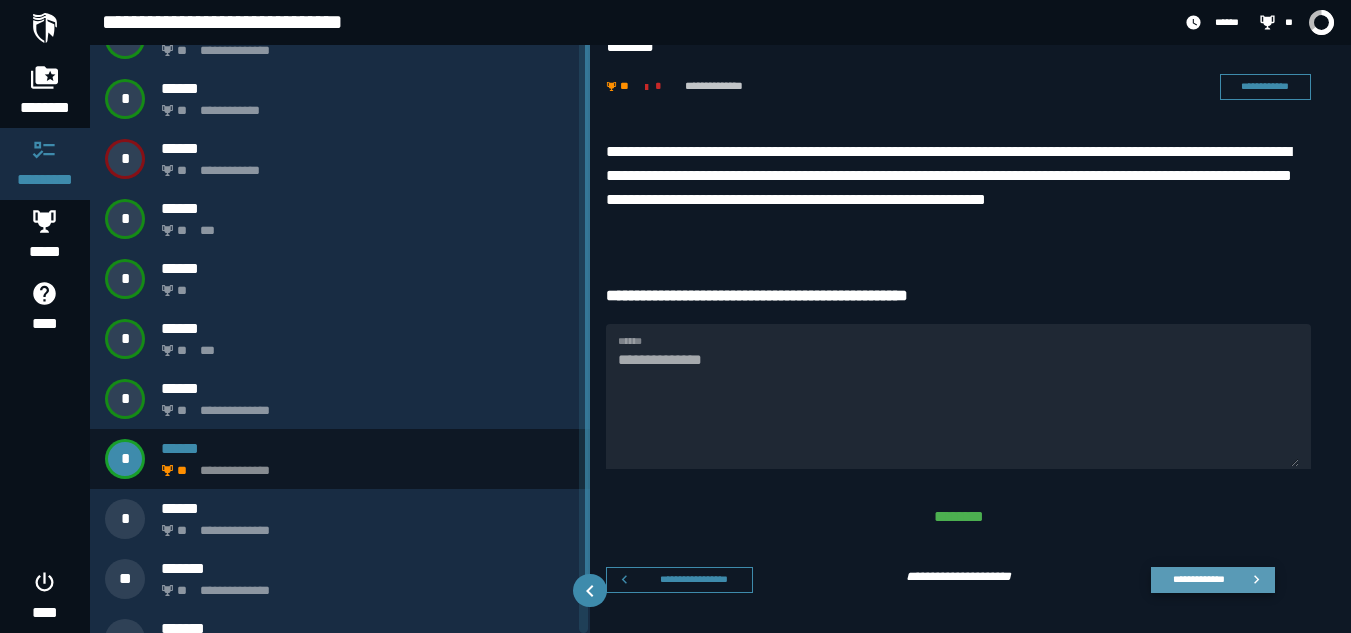click on "**********" at bounding box center (1198, 579) 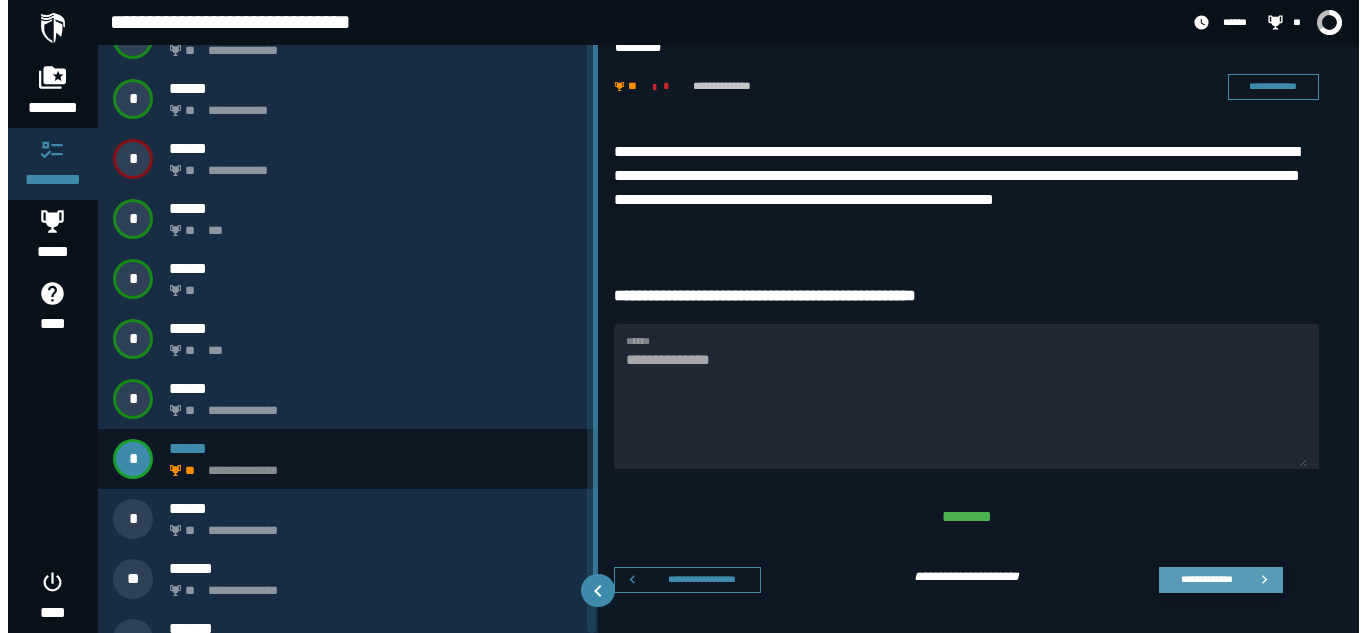 scroll, scrollTop: 0, scrollLeft: 0, axis: both 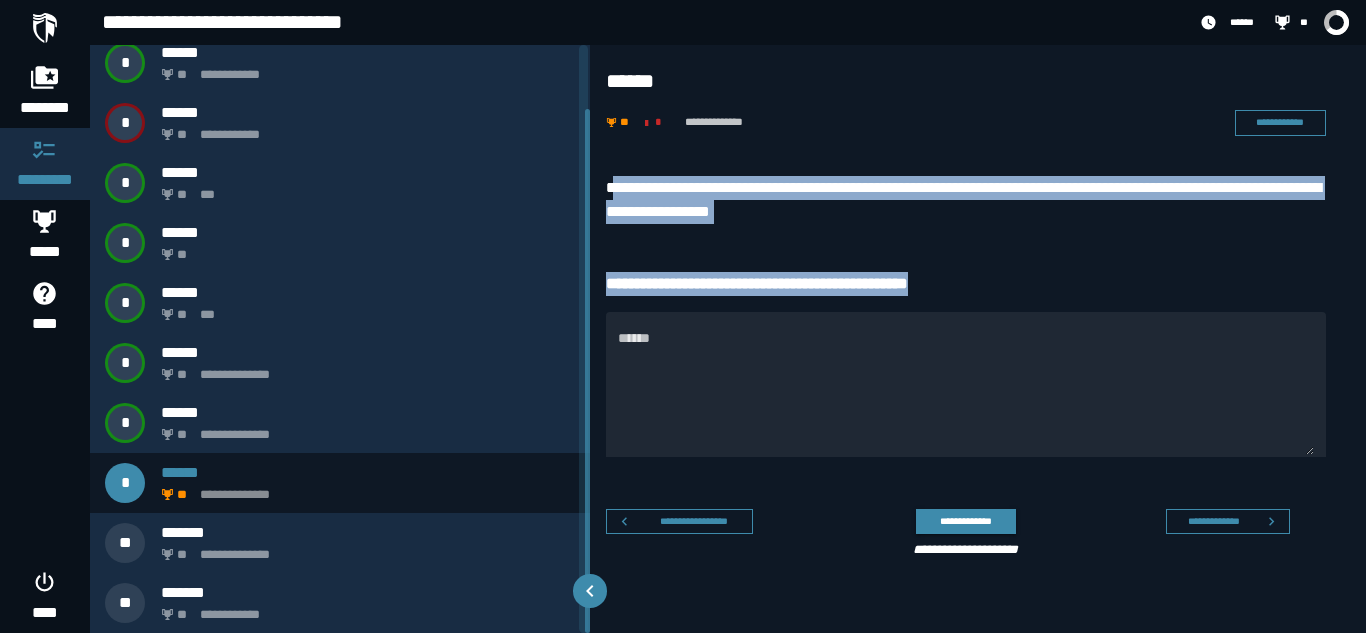 drag, startPoint x: 612, startPoint y: 170, endPoint x: 1007, endPoint y: 291, distance: 413.11743 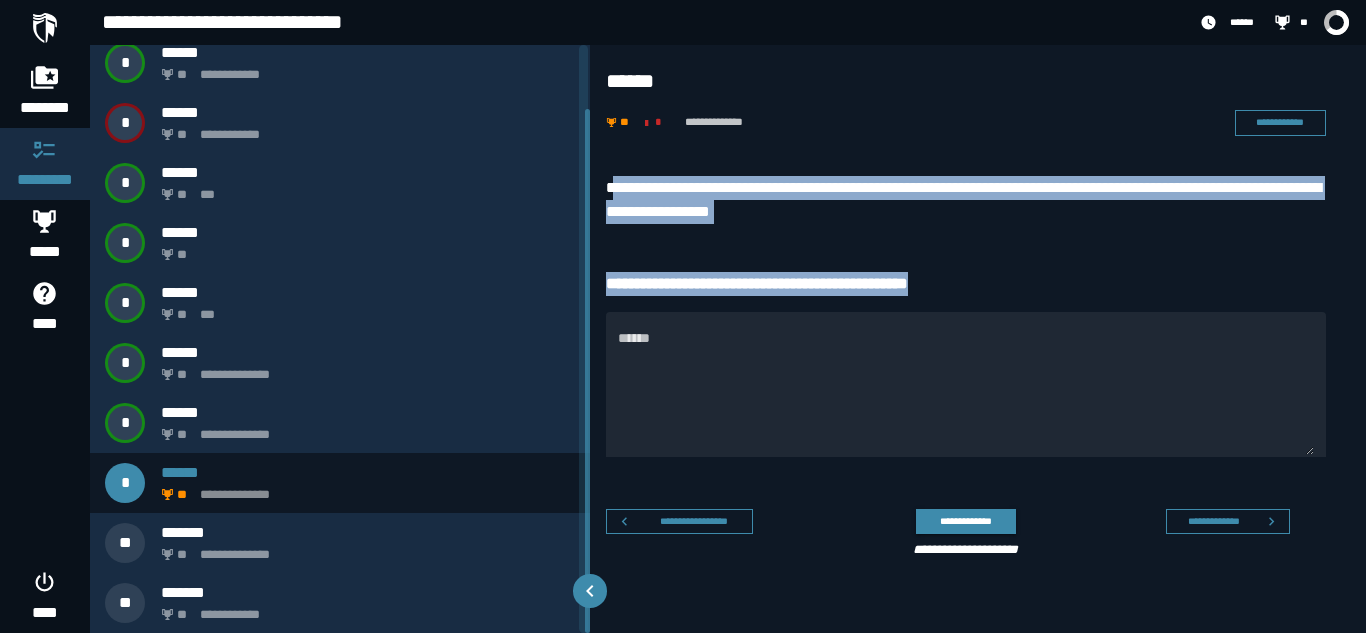 copy on "**********" 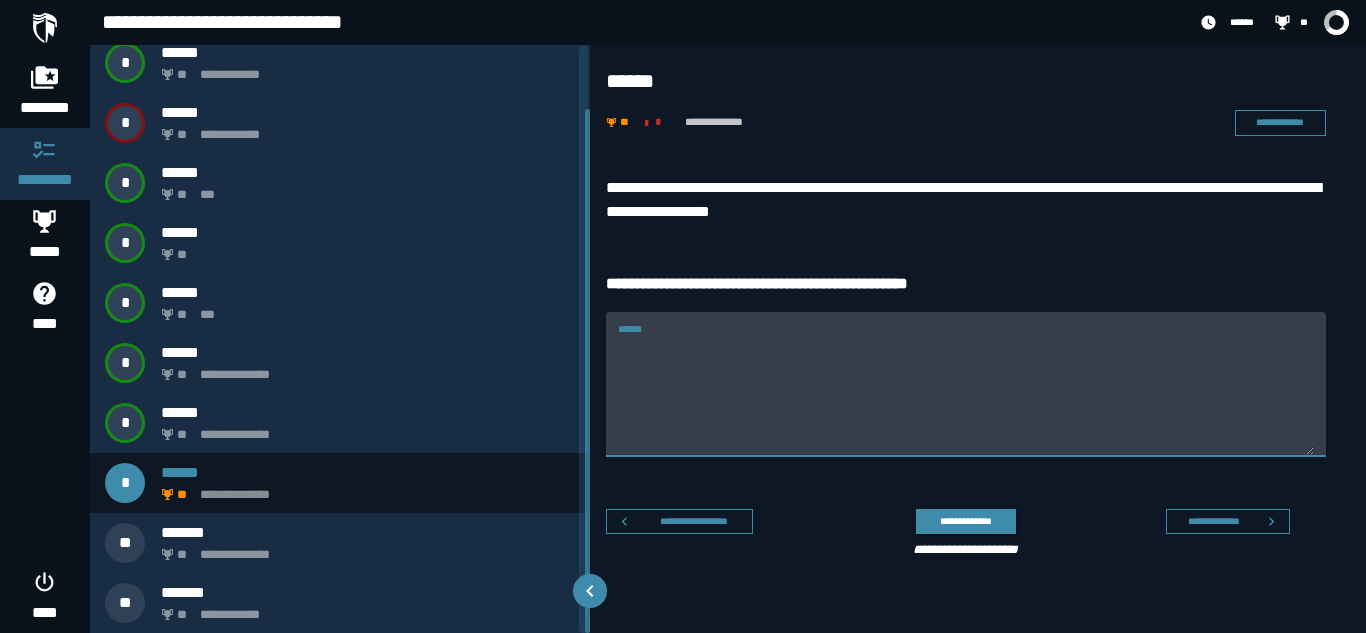 click on "******" at bounding box center (966, 396) 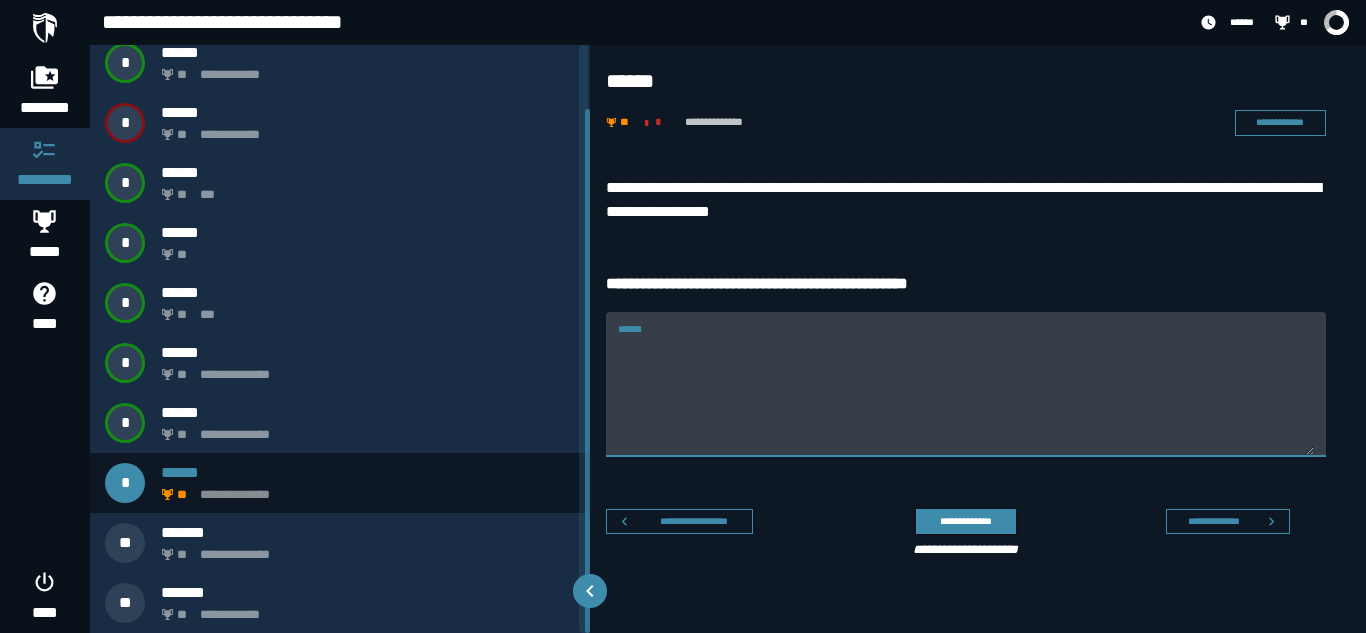 paste on "**********" 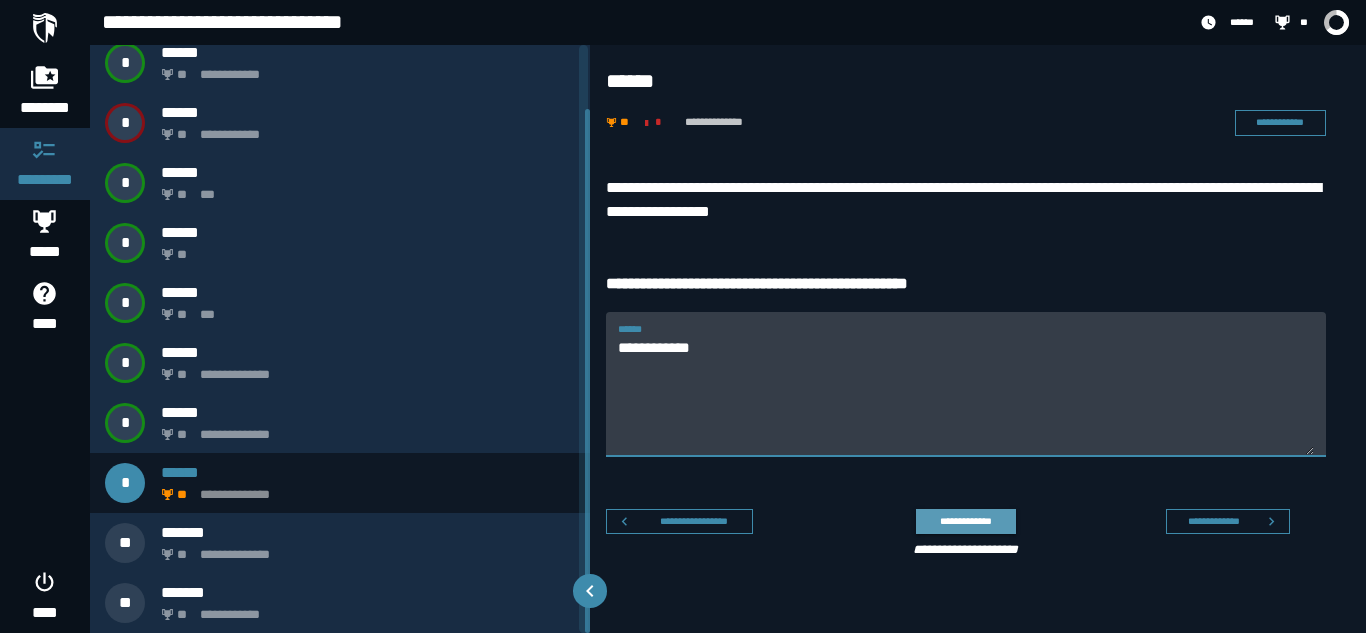 type on "**********" 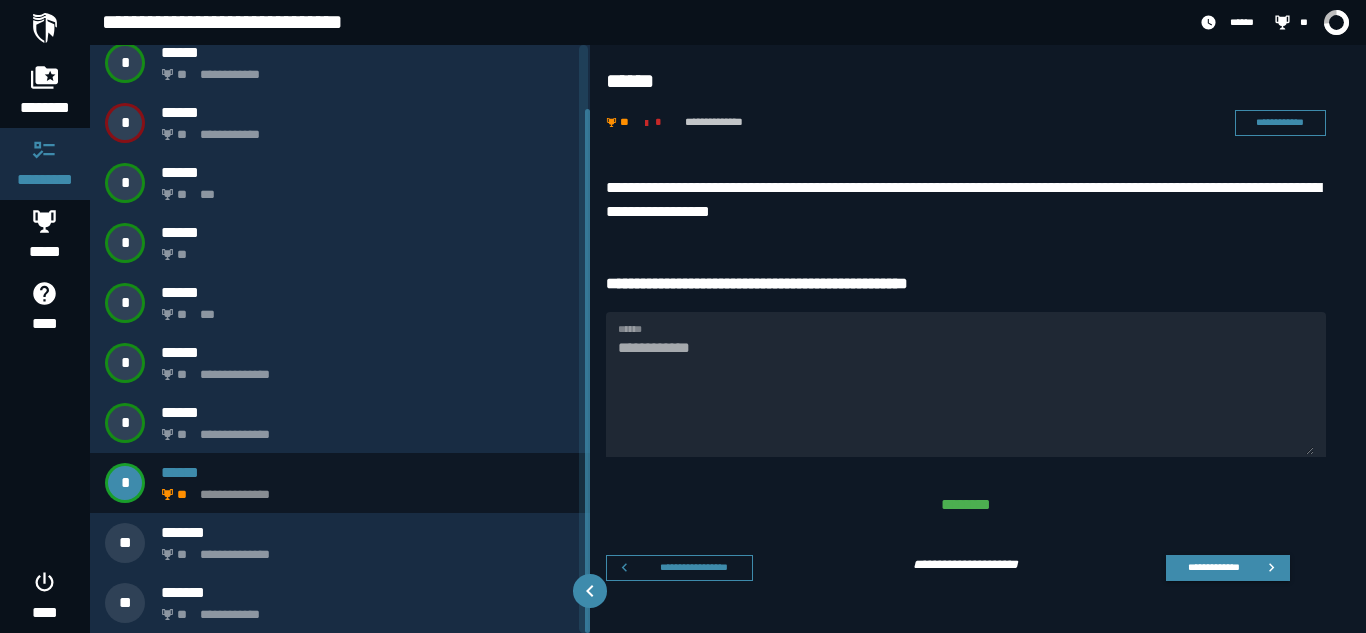 click on "**********" at bounding box center [978, 378] 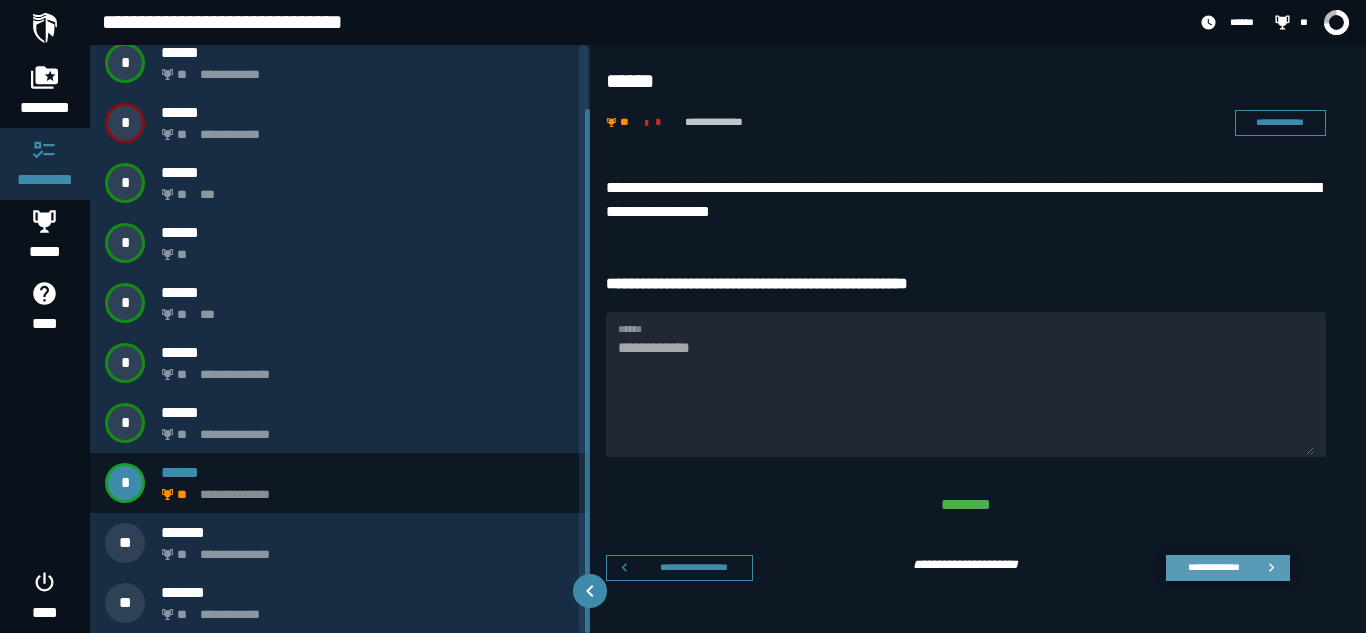 click on "**********" at bounding box center (1213, 567) 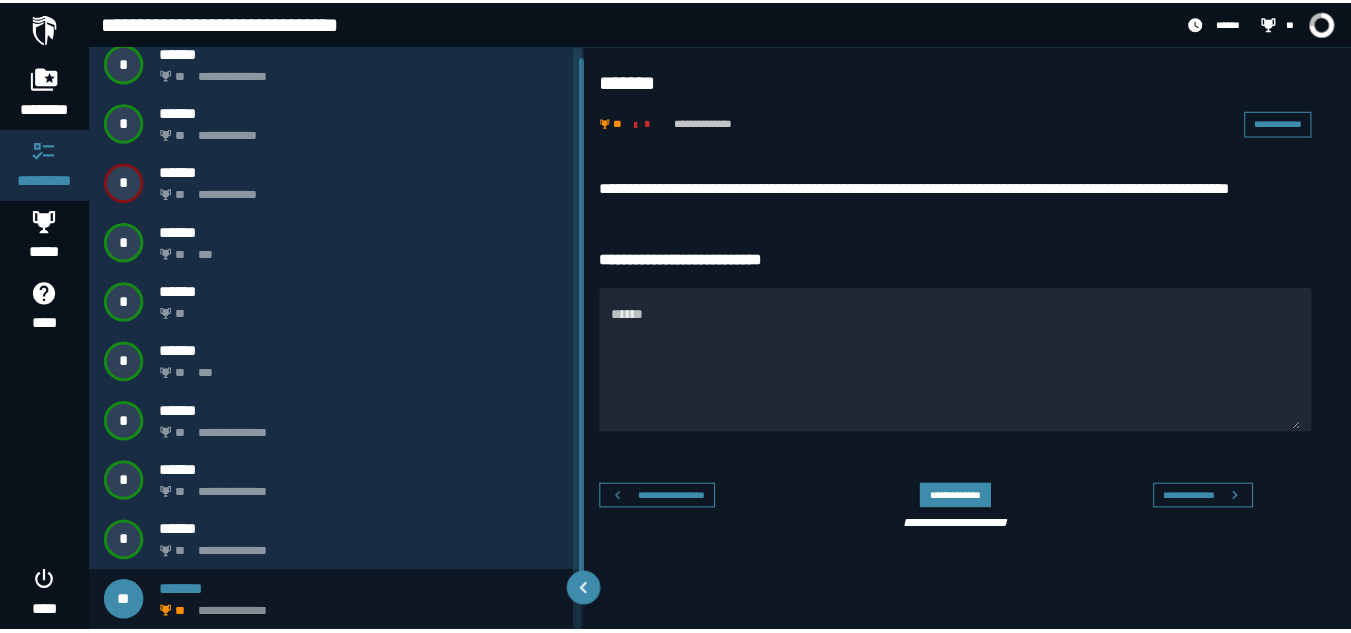 scroll, scrollTop: 12, scrollLeft: 0, axis: vertical 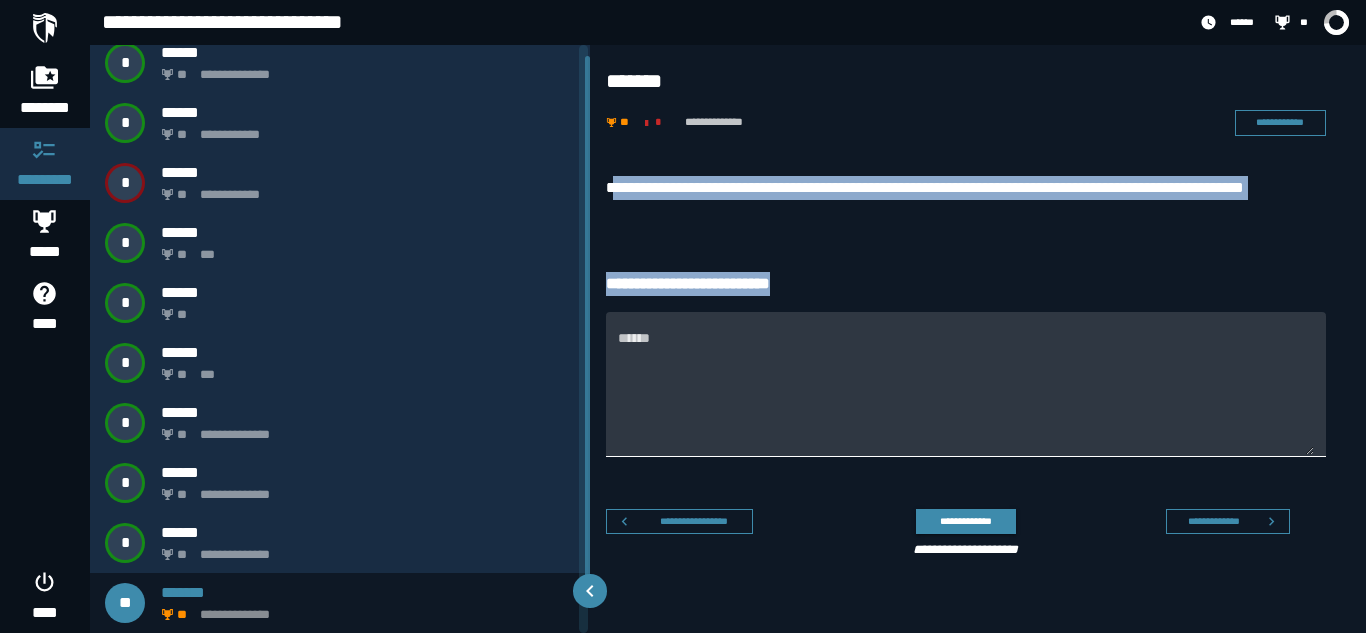 drag, startPoint x: 612, startPoint y: 179, endPoint x: 945, endPoint y: 321, distance: 362.01242 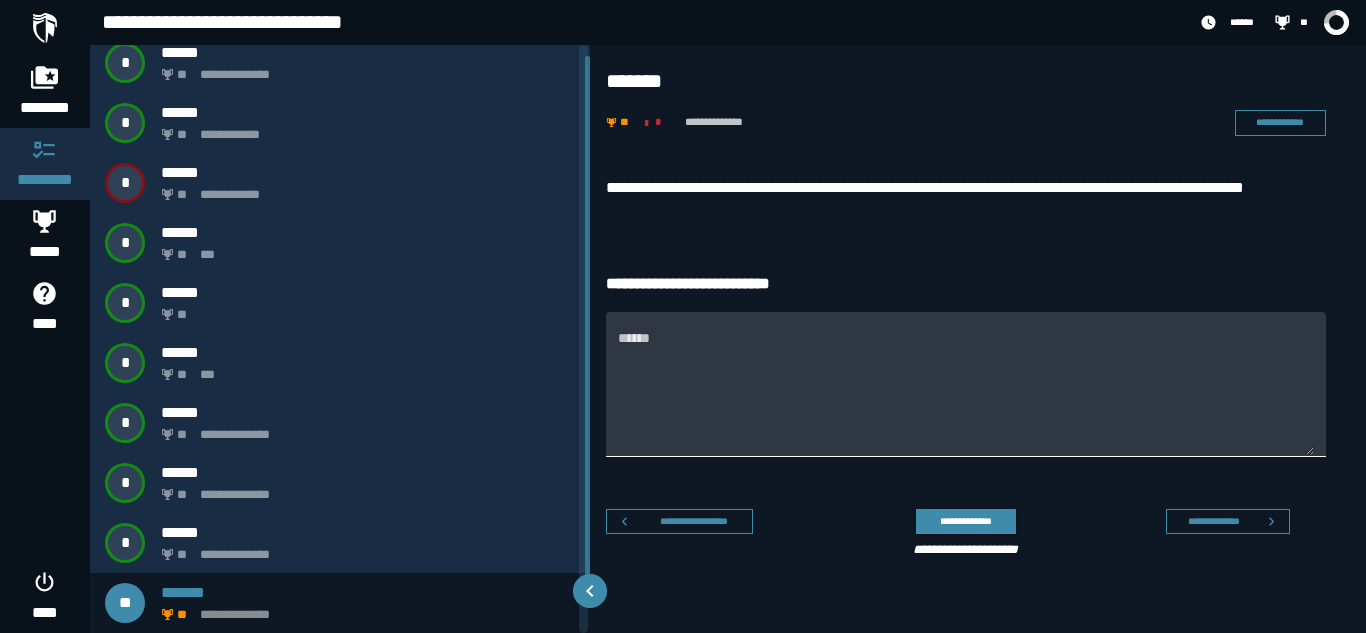 click on "******" at bounding box center (966, 396) 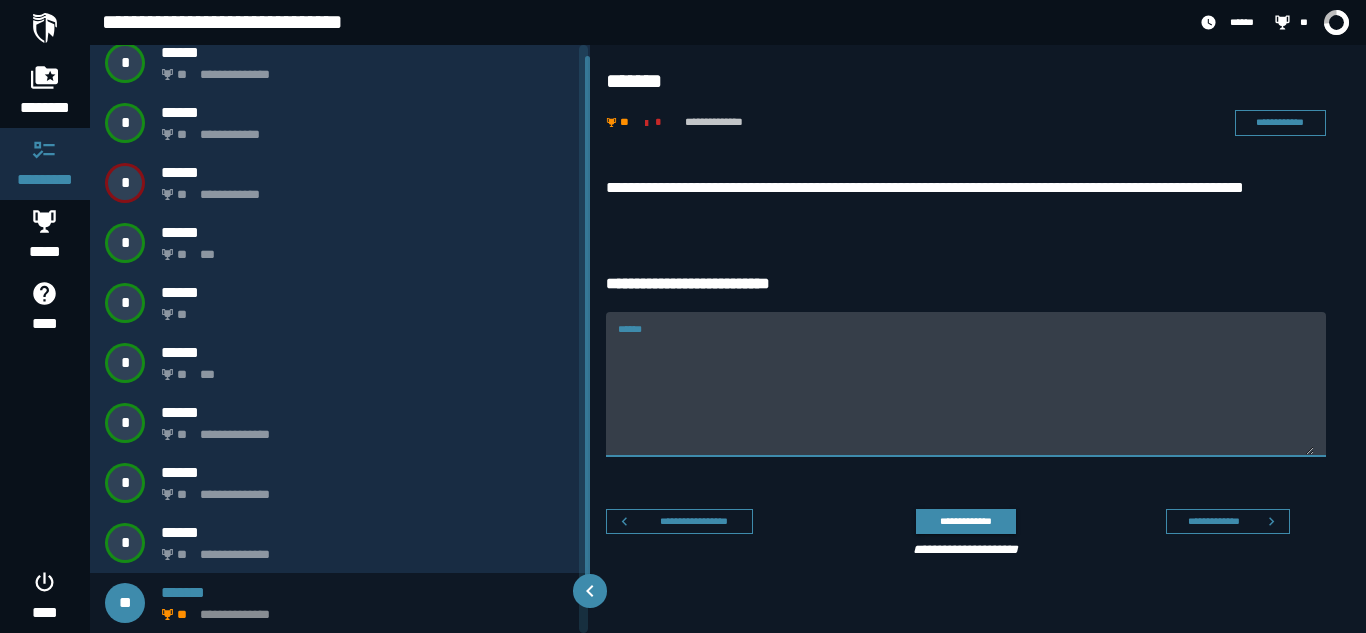 paste on "**********" 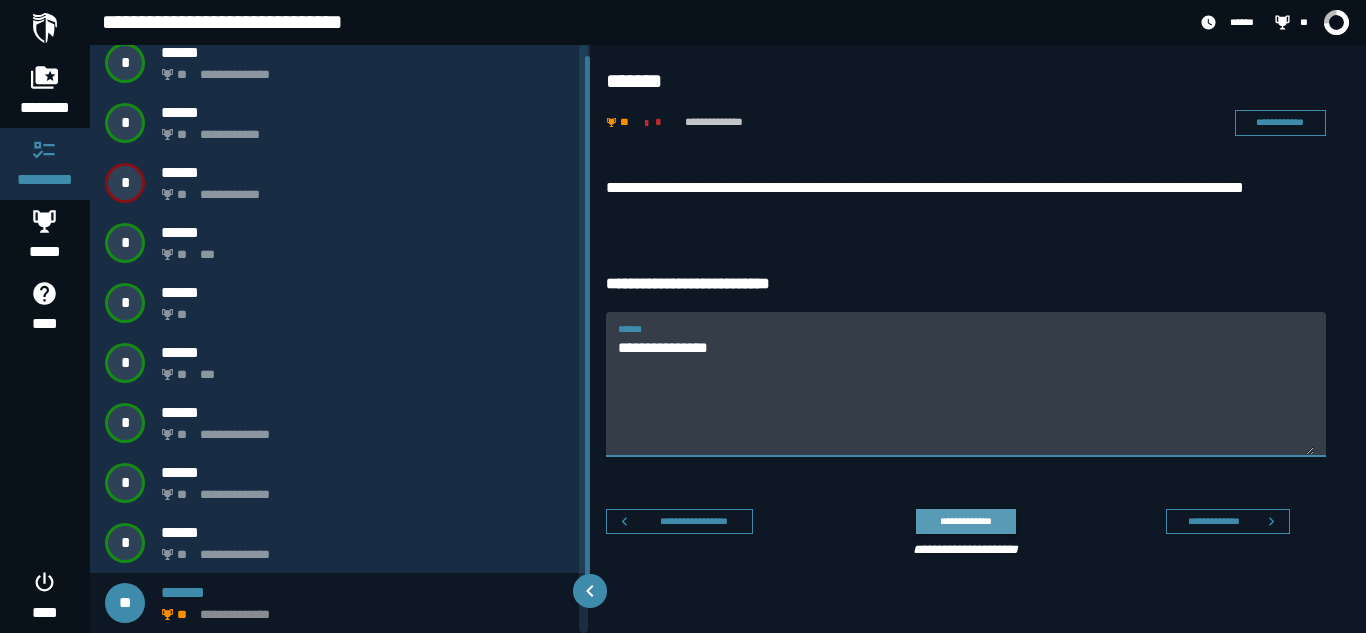 type on "**********" 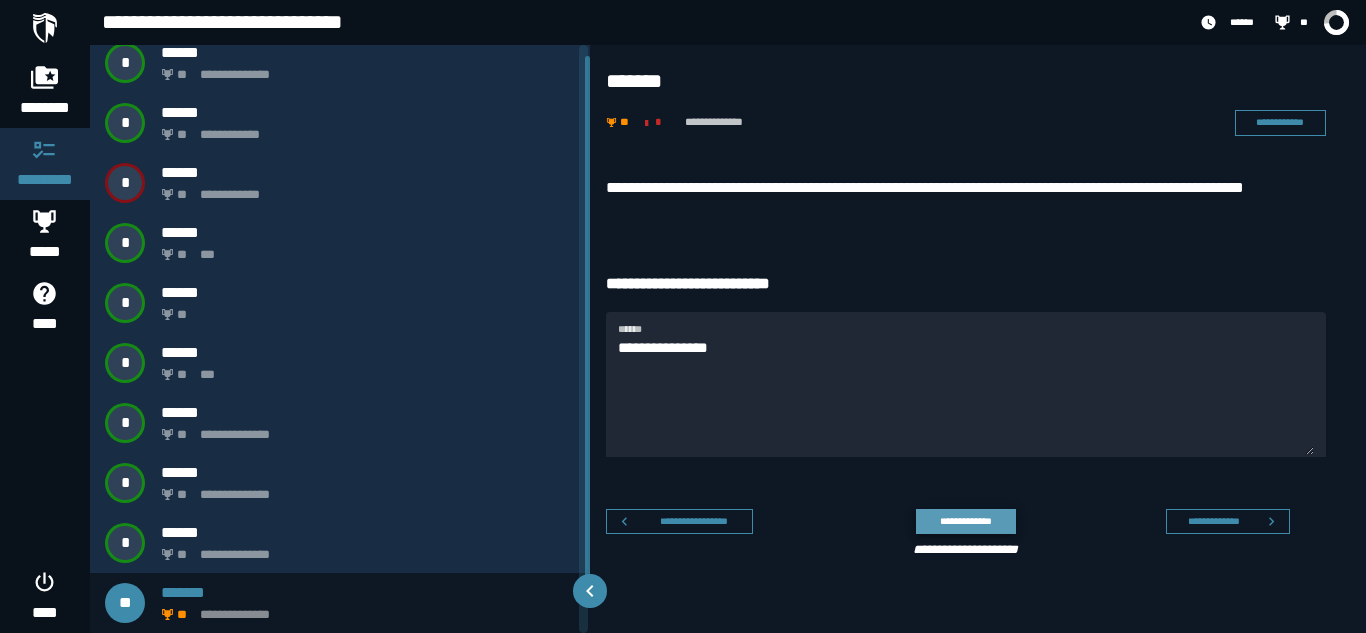 click on "**********" at bounding box center [965, 521] 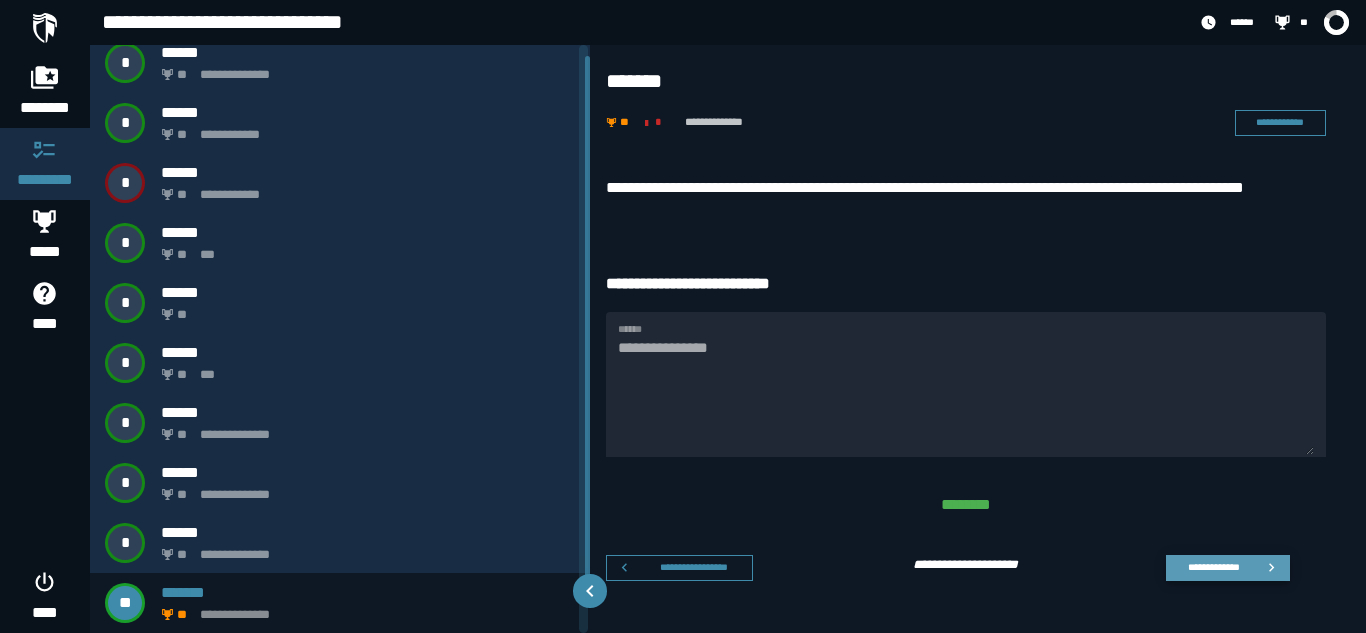 click on "**********" at bounding box center [1213, 567] 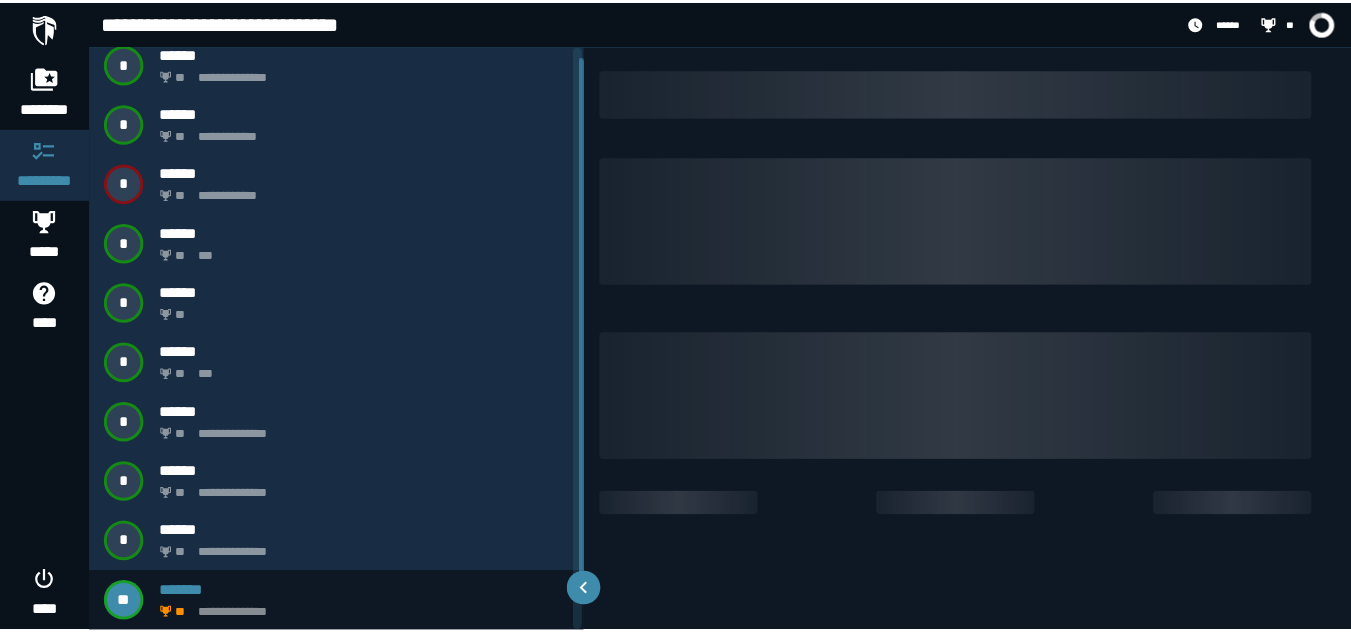 scroll, scrollTop: 62, scrollLeft: 0, axis: vertical 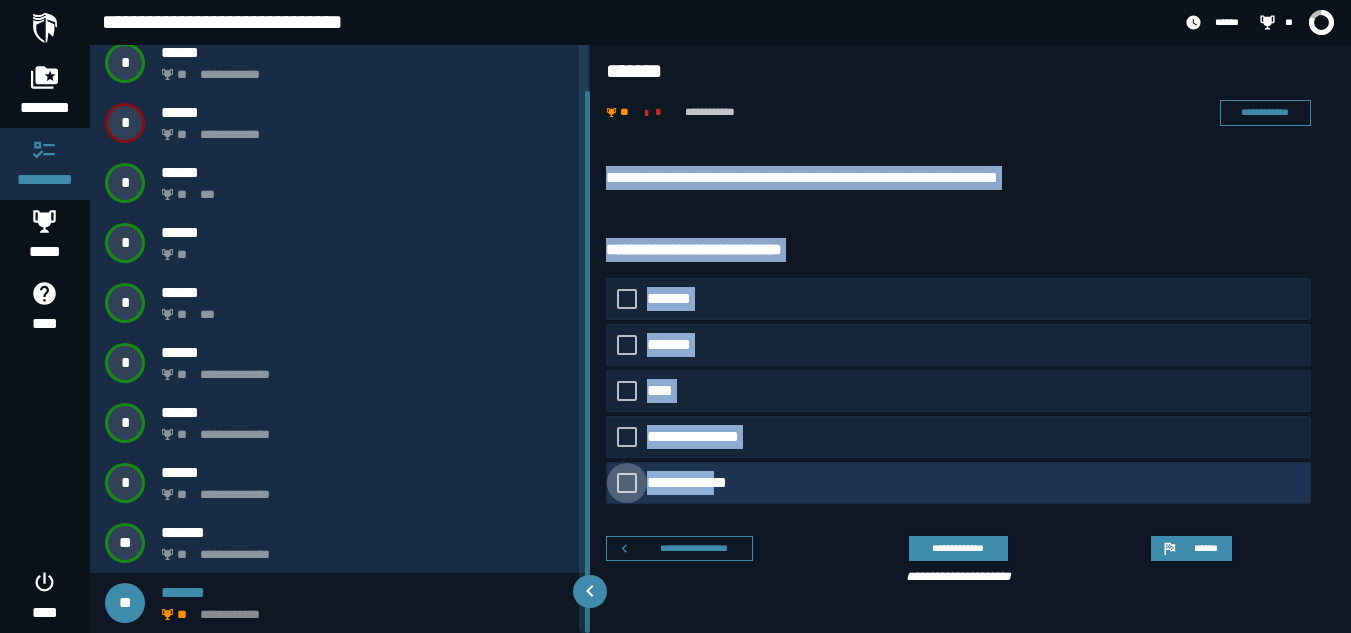 drag, startPoint x: 607, startPoint y: 157, endPoint x: 742, endPoint y: 498, distance: 366.7506 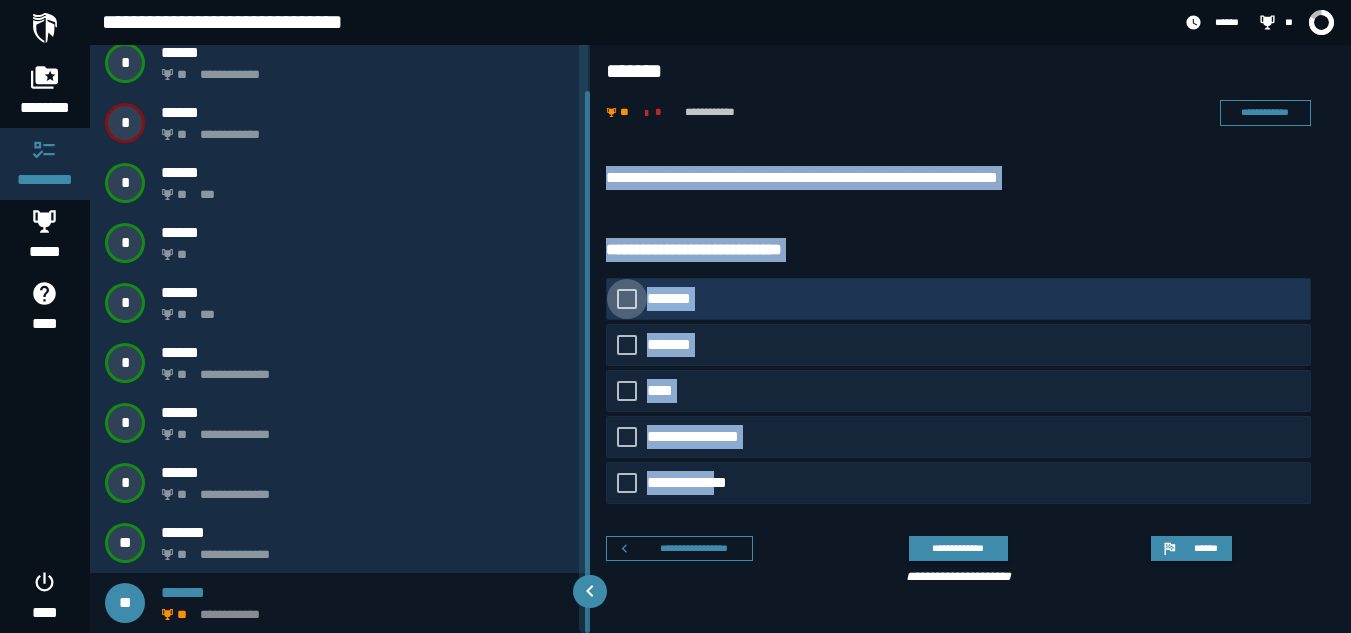 click on "*******" at bounding box center (677, 299) 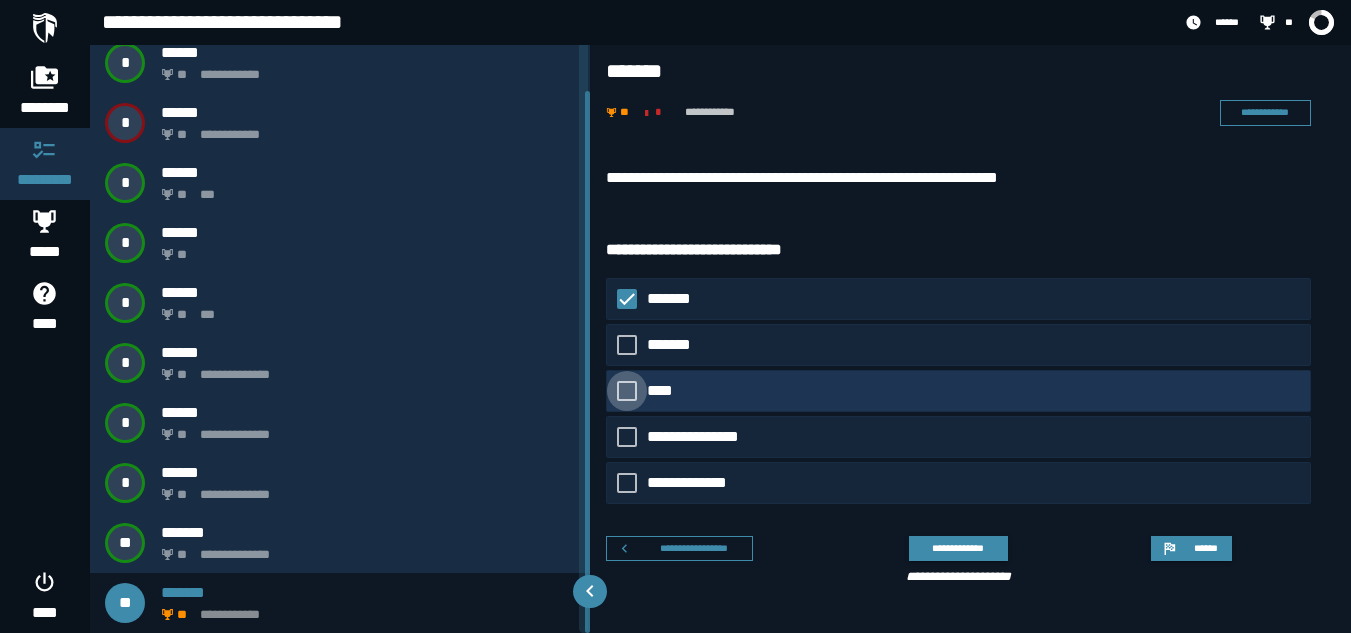 click on "****" 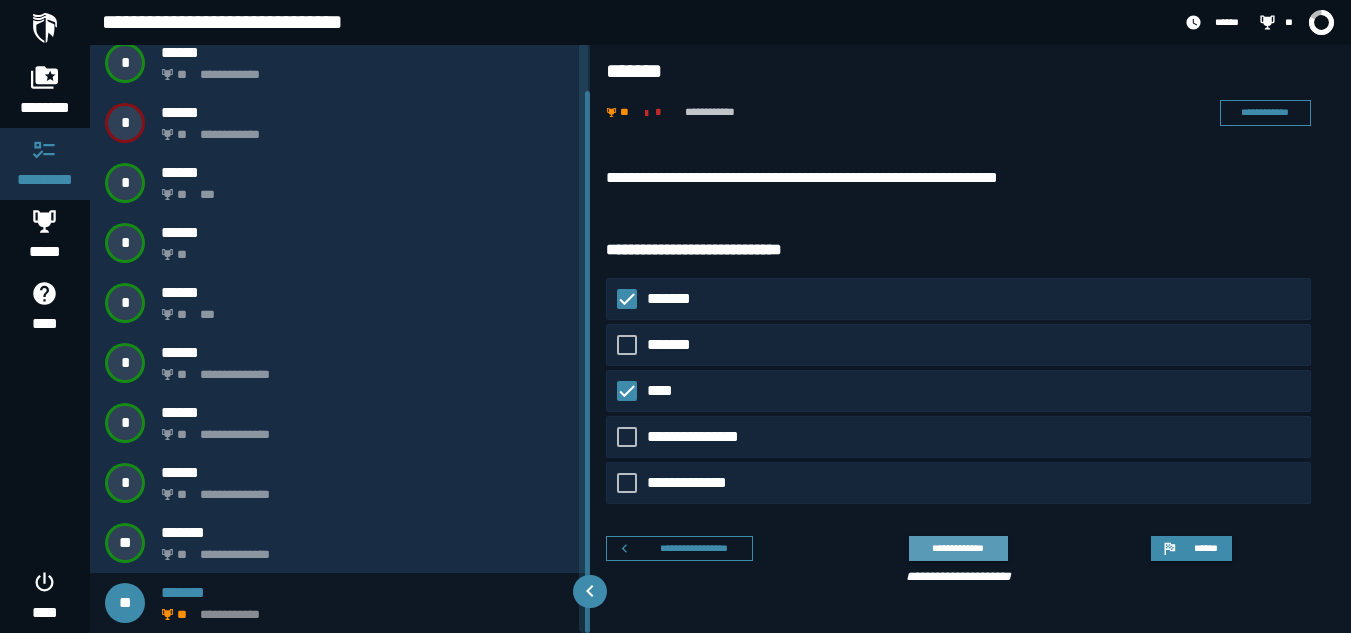 click on "**********" at bounding box center [958, 548] 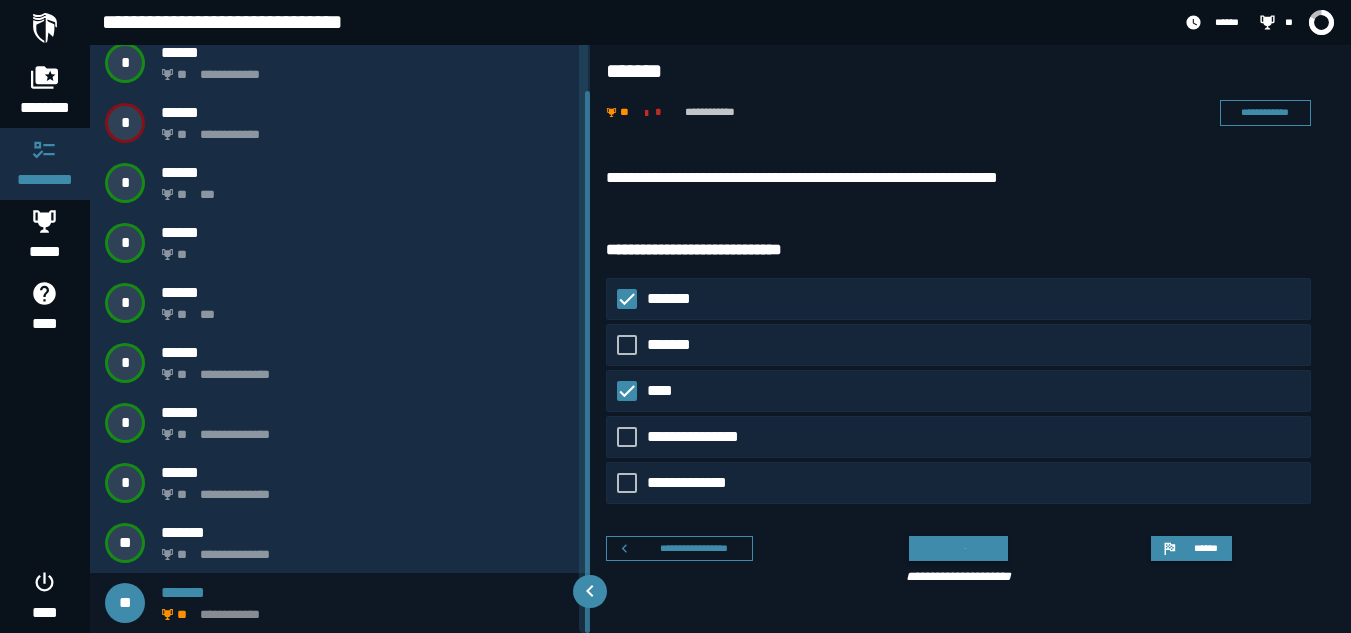 scroll, scrollTop: 25, scrollLeft: 0, axis: vertical 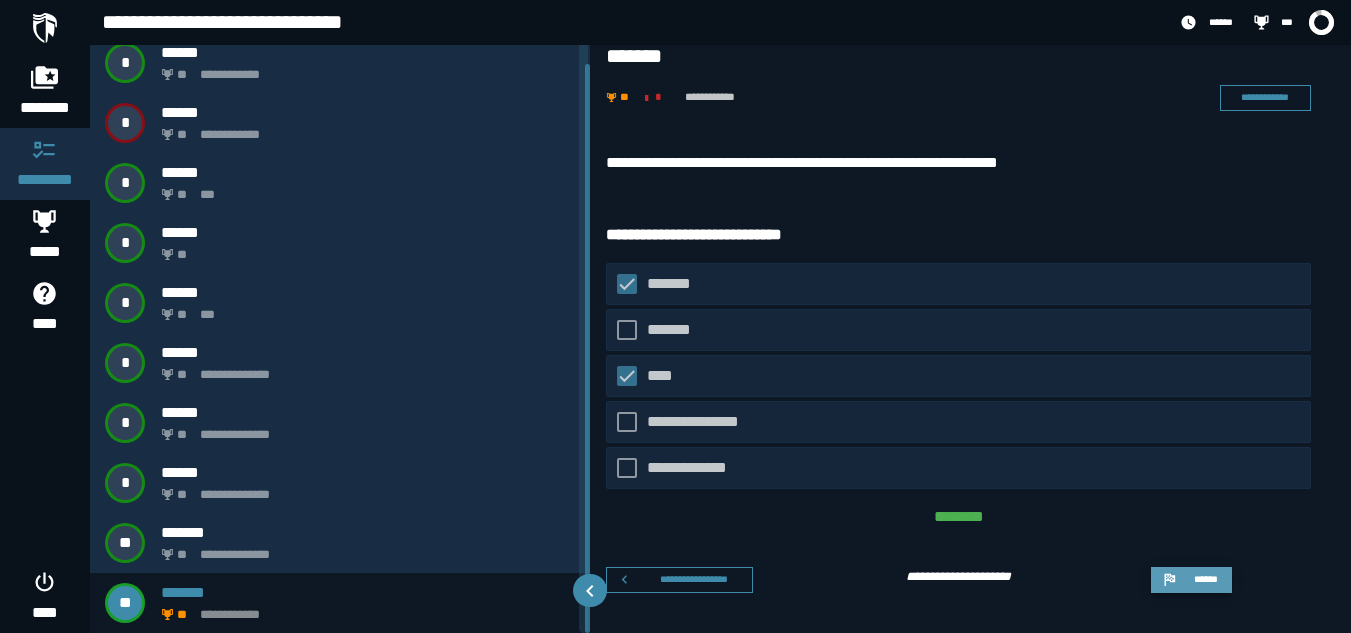 click 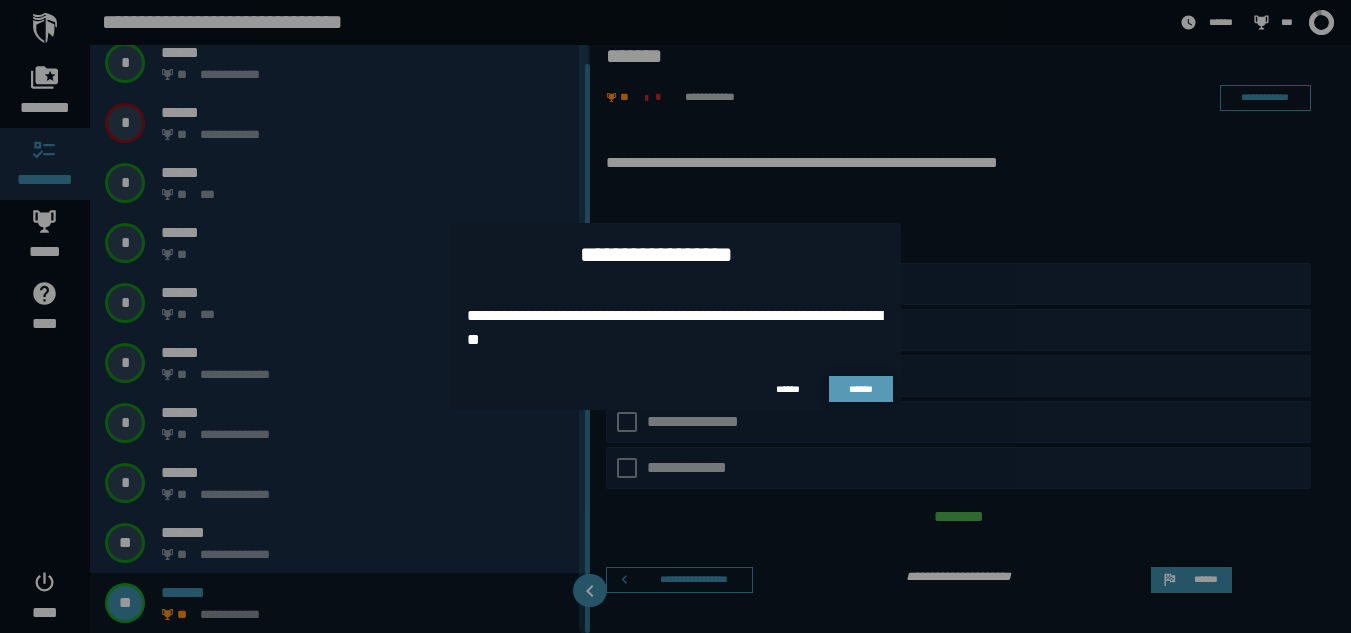 click on "******" at bounding box center [860, 389] 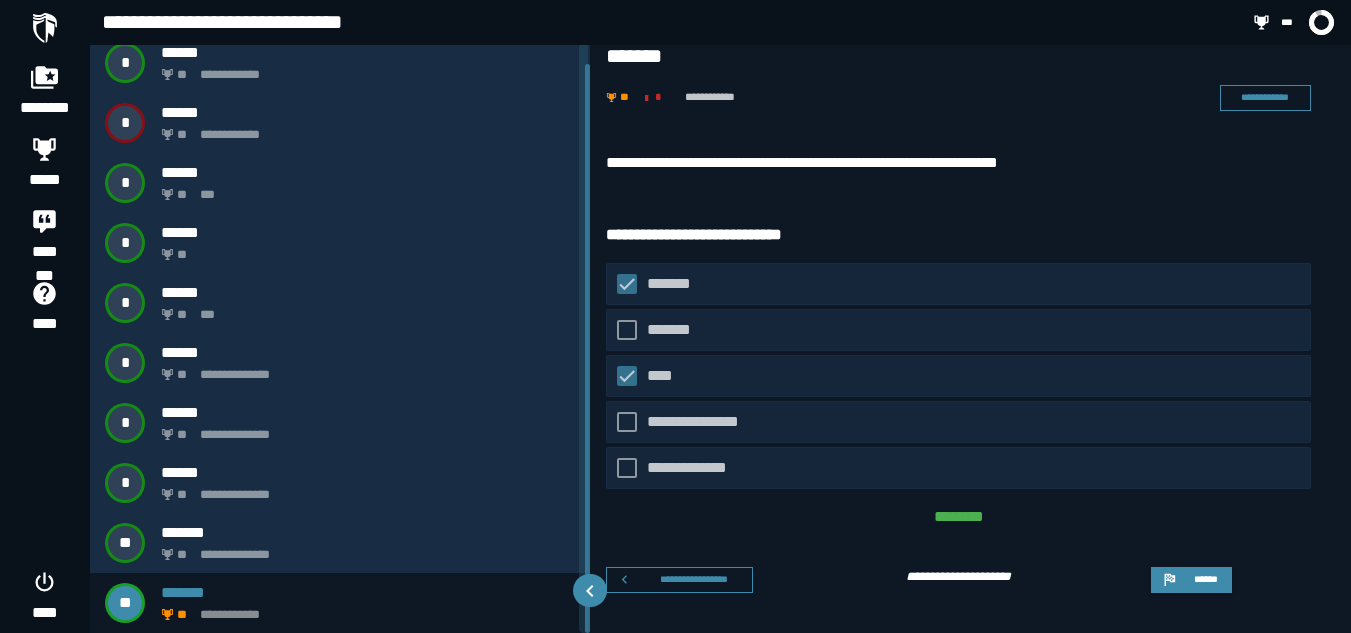scroll, scrollTop: 0, scrollLeft: 0, axis: both 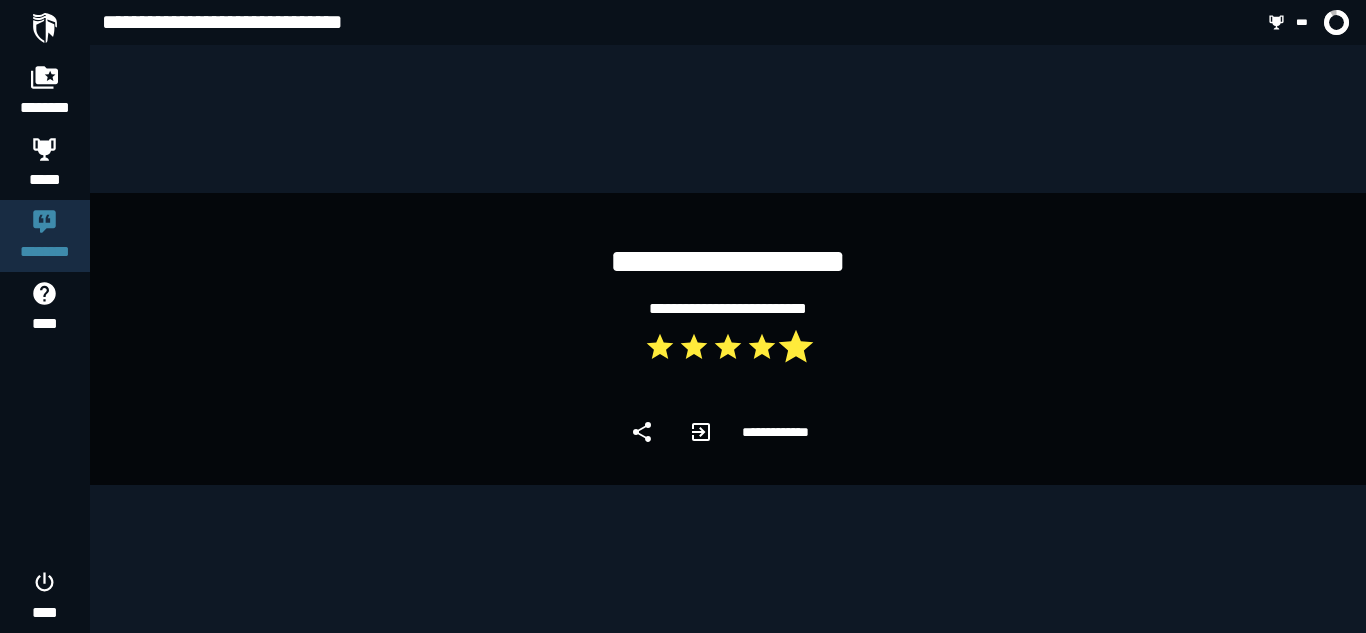 click 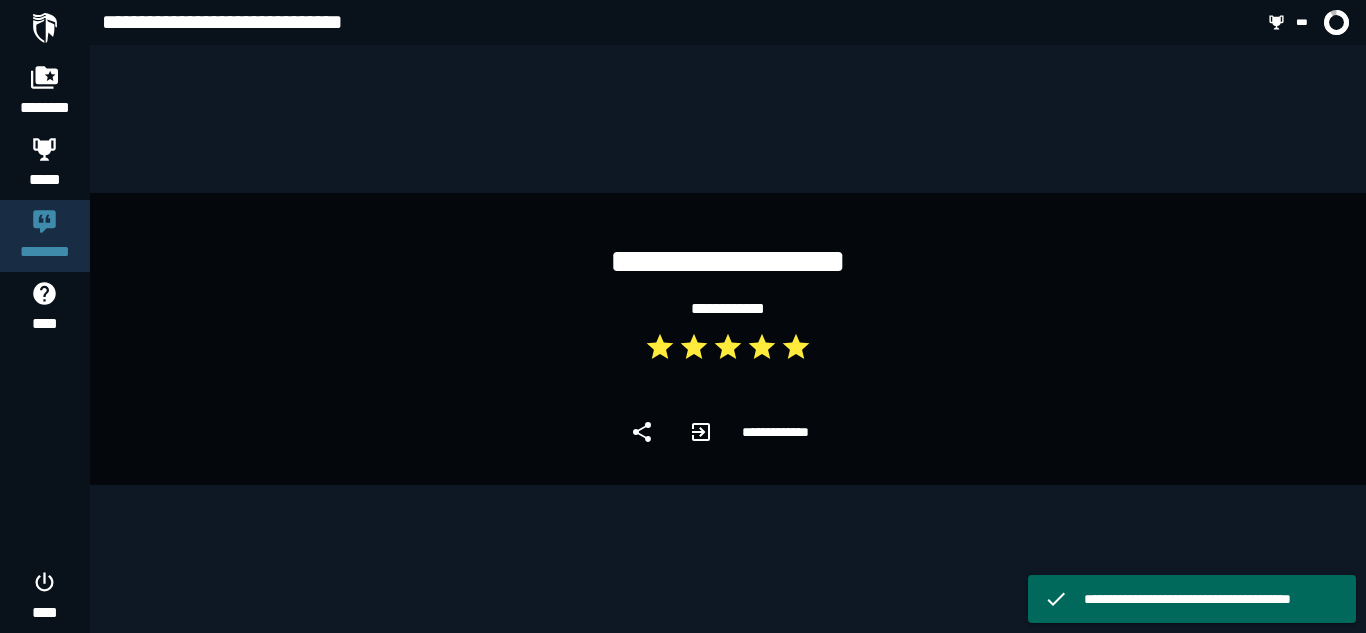 click on "**********" at bounding box center (728, 339) 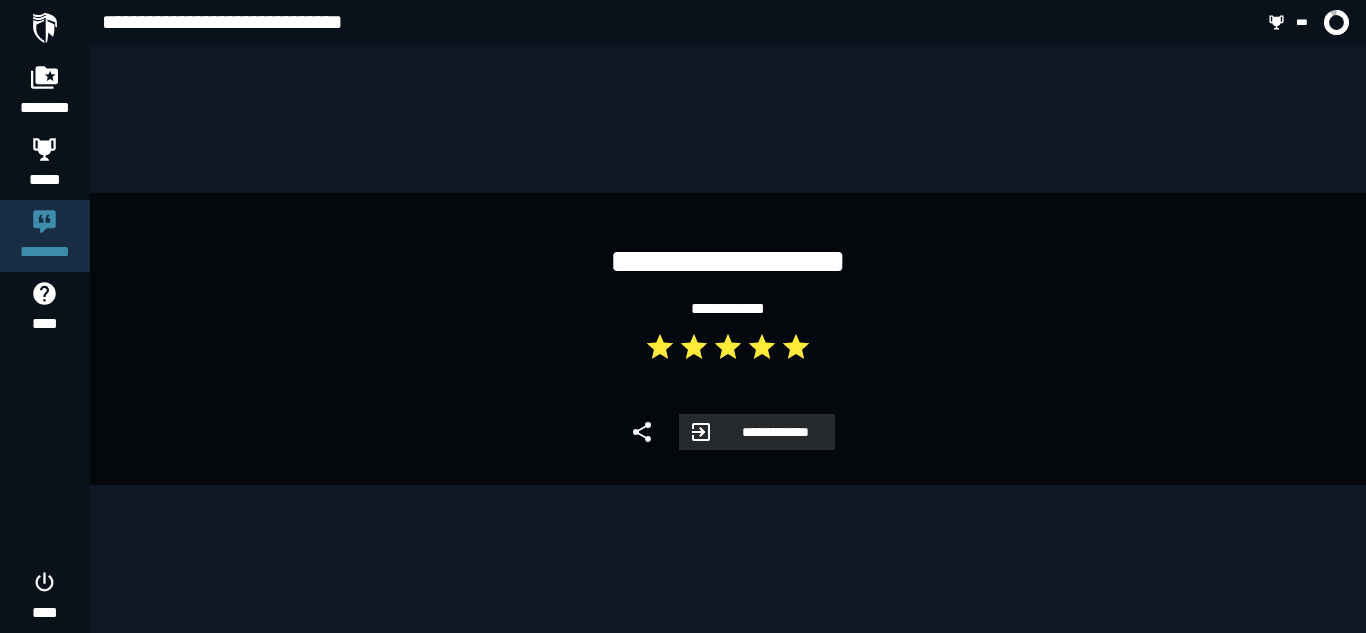 click on "**********" at bounding box center [774, 432] 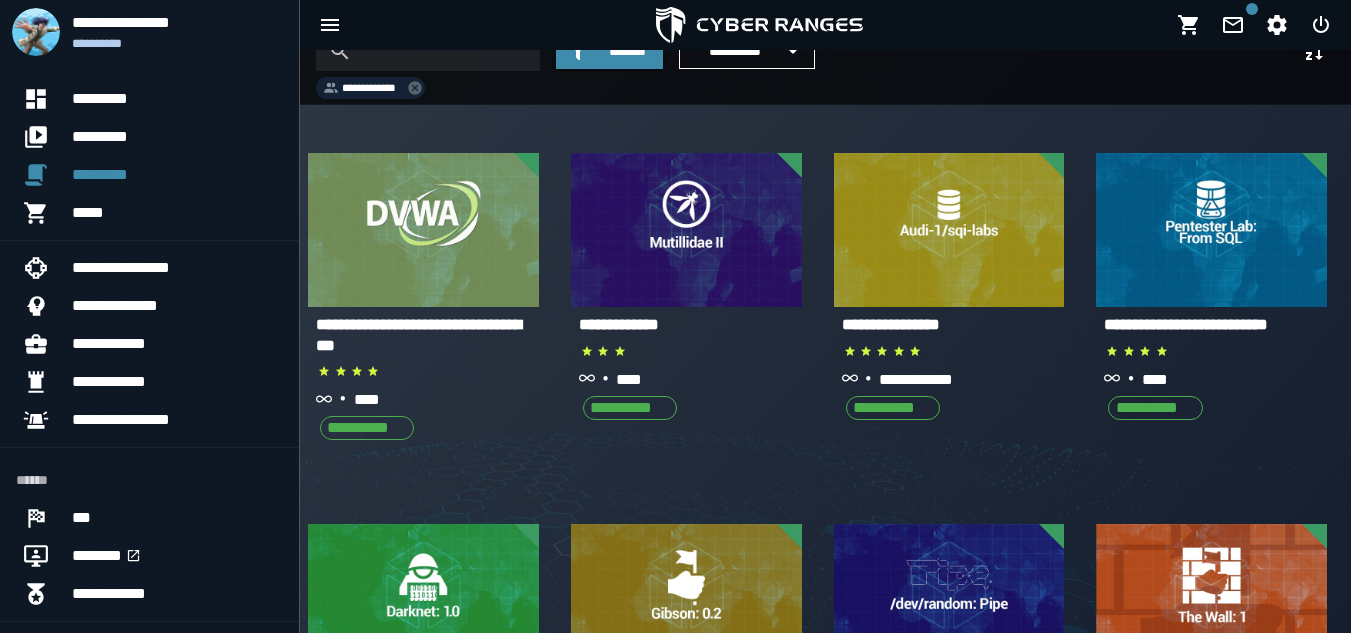 scroll, scrollTop: 0, scrollLeft: 0, axis: both 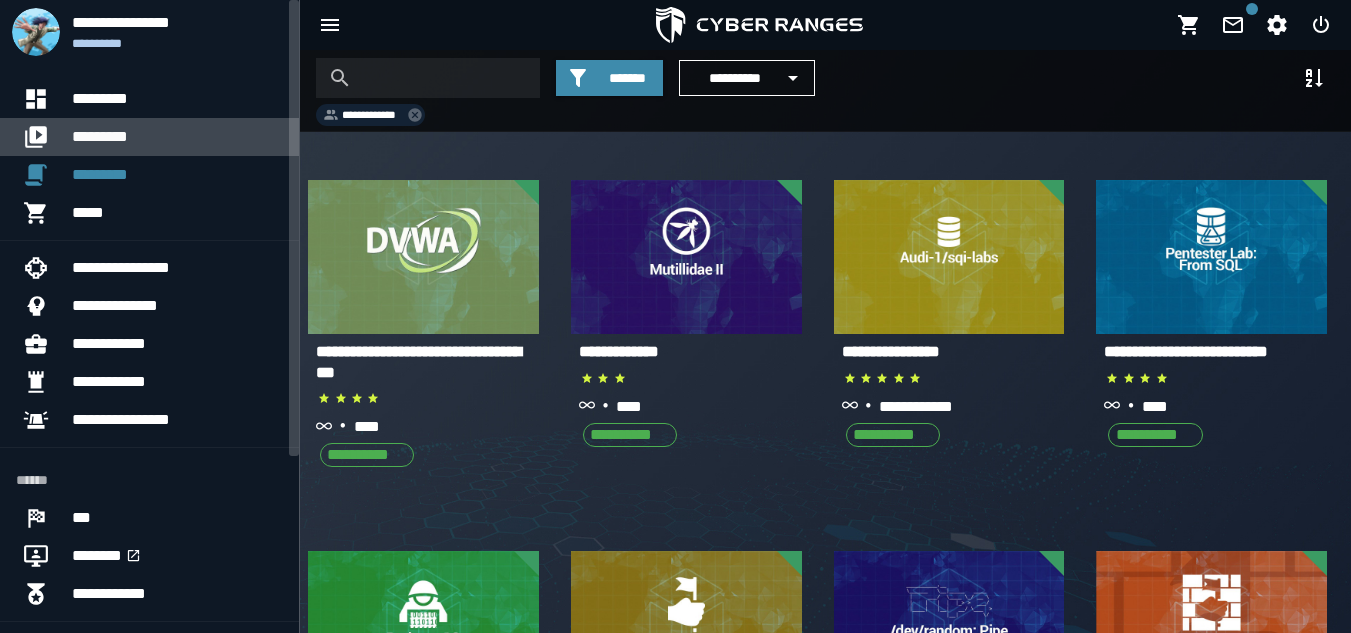 click on "*********" at bounding box center [177, 137] 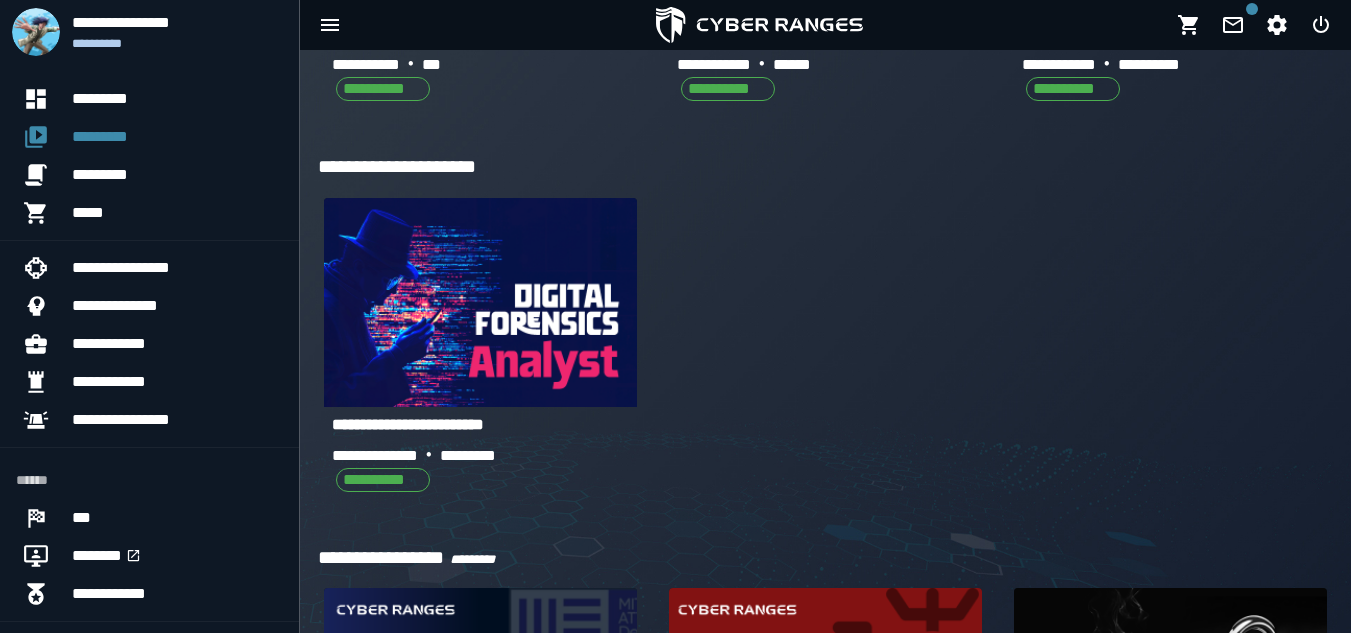 scroll, scrollTop: 0, scrollLeft: 0, axis: both 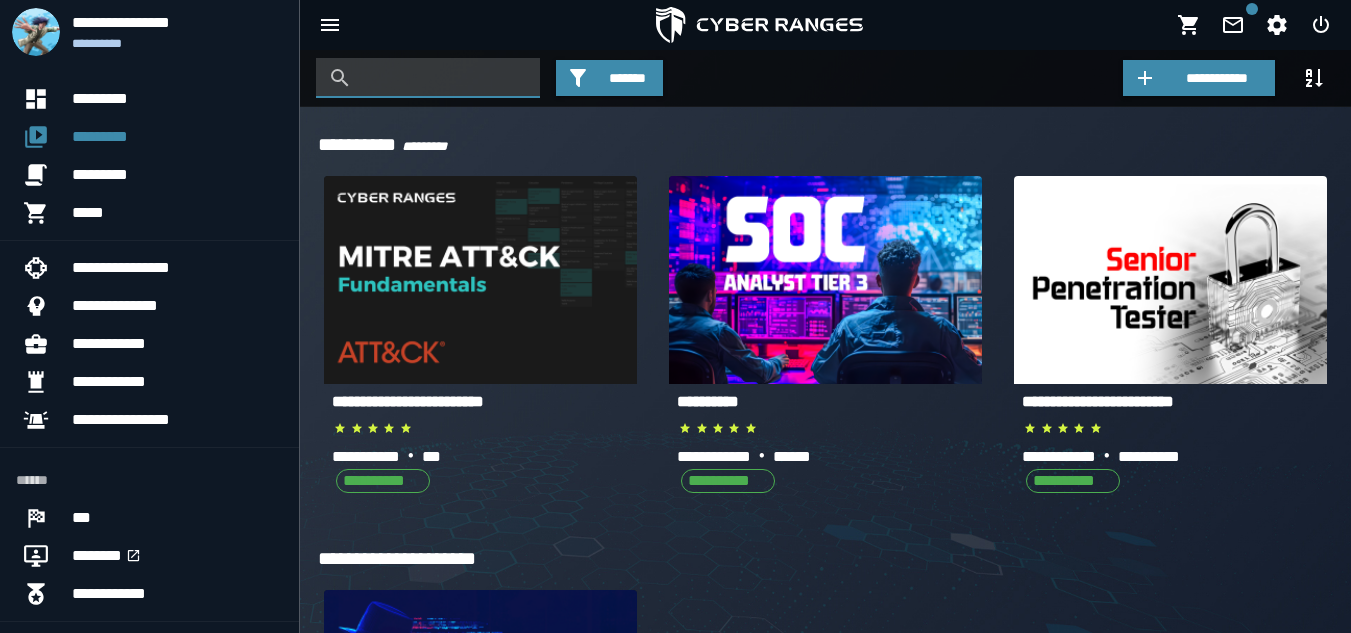 click at bounding box center (443, 78) 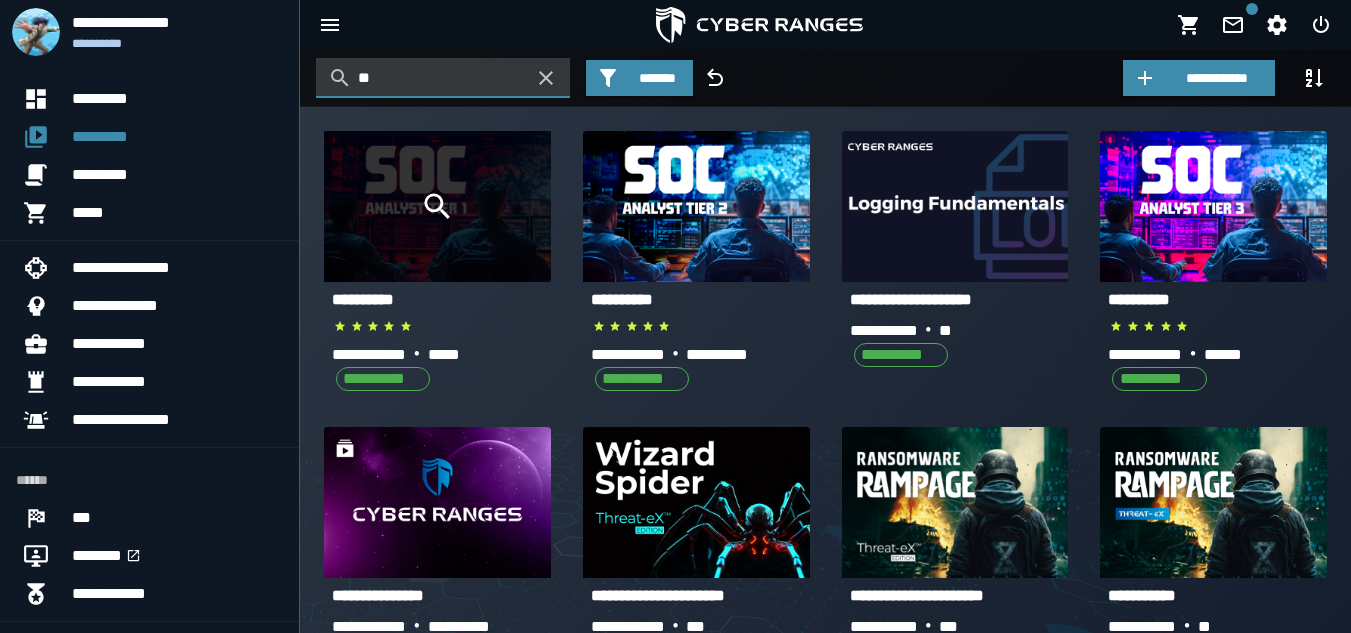 type on "**" 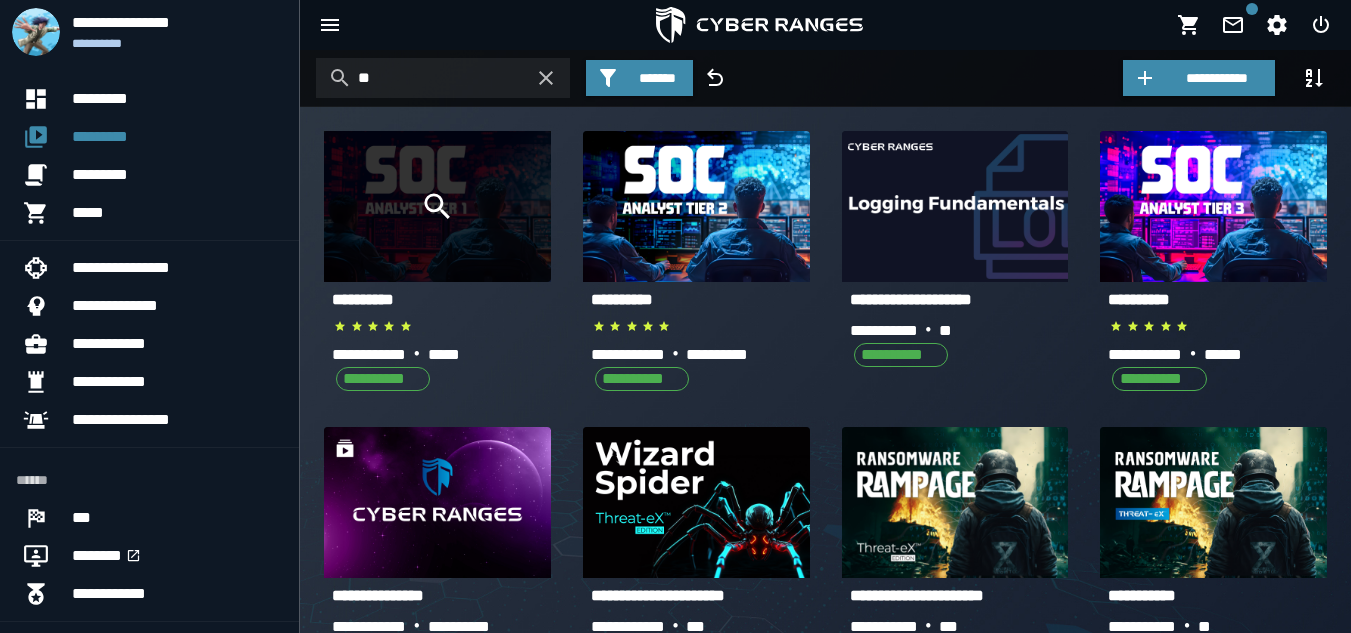 click 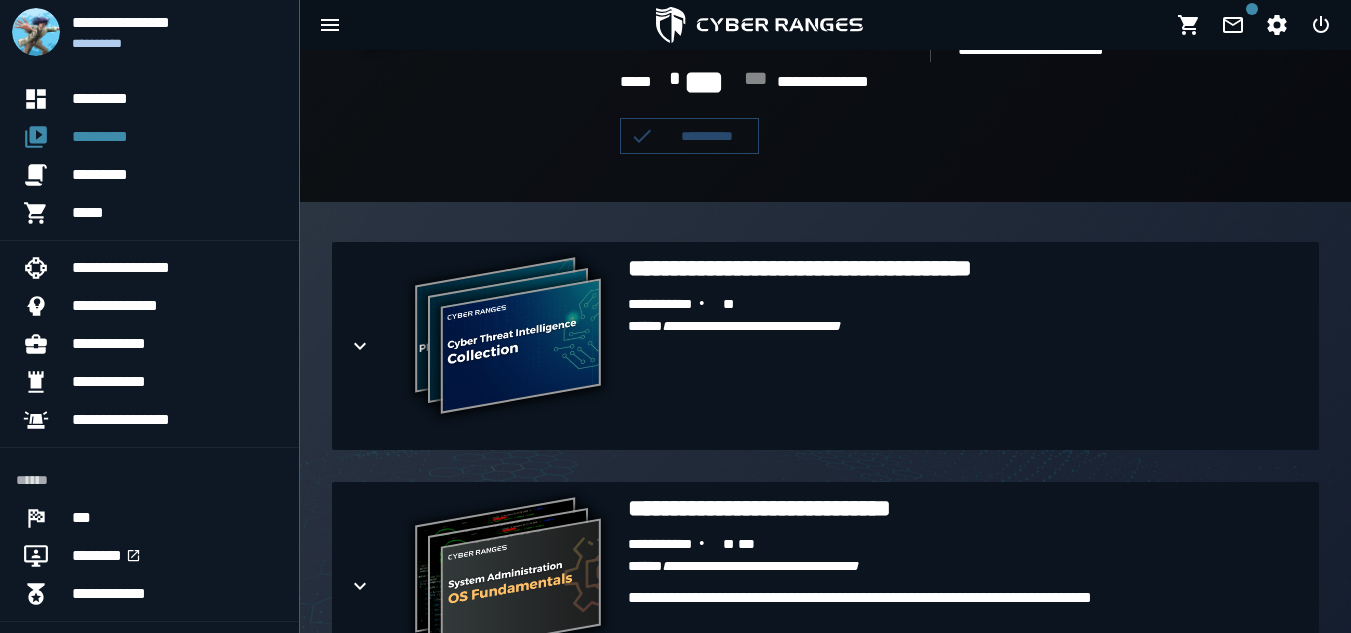 scroll, scrollTop: 334, scrollLeft: 0, axis: vertical 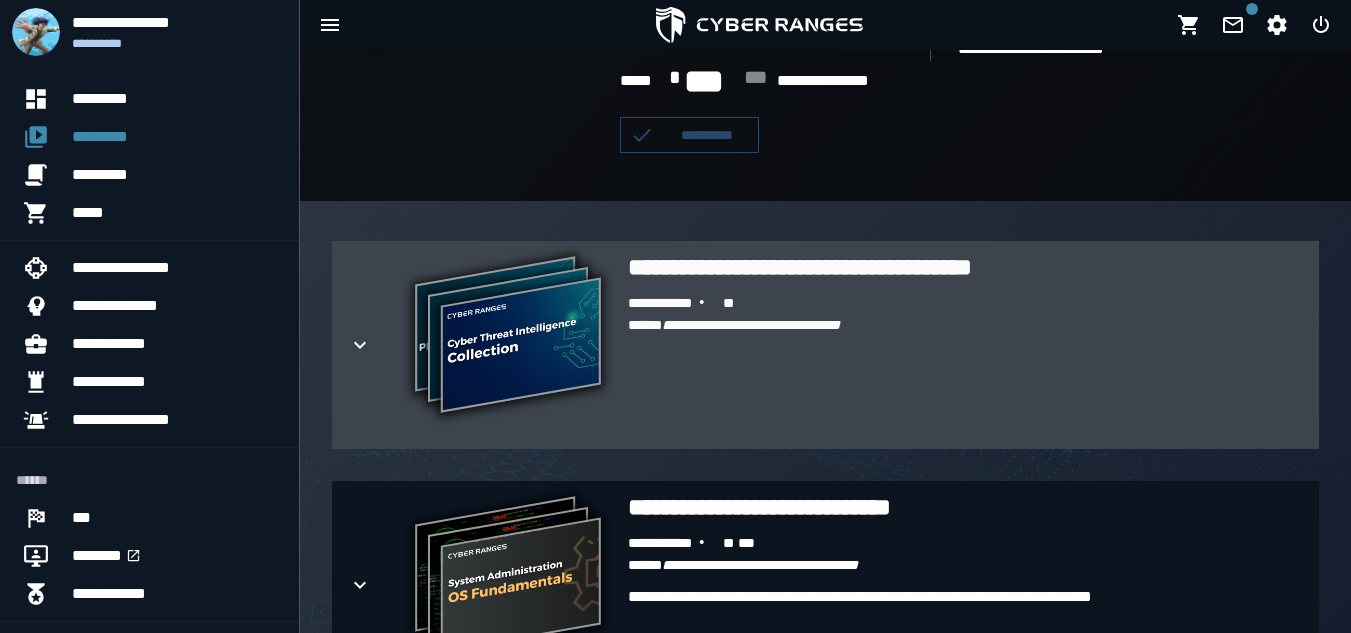 click on "**********" at bounding box center (825, 345) 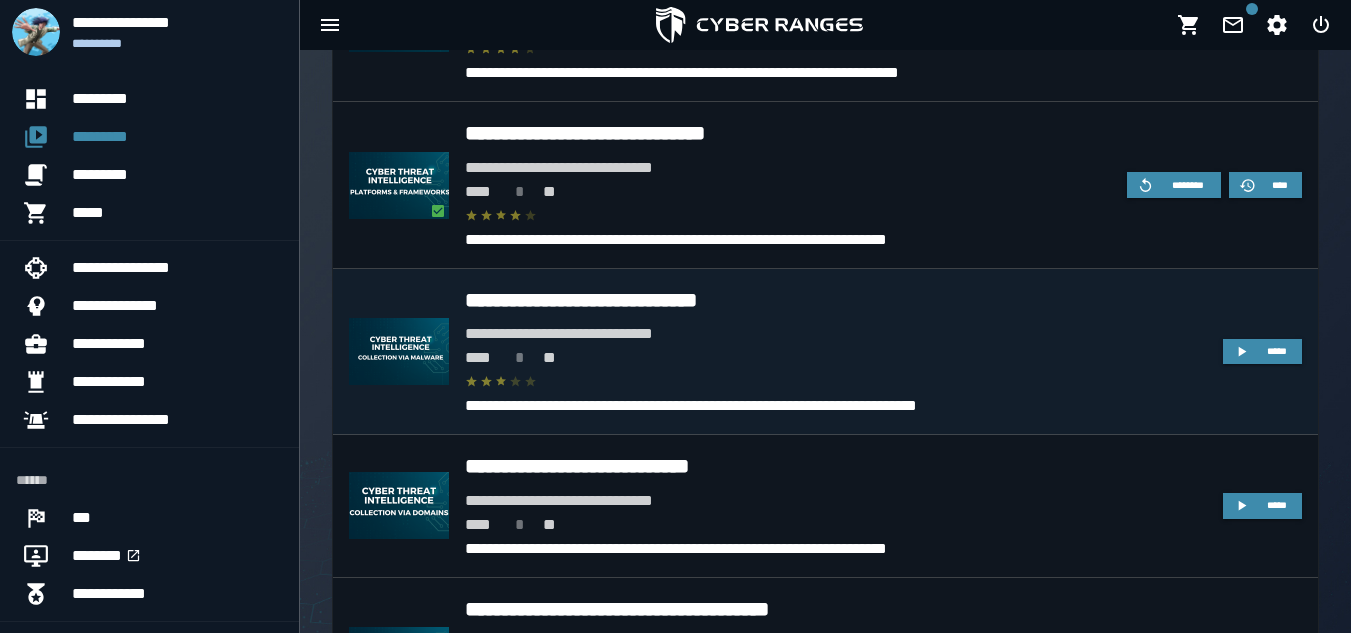 scroll, scrollTop: 845, scrollLeft: 0, axis: vertical 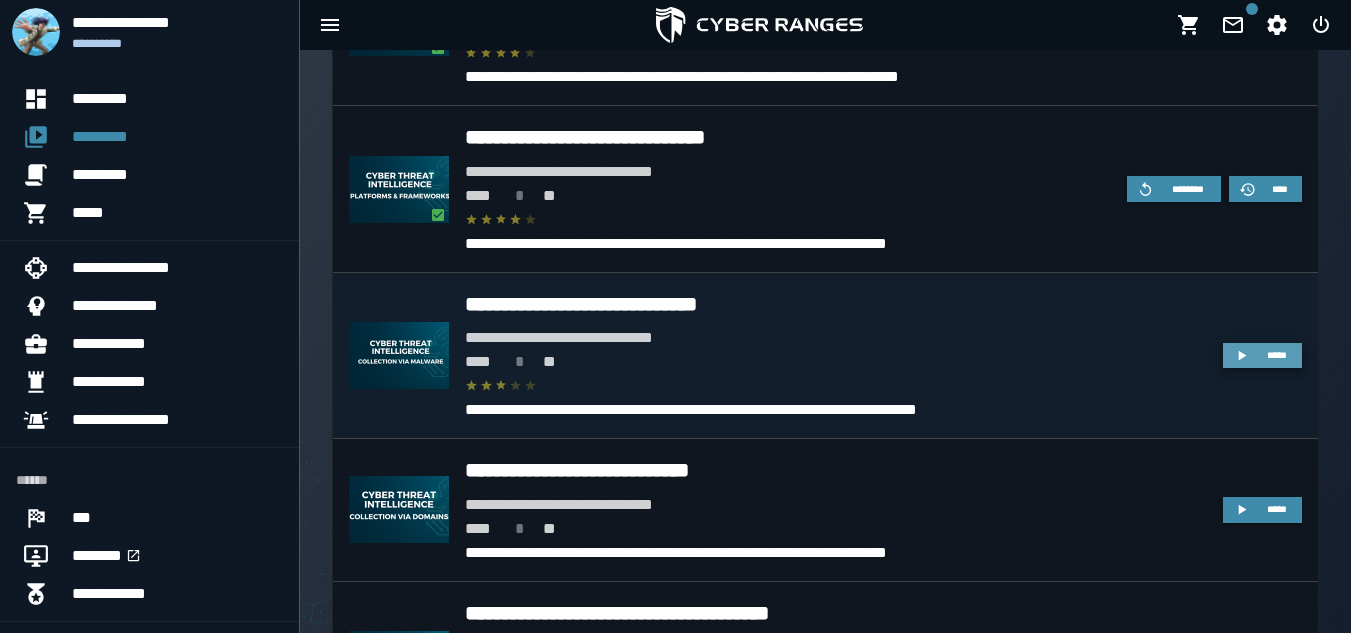 click on "*****" at bounding box center [1262, 356] 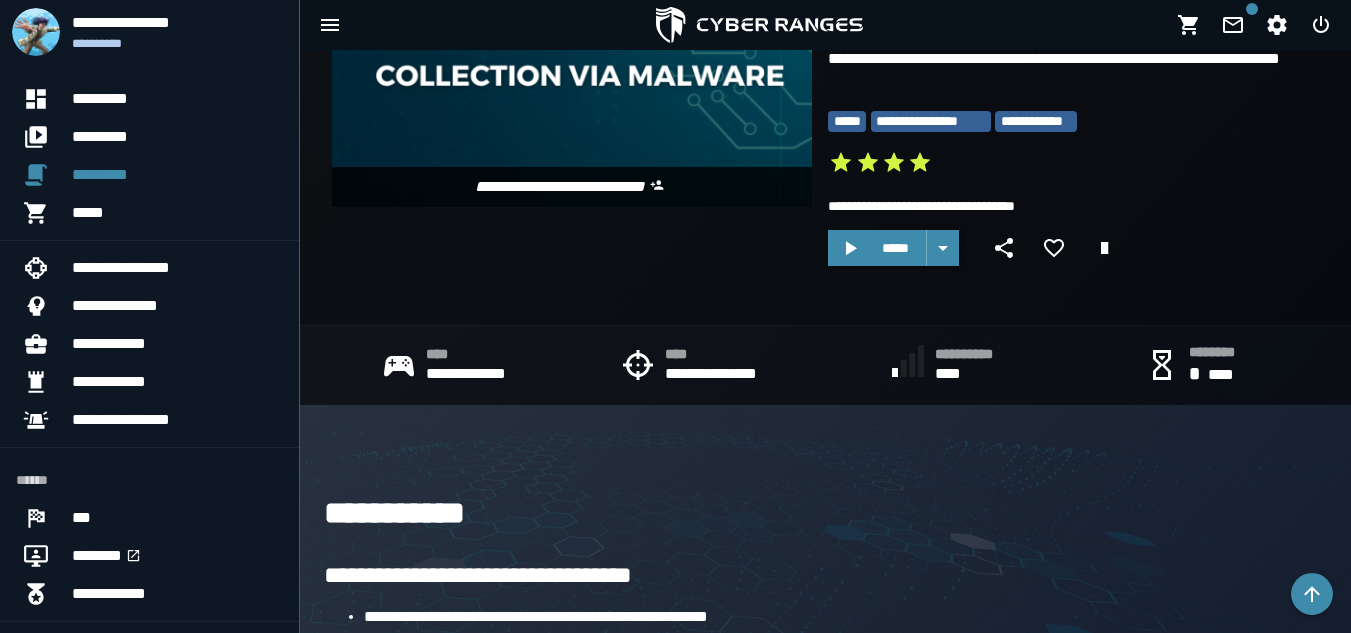 scroll, scrollTop: 203, scrollLeft: 0, axis: vertical 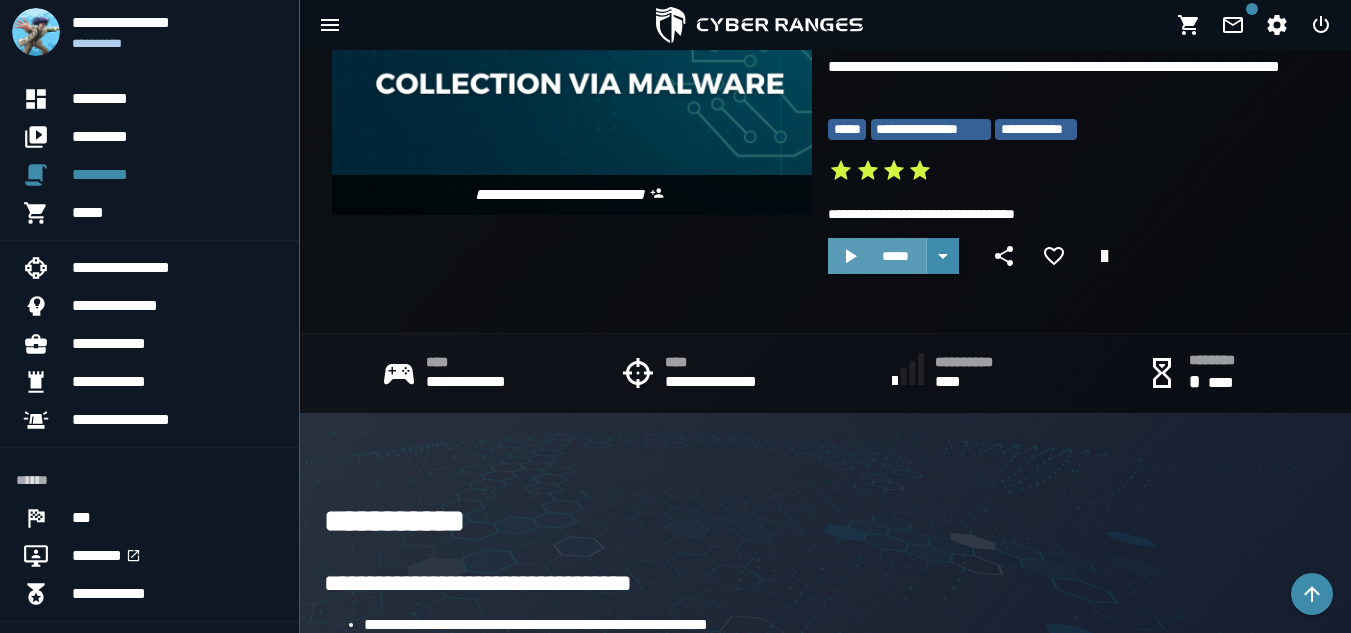 click 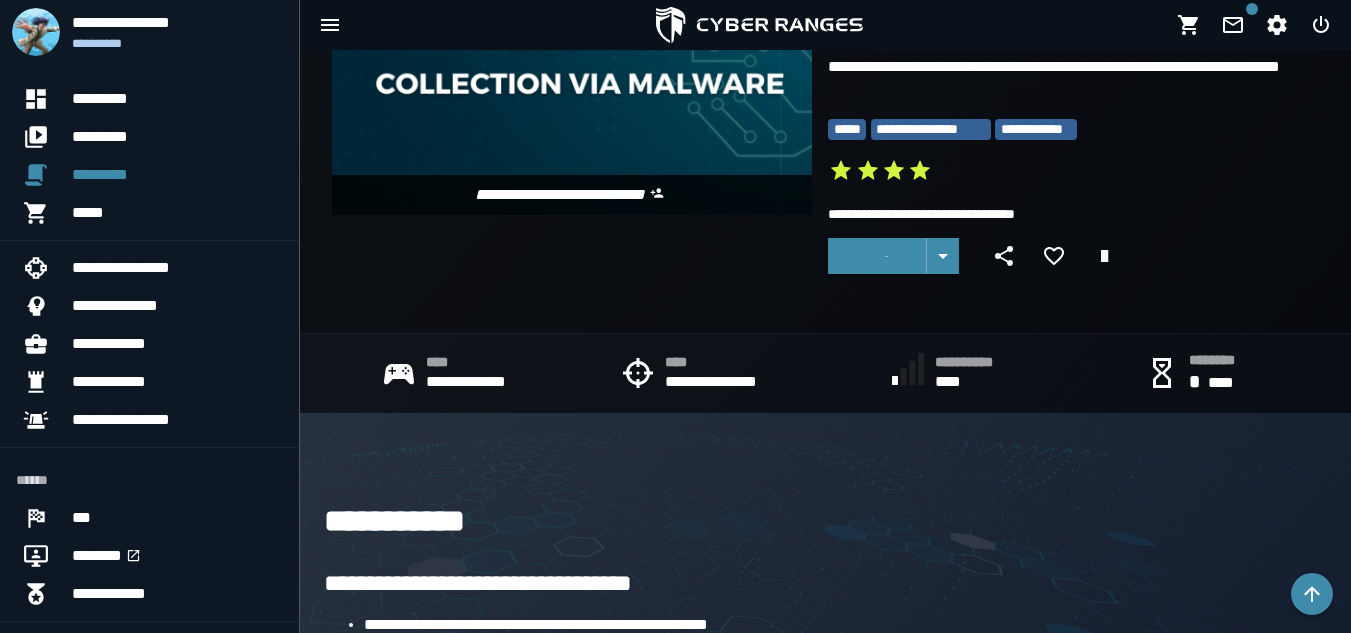 scroll, scrollTop: 0, scrollLeft: 0, axis: both 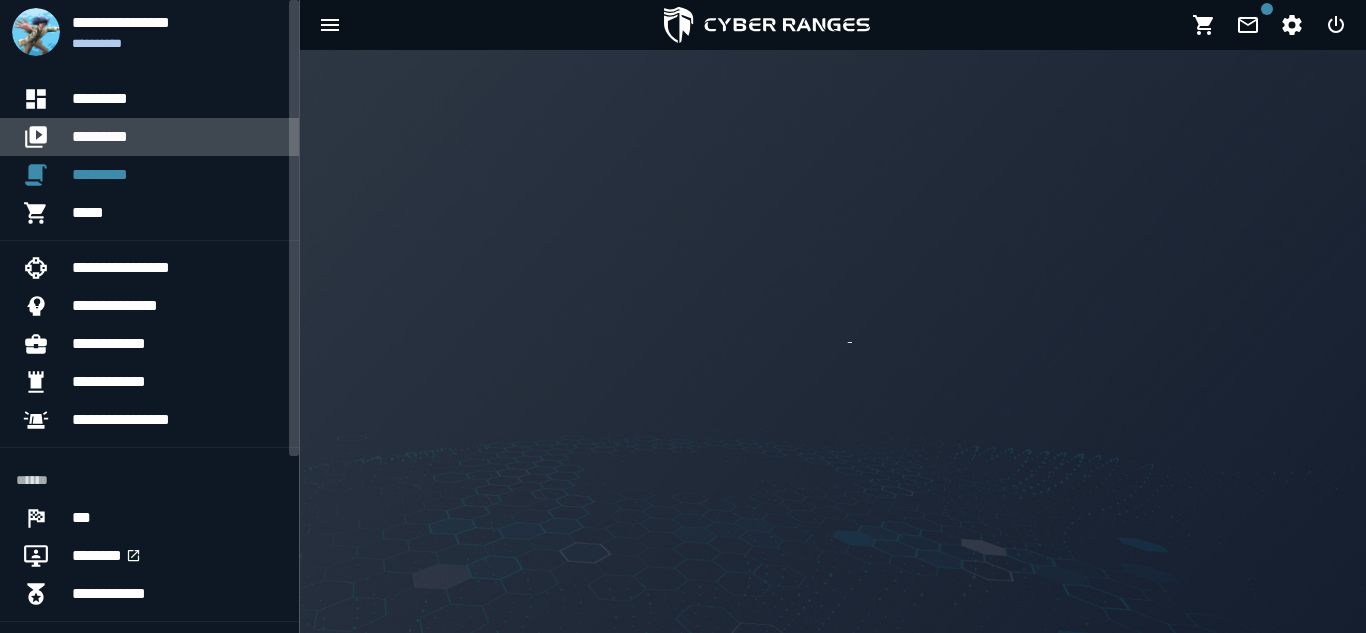 click on "*********" at bounding box center (177, 137) 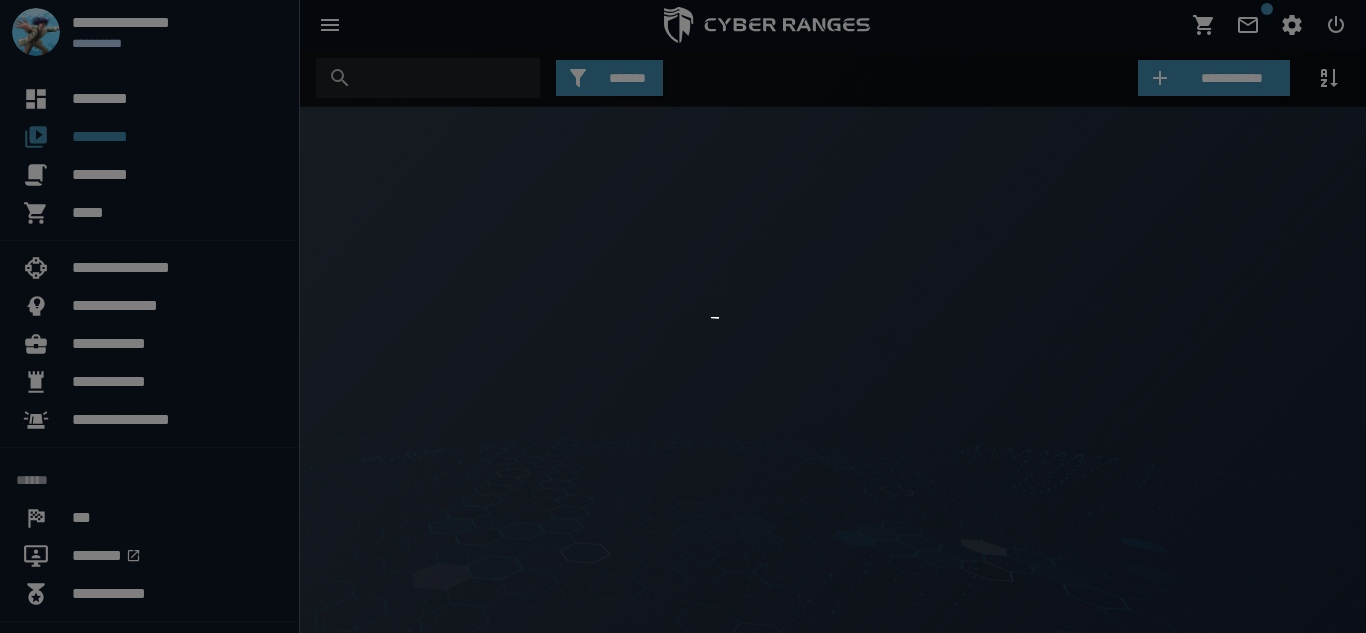 click at bounding box center (683, 316) 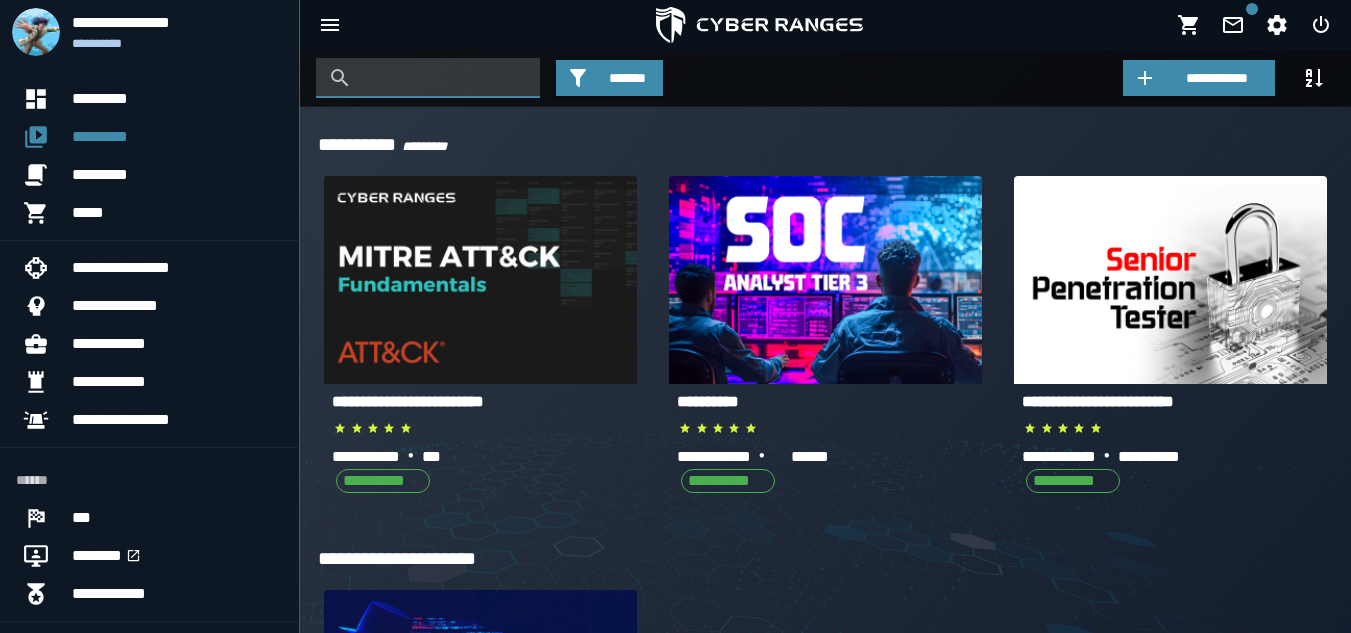click at bounding box center (443, 78) 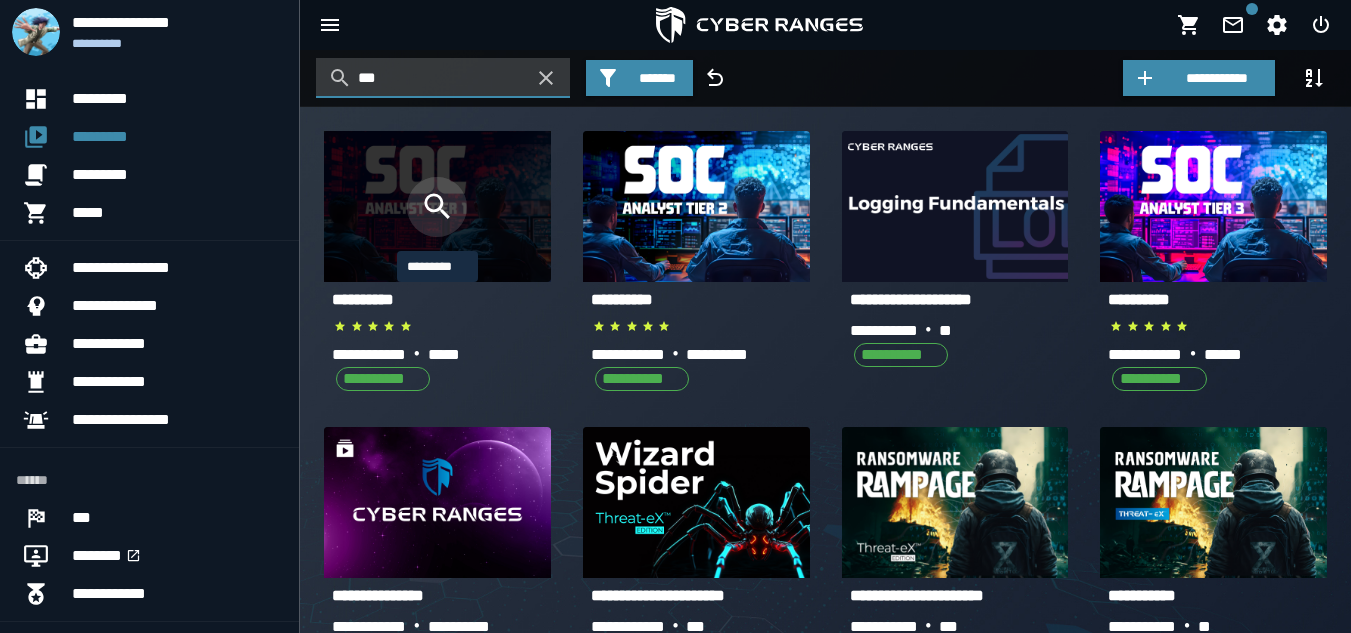type on "***" 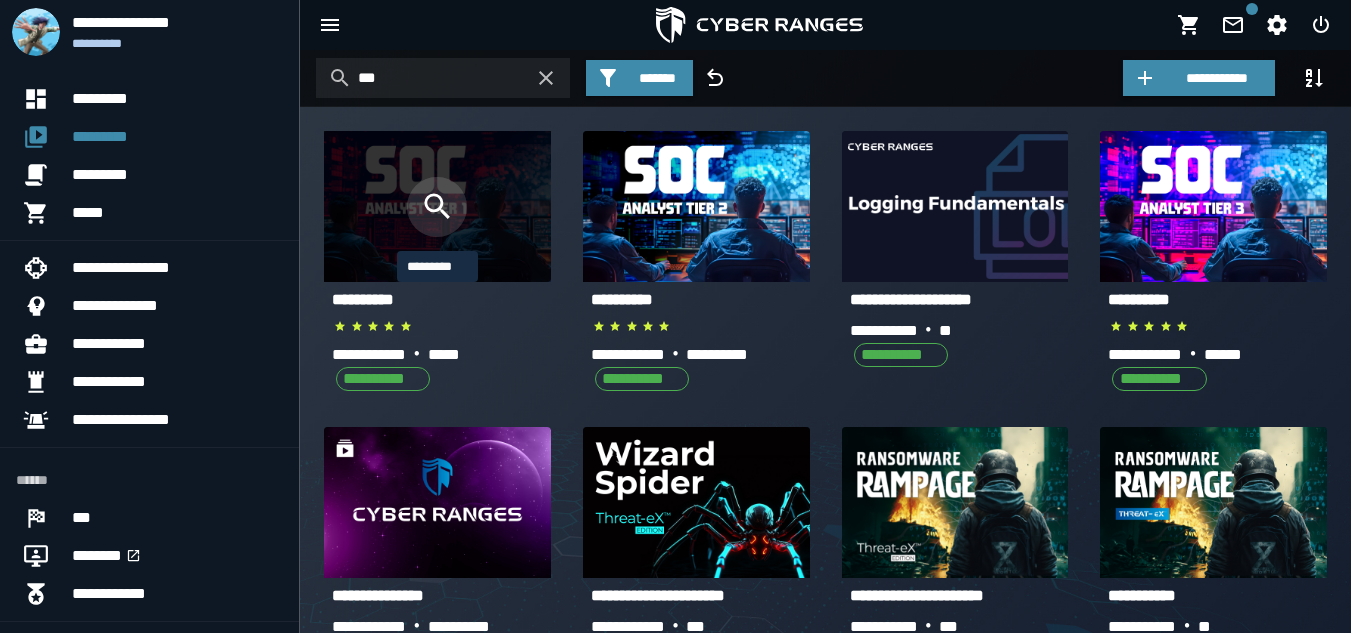 click at bounding box center (437, 207) 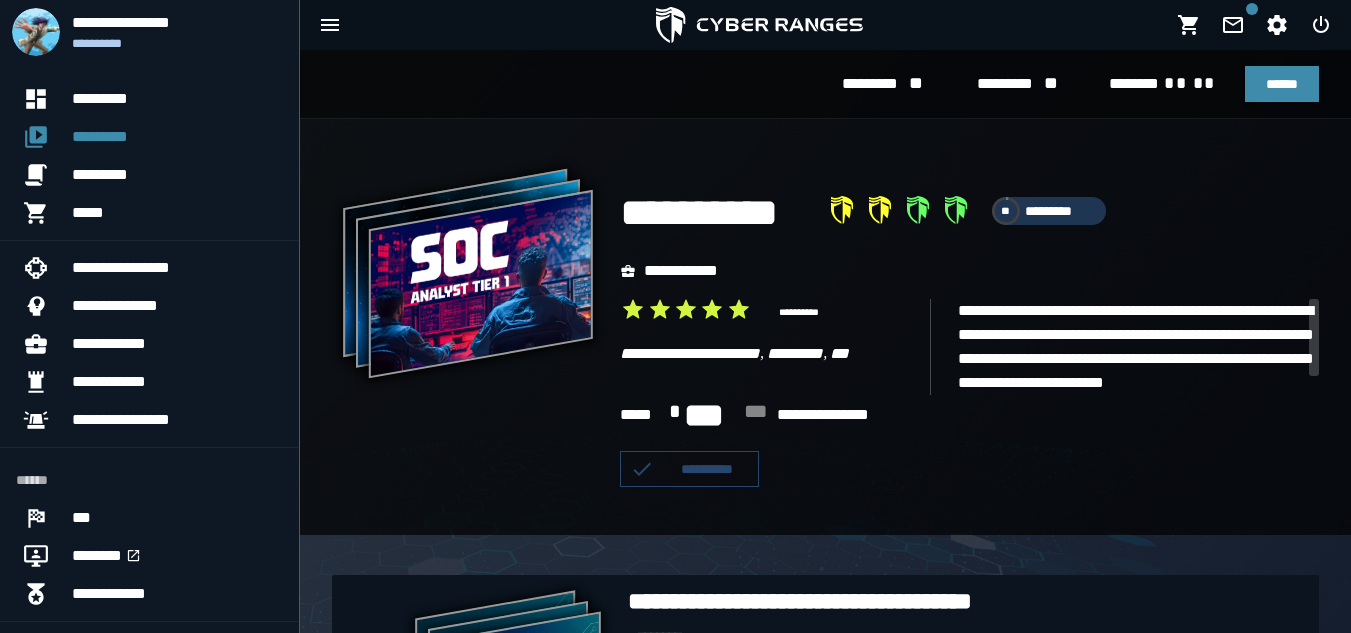 click on "**********" at bounding box center [825, 327] 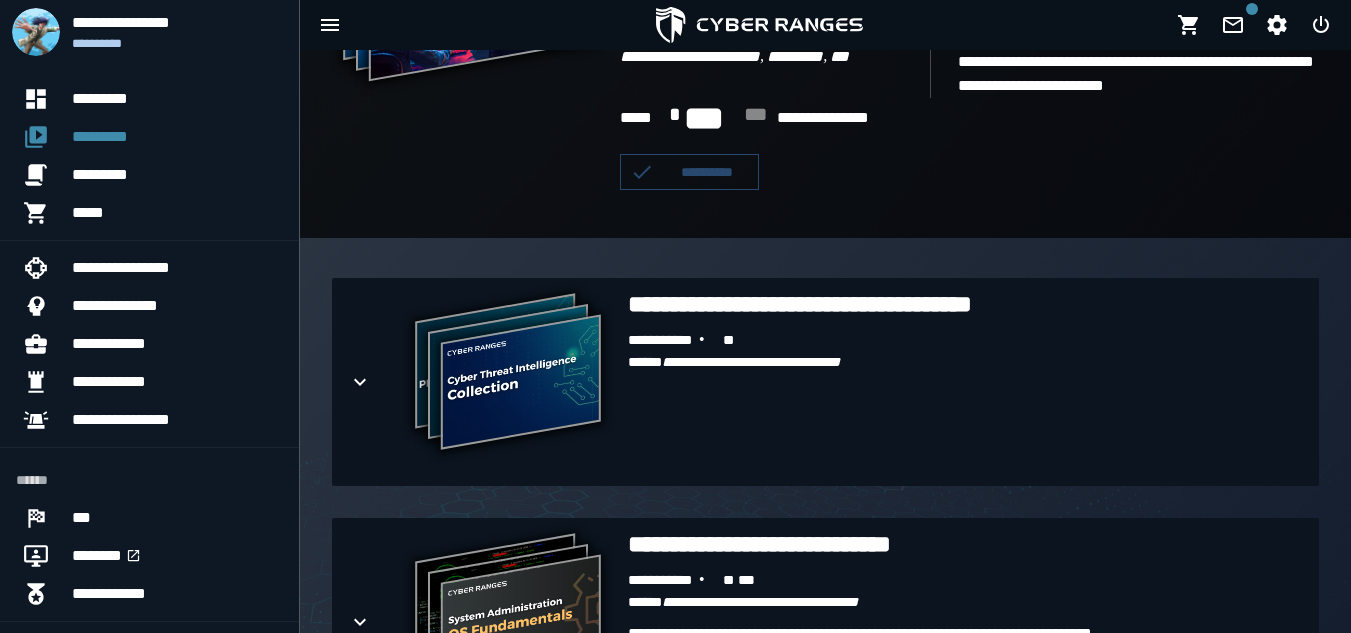 scroll, scrollTop: 298, scrollLeft: 0, axis: vertical 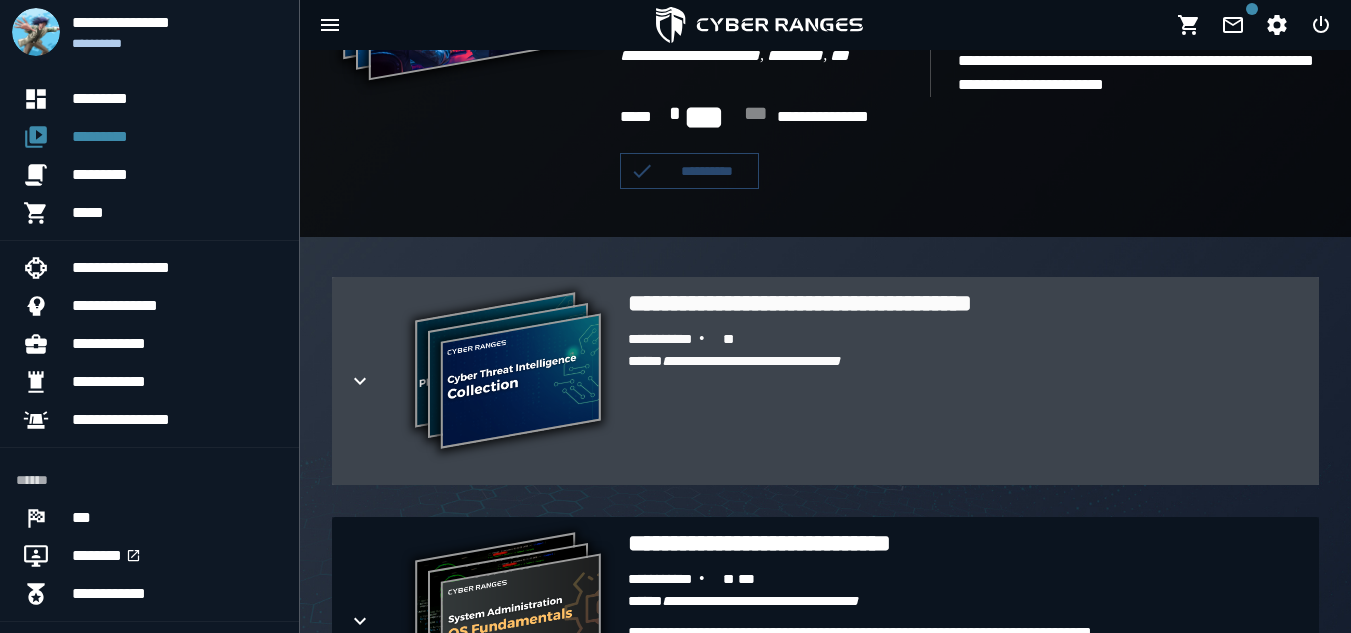 click at bounding box center [376, 381] 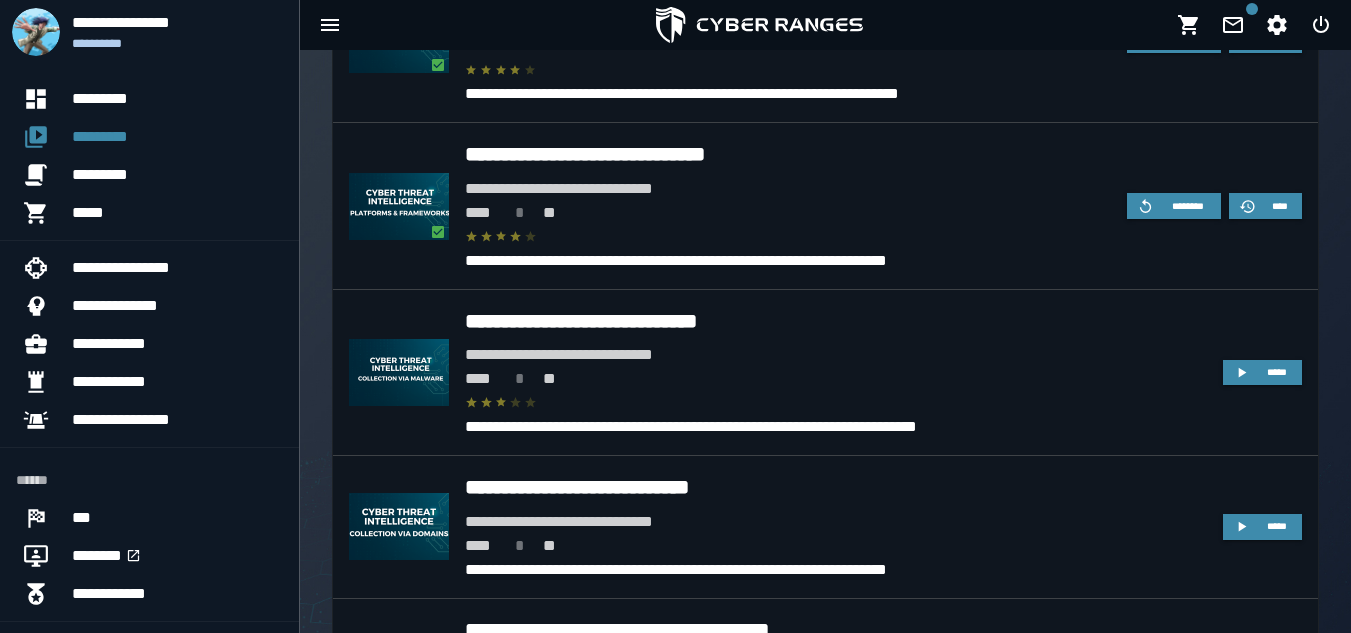 scroll, scrollTop: 830, scrollLeft: 0, axis: vertical 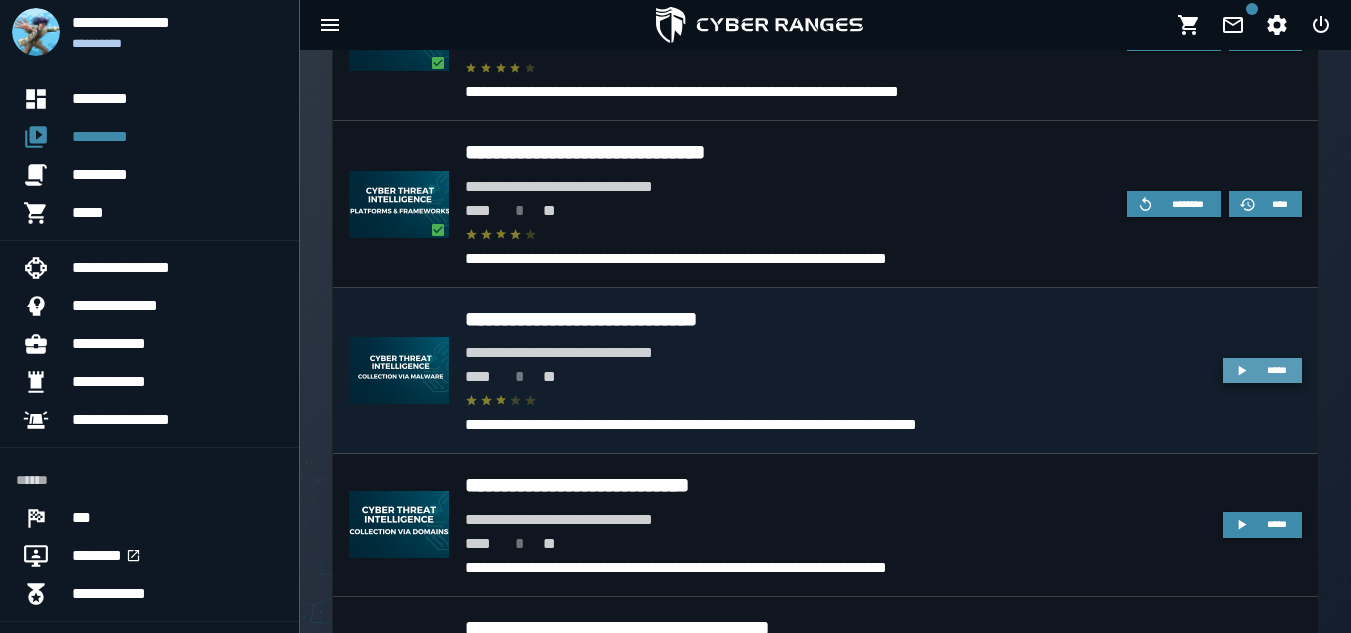 click on "*****" at bounding box center [1262, 371] 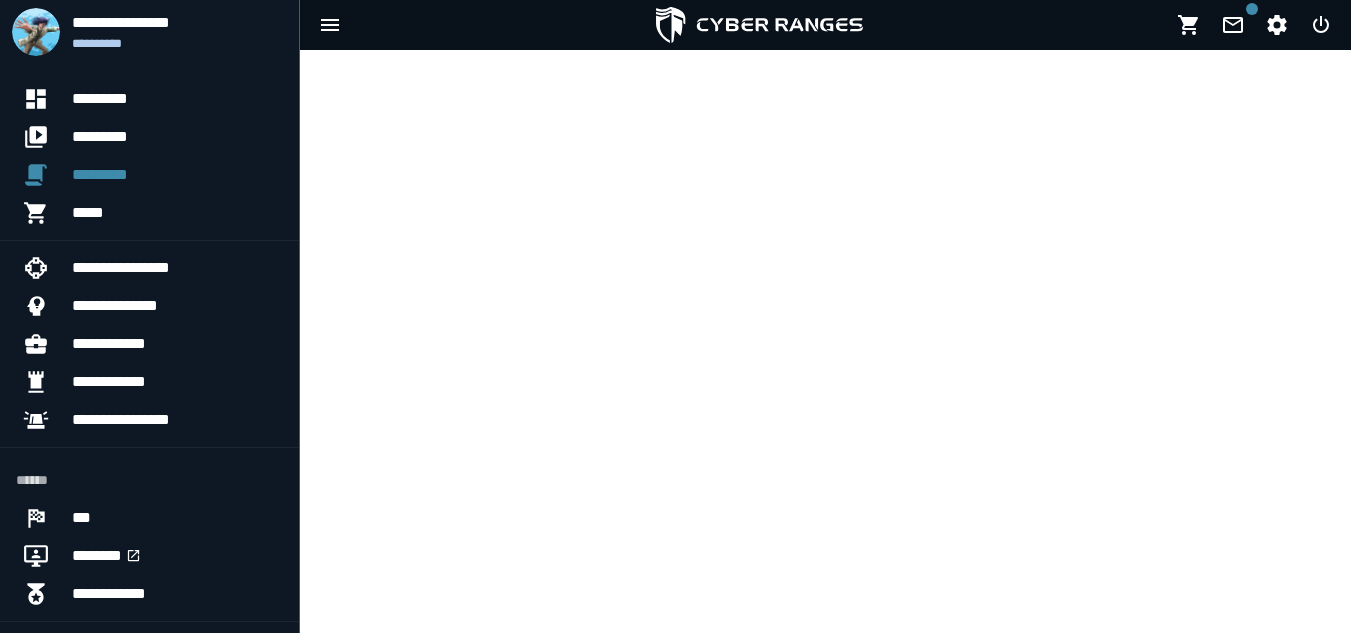 scroll, scrollTop: 0, scrollLeft: 0, axis: both 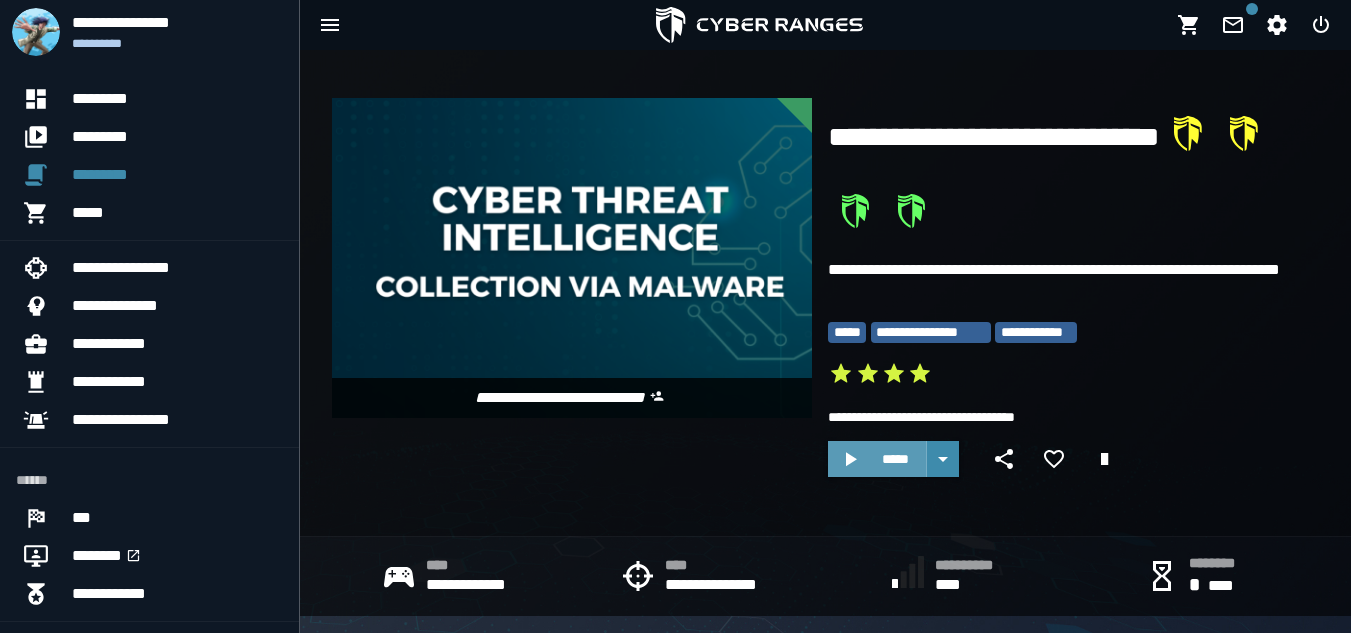 click on "*****" at bounding box center (895, 459) 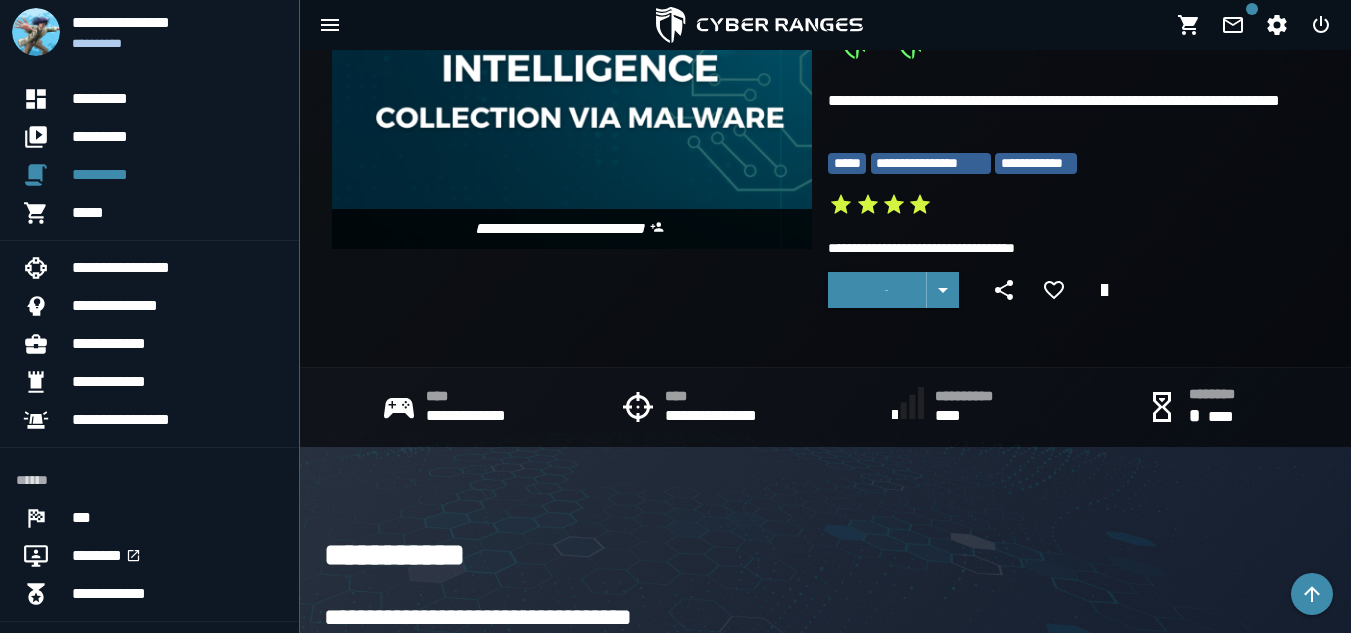 scroll, scrollTop: 0, scrollLeft: 0, axis: both 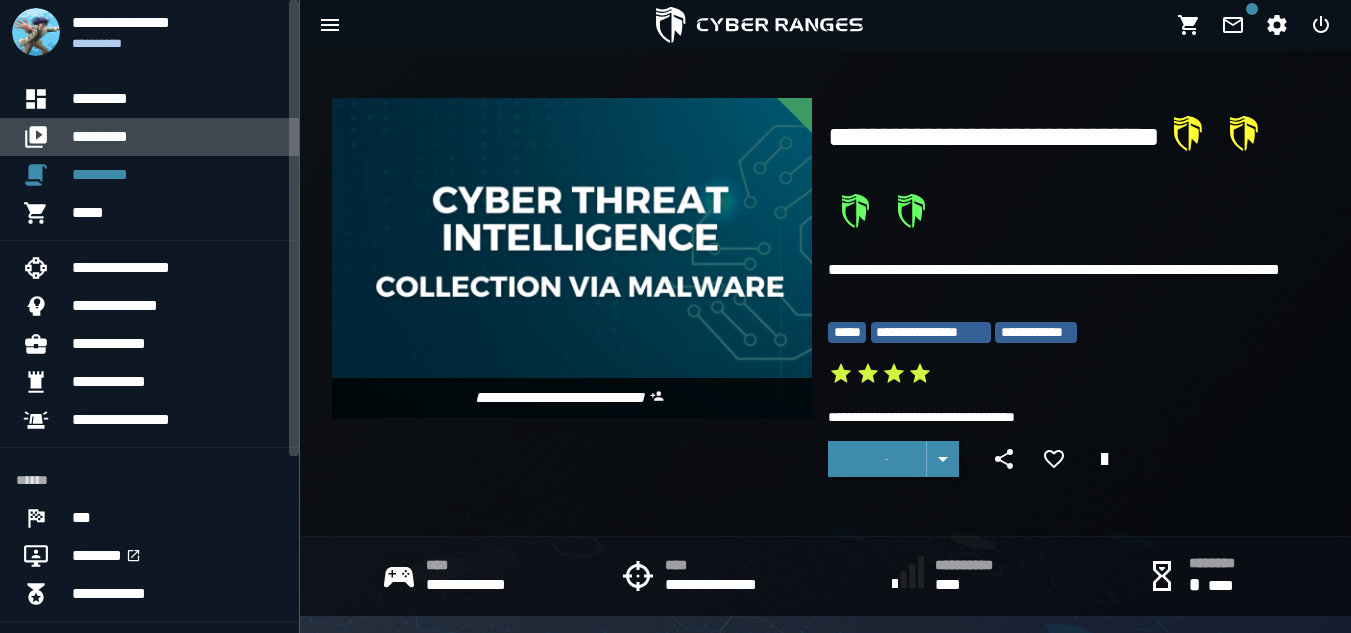 click on "*********" at bounding box center [177, 137] 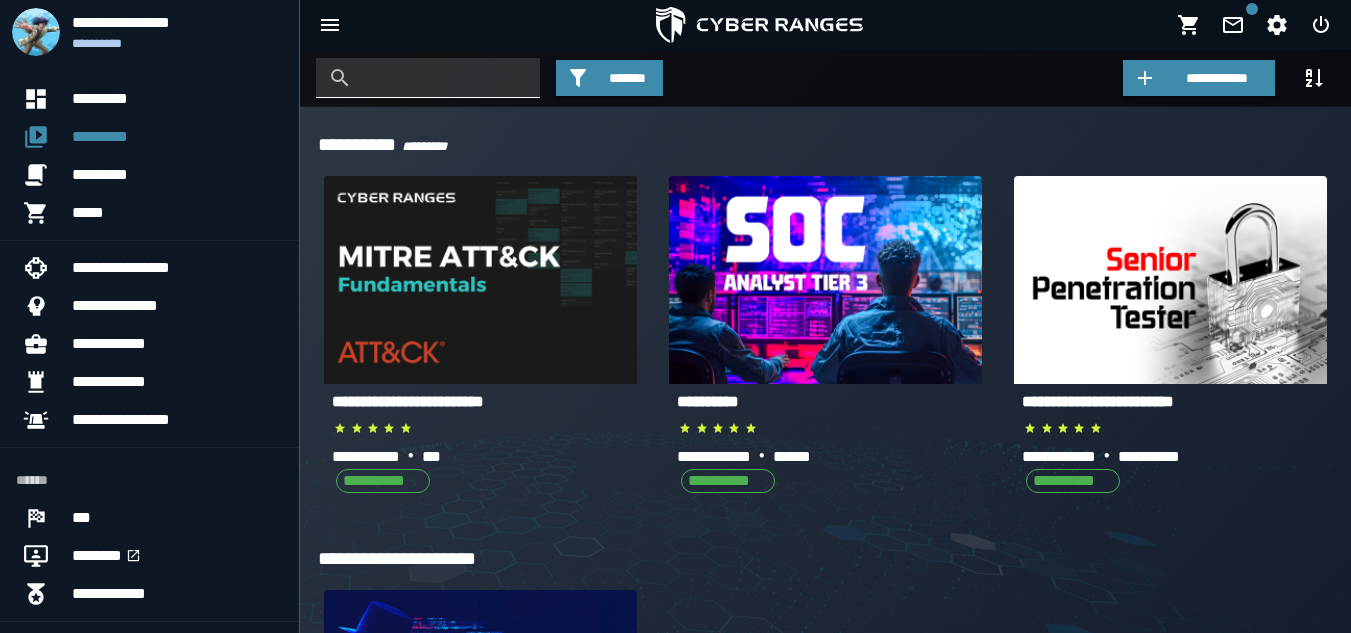 click at bounding box center [443, 78] 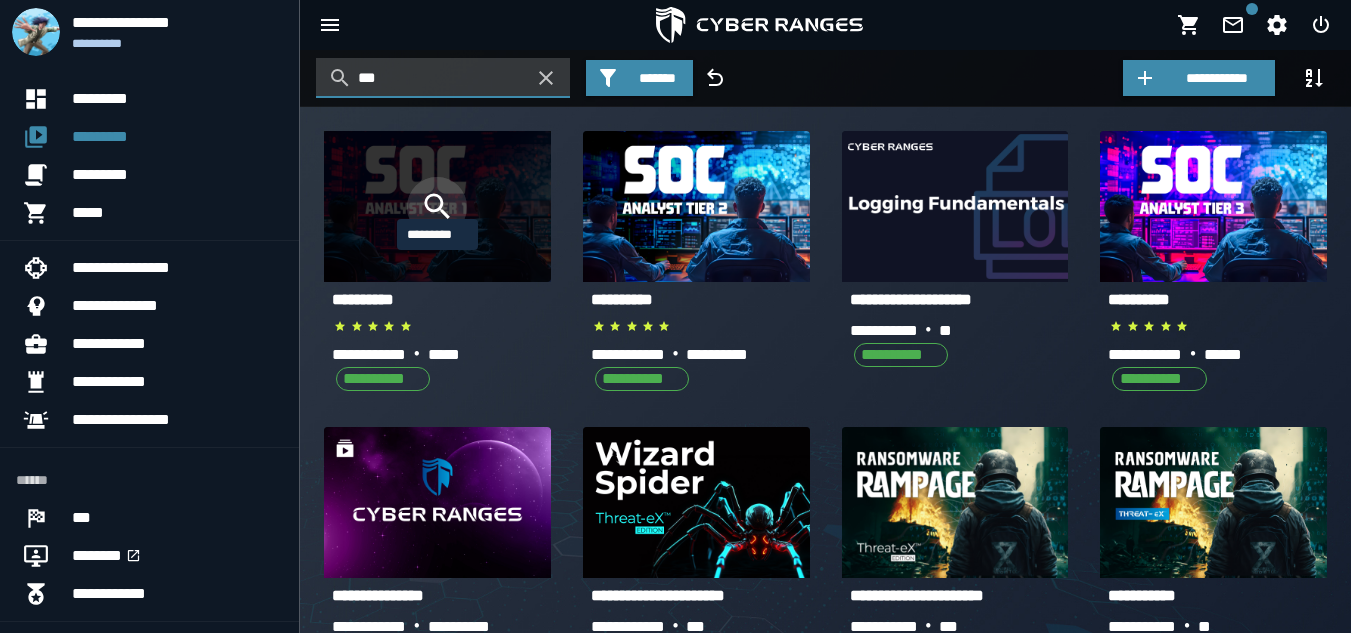 type on "***" 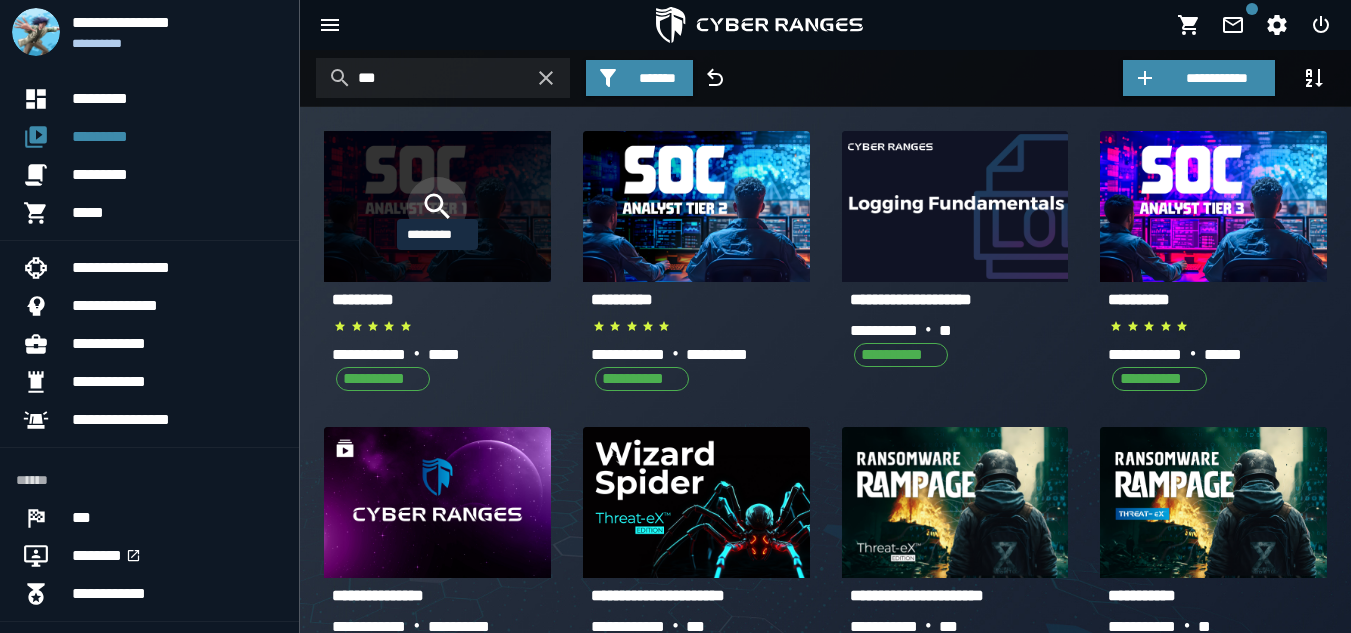 click 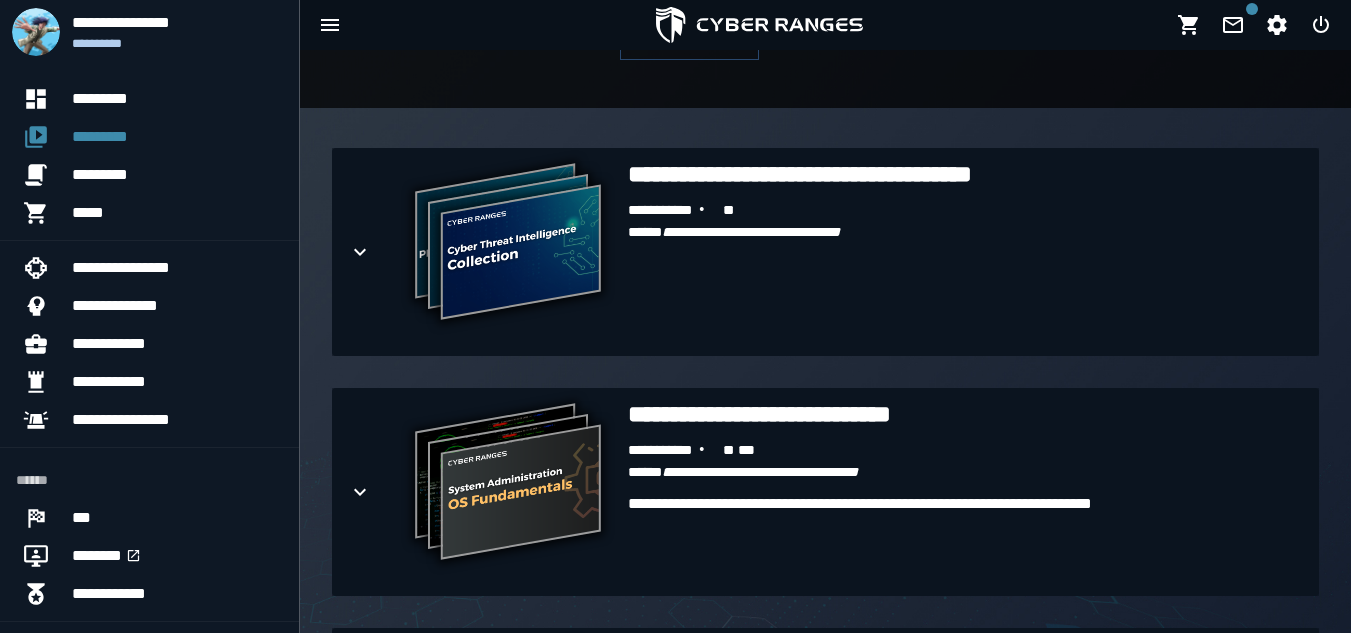 scroll, scrollTop: 428, scrollLeft: 0, axis: vertical 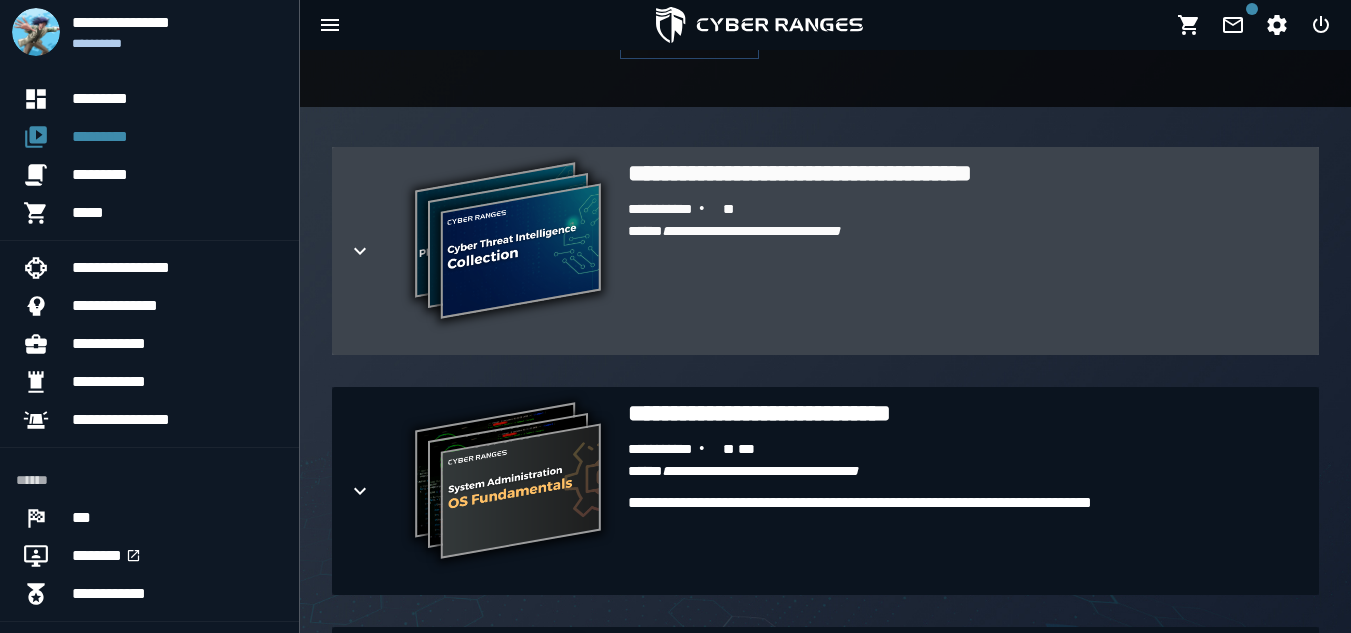 click 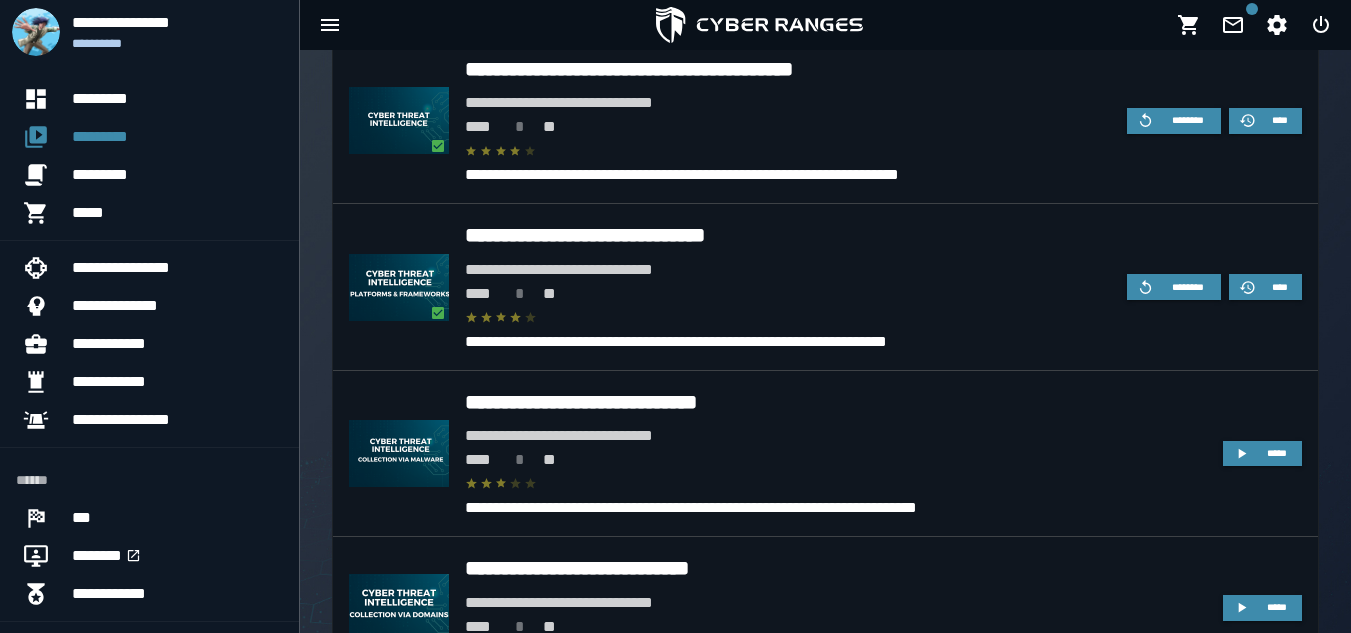 scroll, scrollTop: 748, scrollLeft: 0, axis: vertical 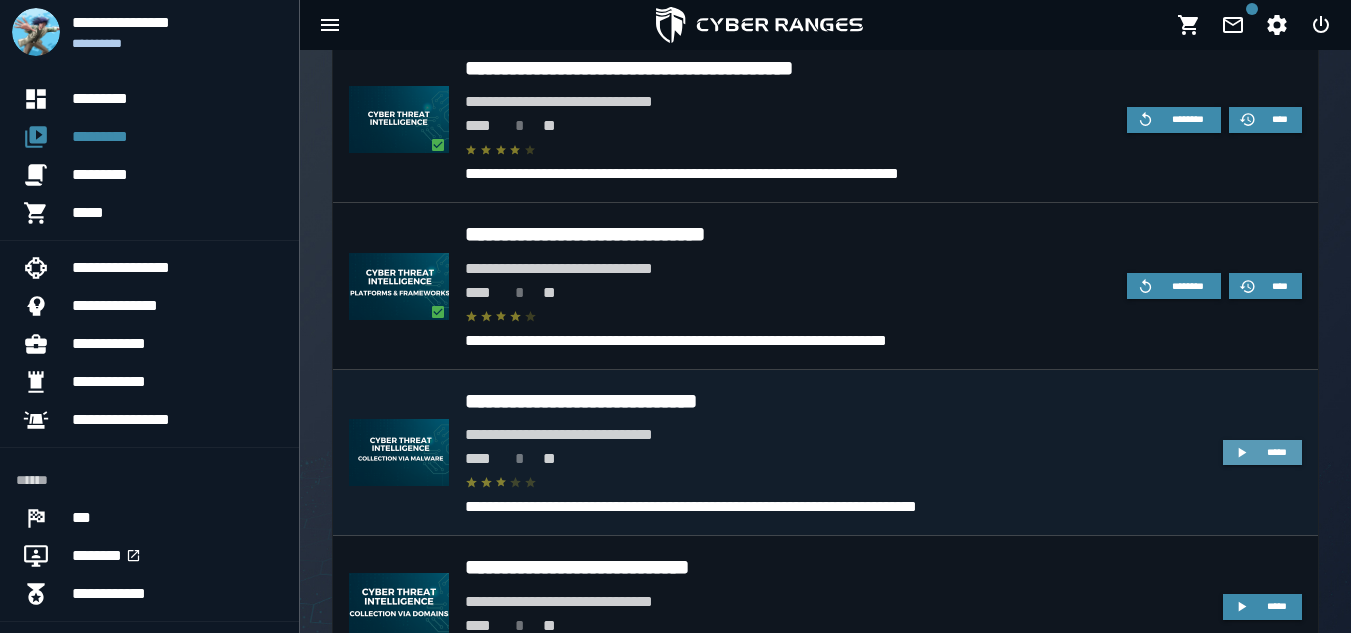 click on "*****" at bounding box center [1277, 452] 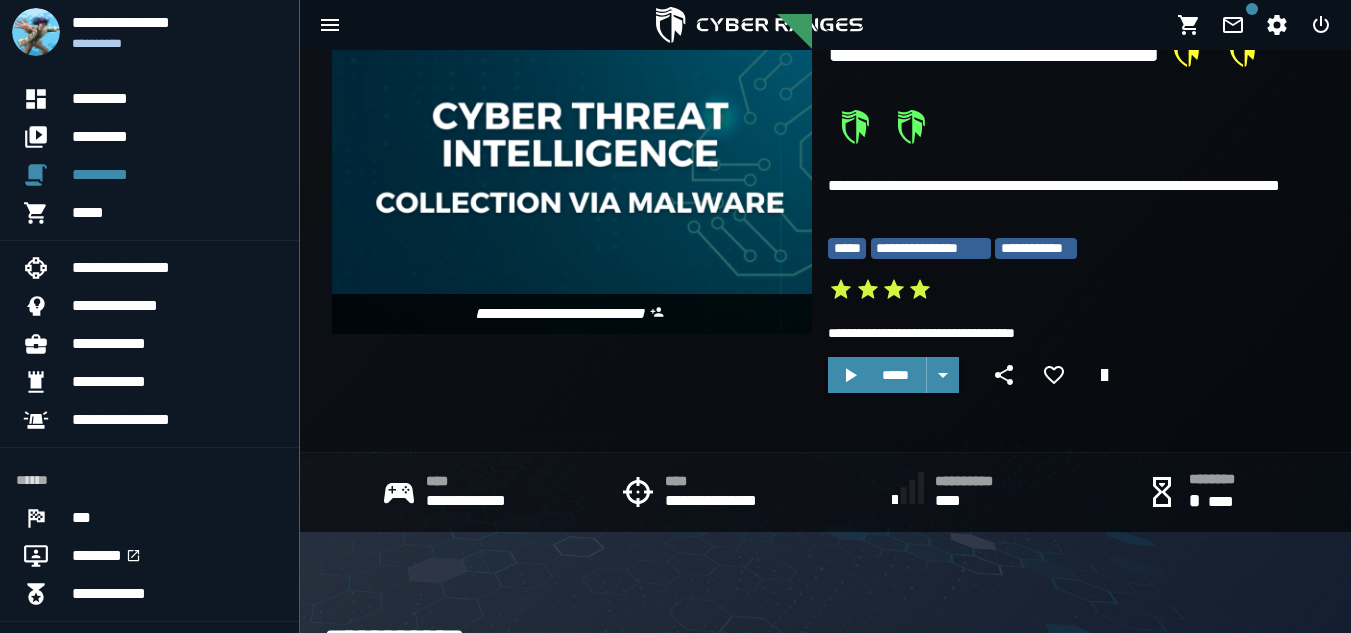 scroll, scrollTop: 85, scrollLeft: 0, axis: vertical 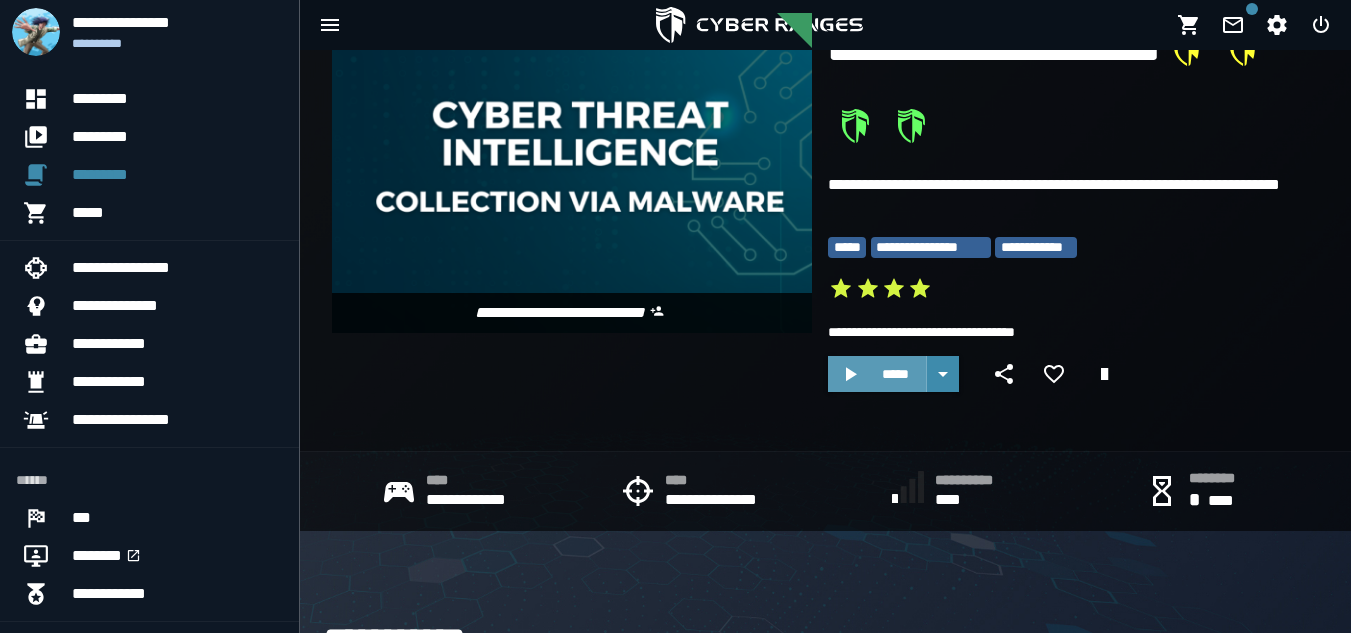 click on "*****" at bounding box center (895, 374) 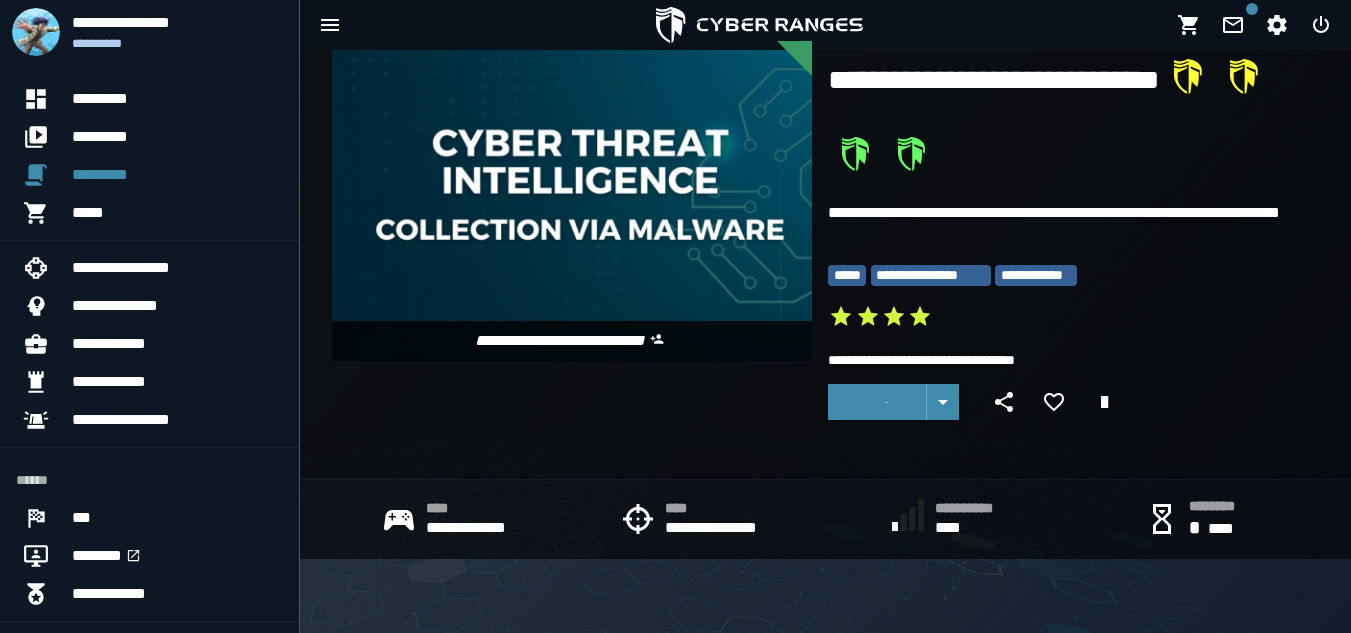 scroll, scrollTop: 0, scrollLeft: 0, axis: both 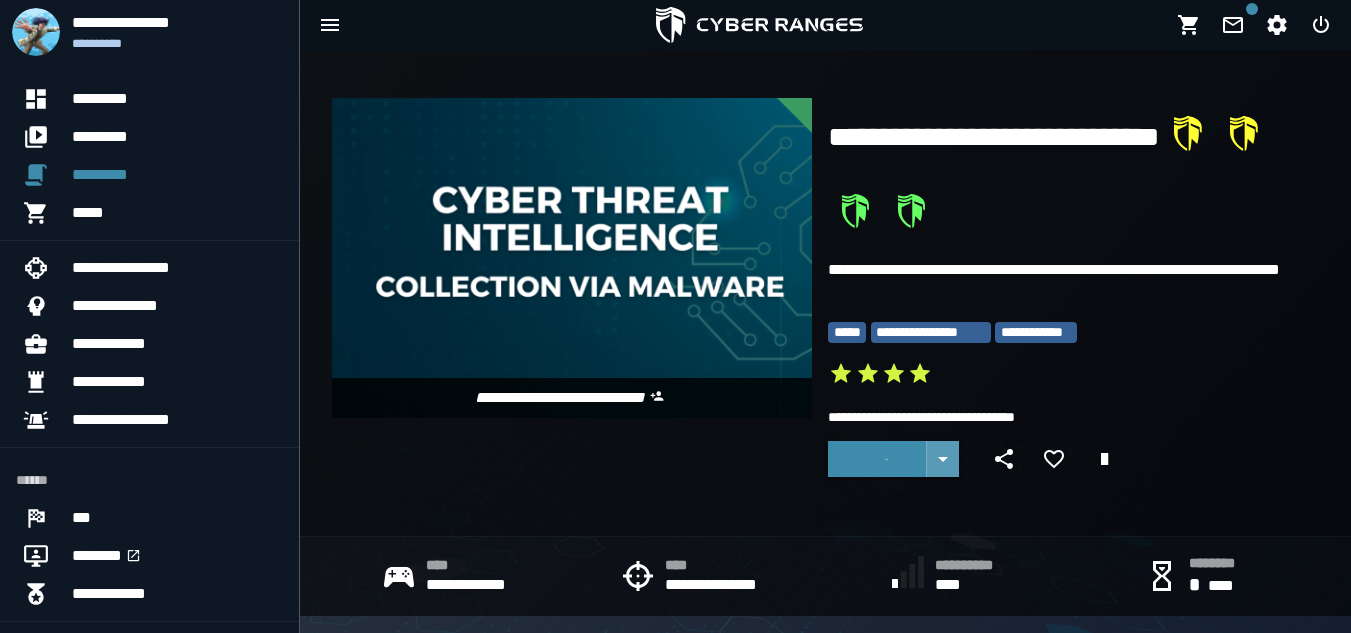 click 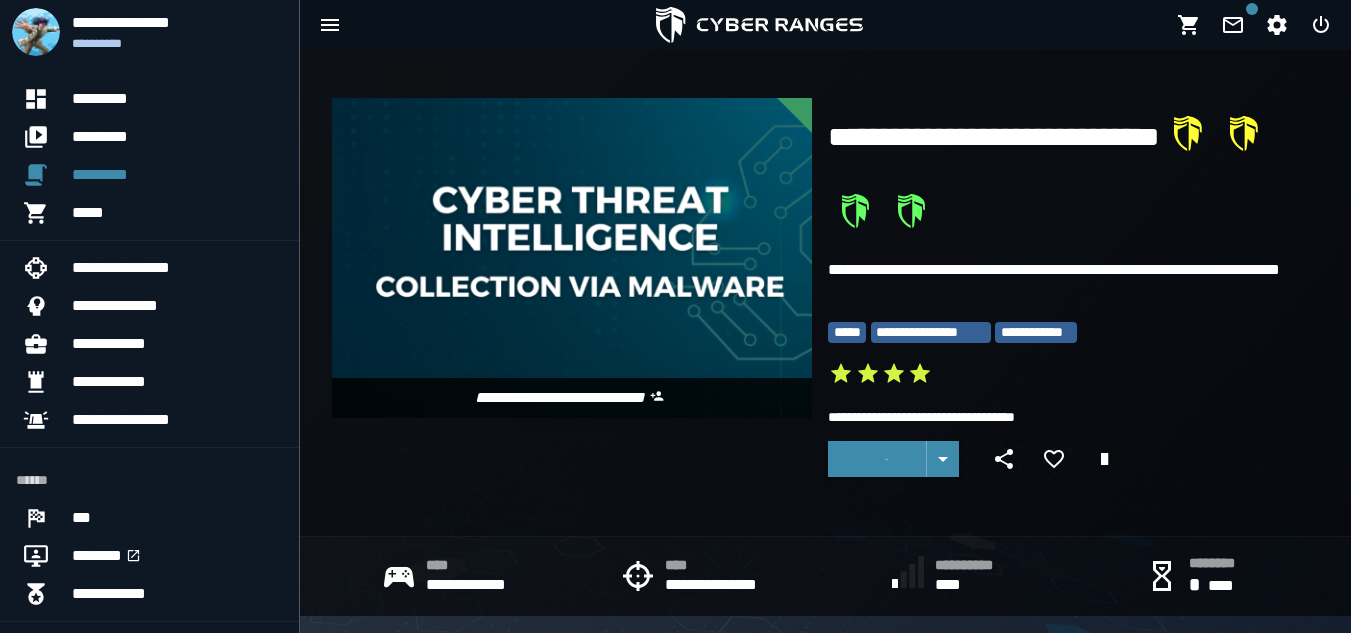click on "**********" at bounding box center [825, 293] 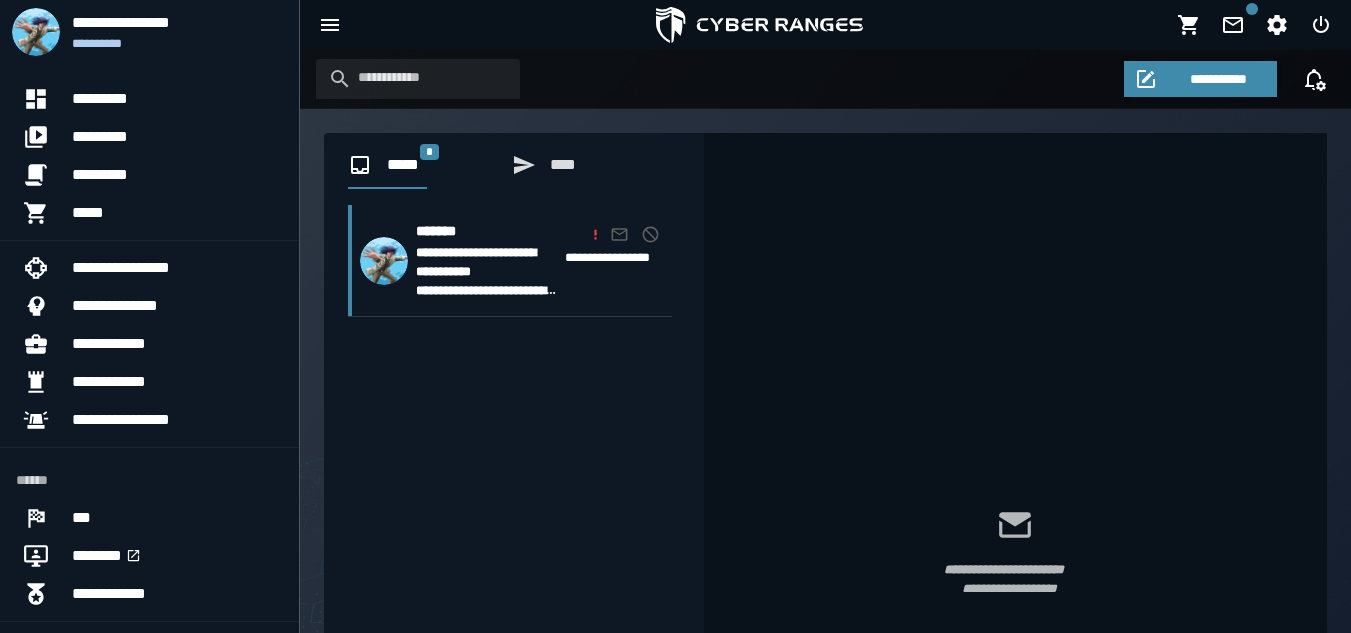 scroll, scrollTop: 0, scrollLeft: 0, axis: both 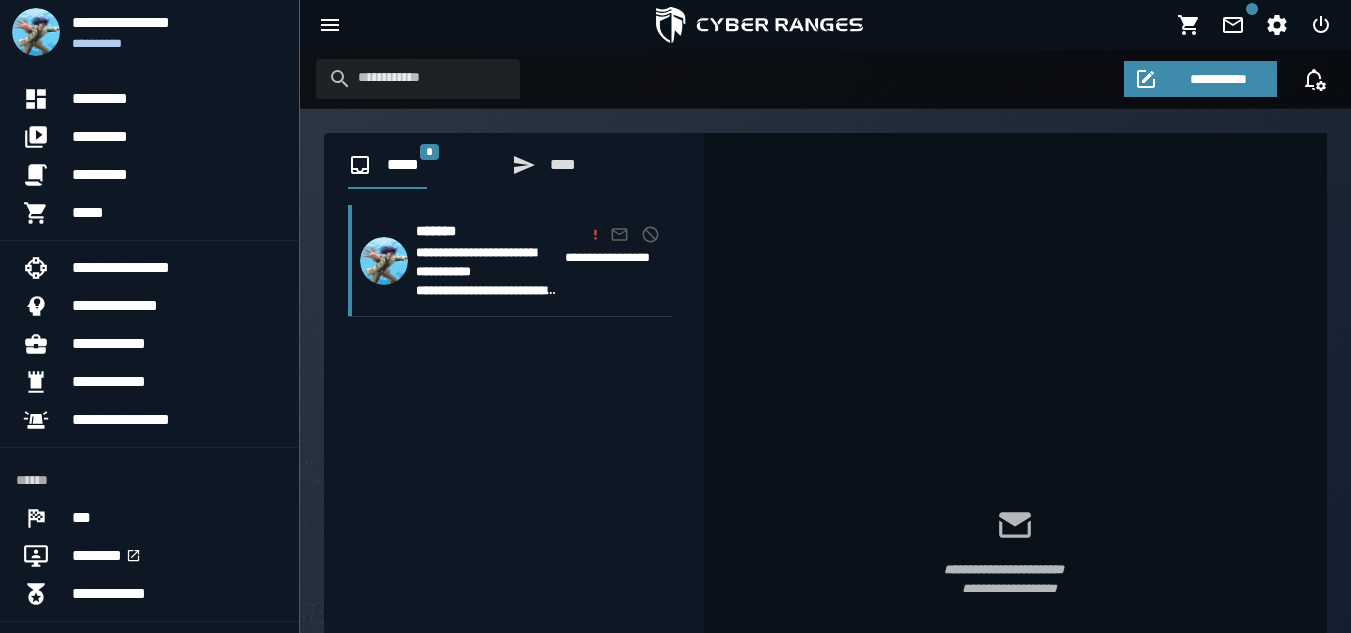 click on "**********" at bounding box center (486, 262) 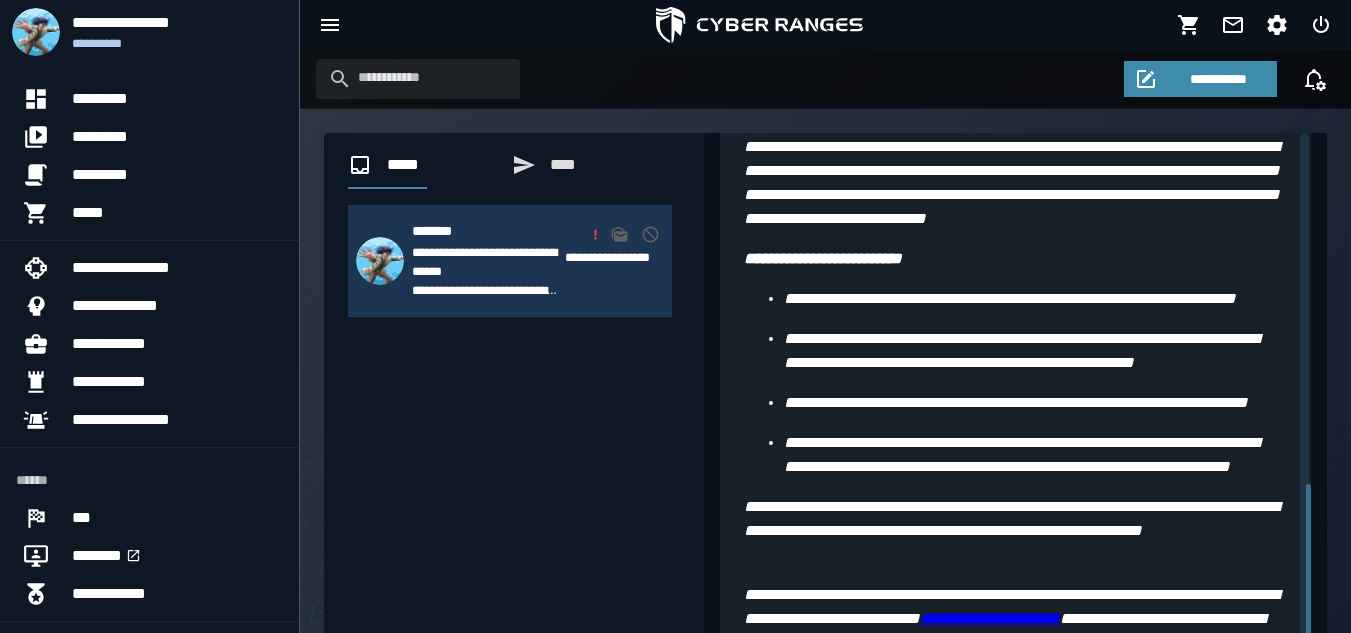 scroll, scrollTop: 597, scrollLeft: 0, axis: vertical 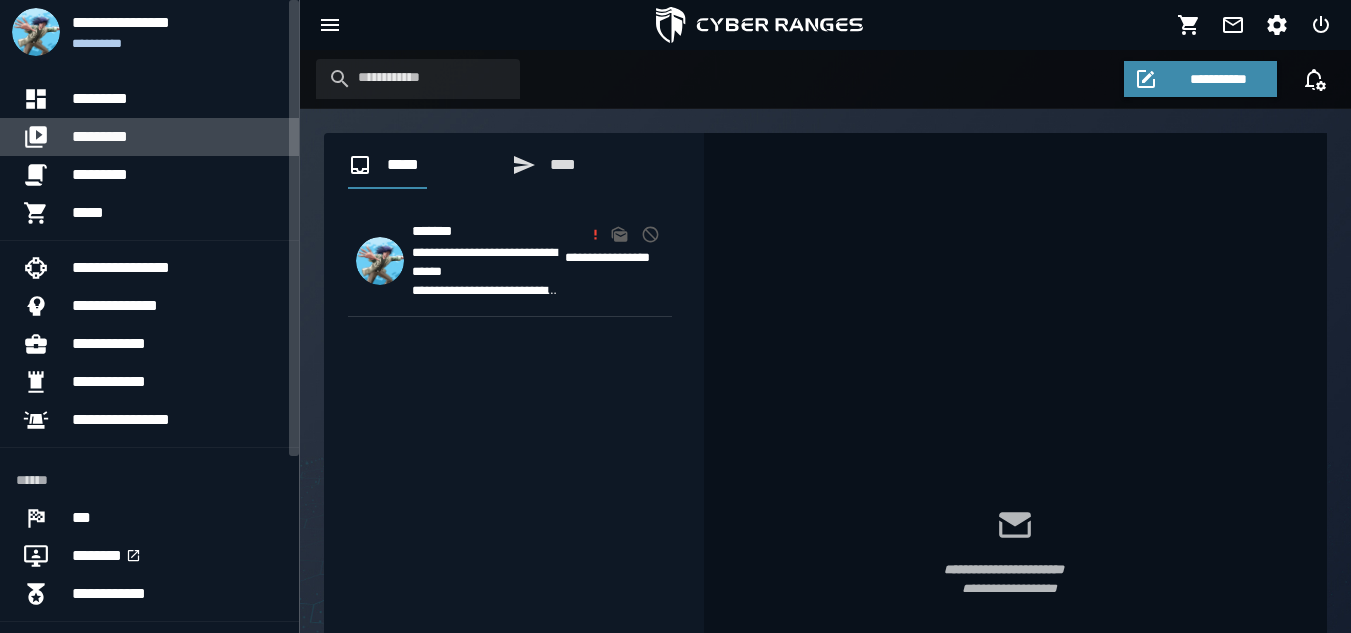 click on "*********" at bounding box center [177, 137] 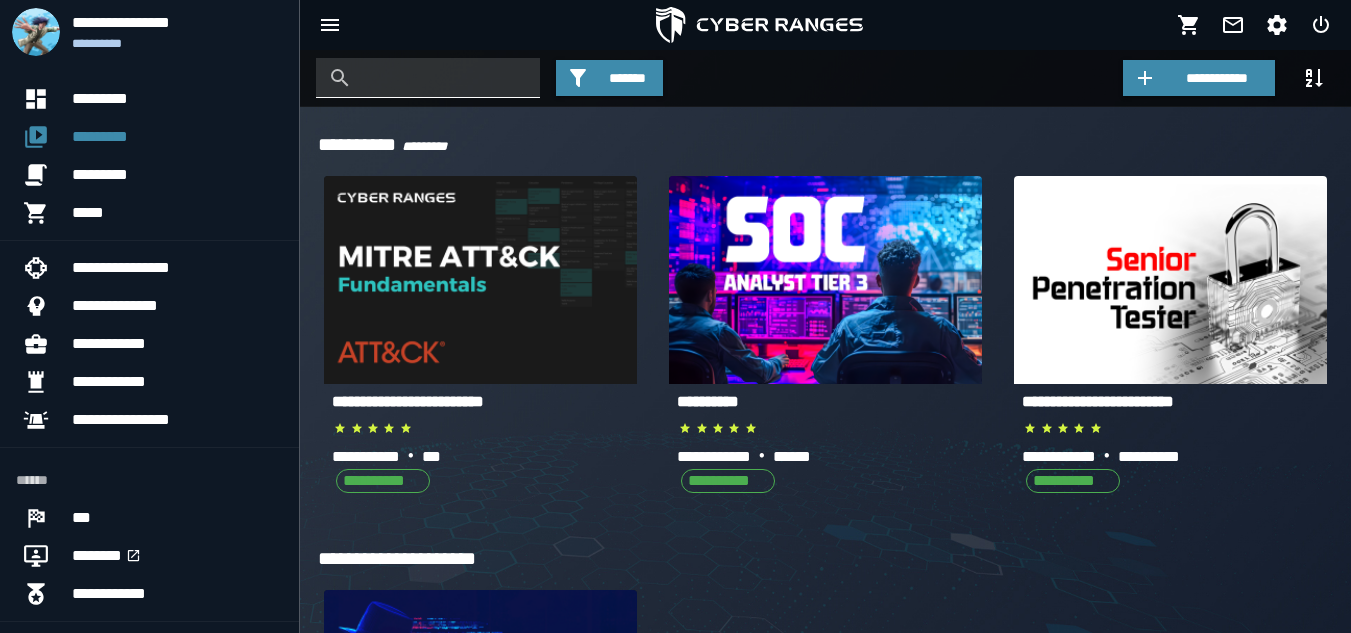click at bounding box center (443, 78) 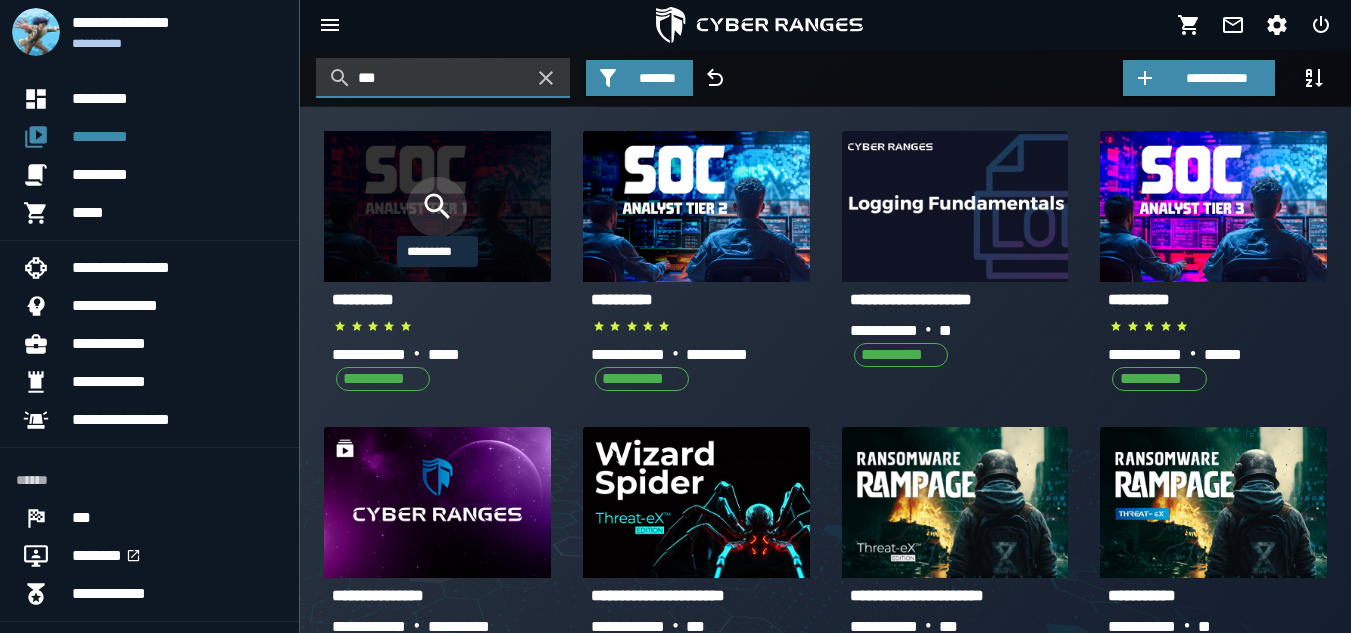 type on "***" 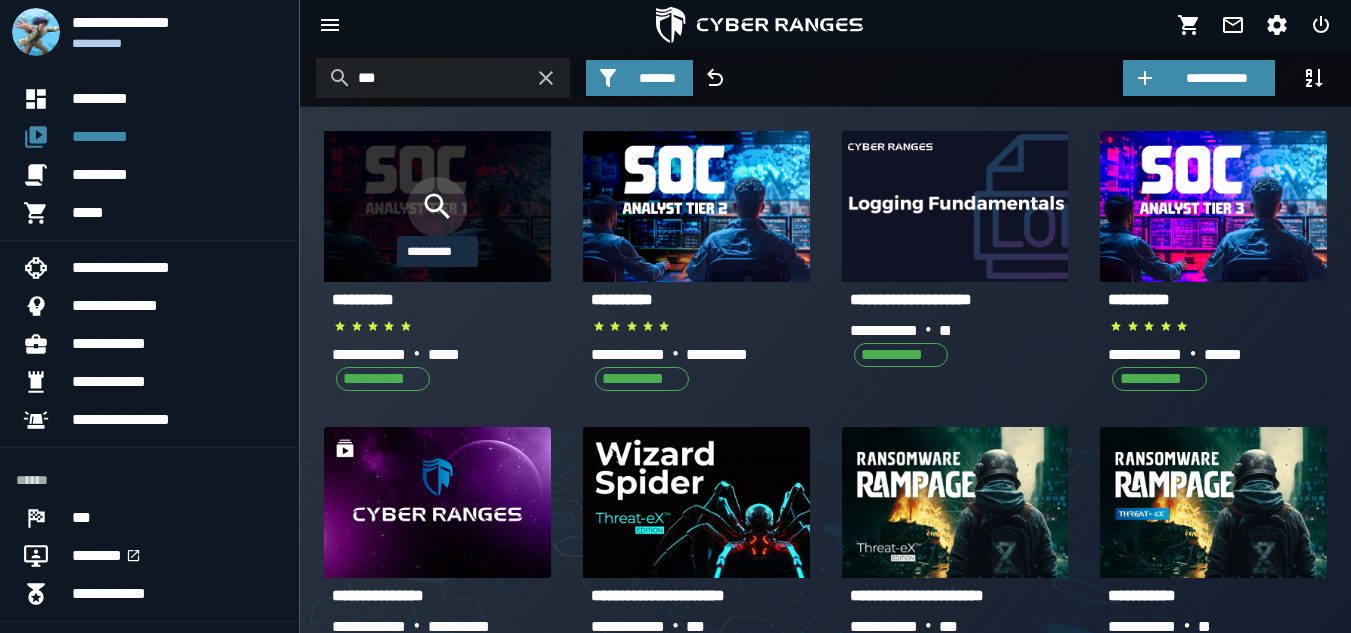 click 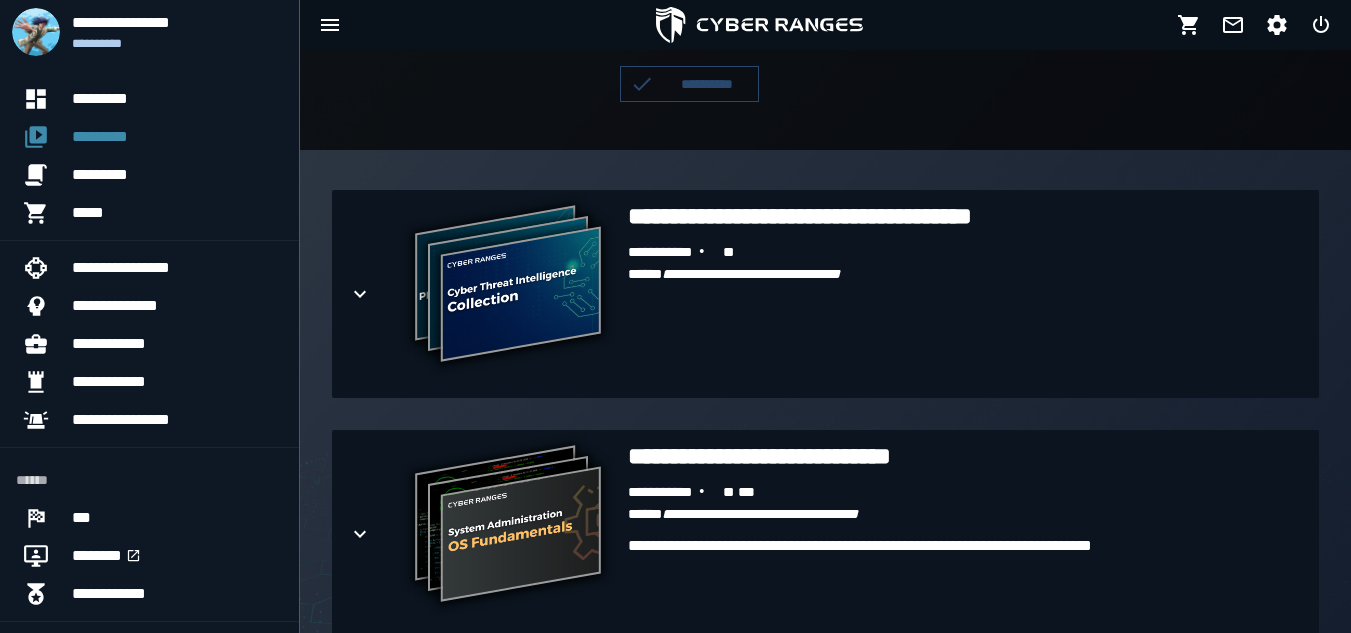 scroll, scrollTop: 386, scrollLeft: 0, axis: vertical 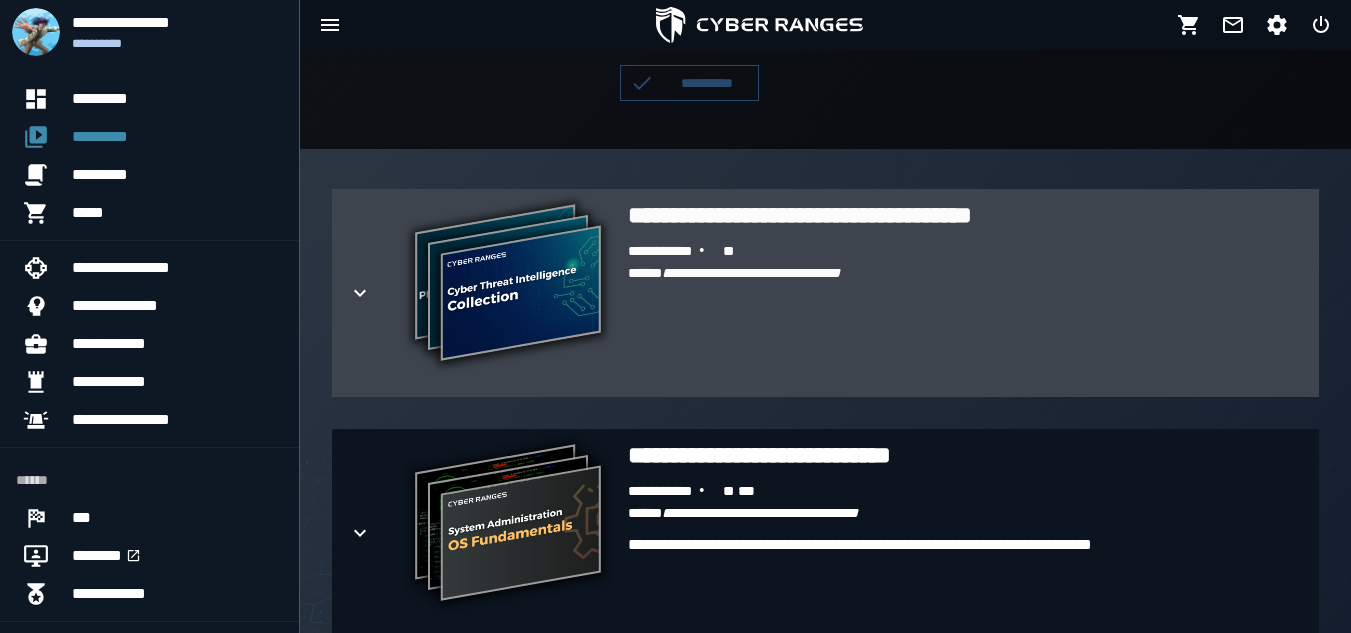 click on "**********" at bounding box center (825, 293) 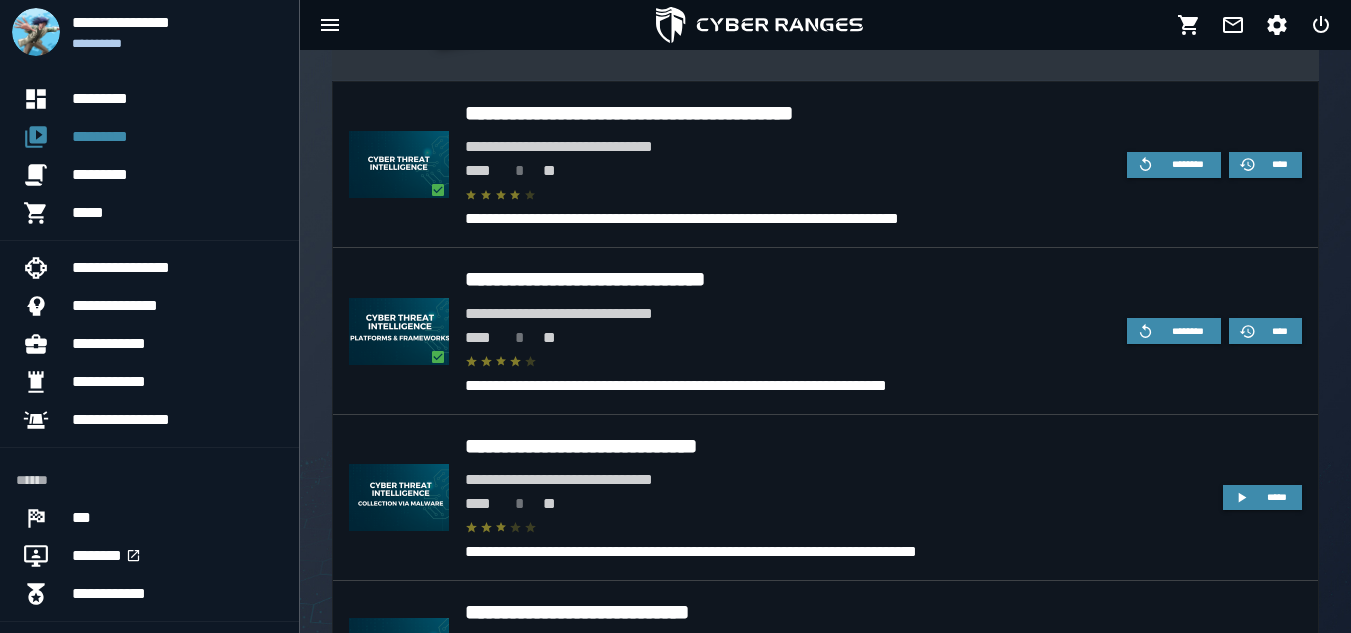 scroll, scrollTop: 727, scrollLeft: 0, axis: vertical 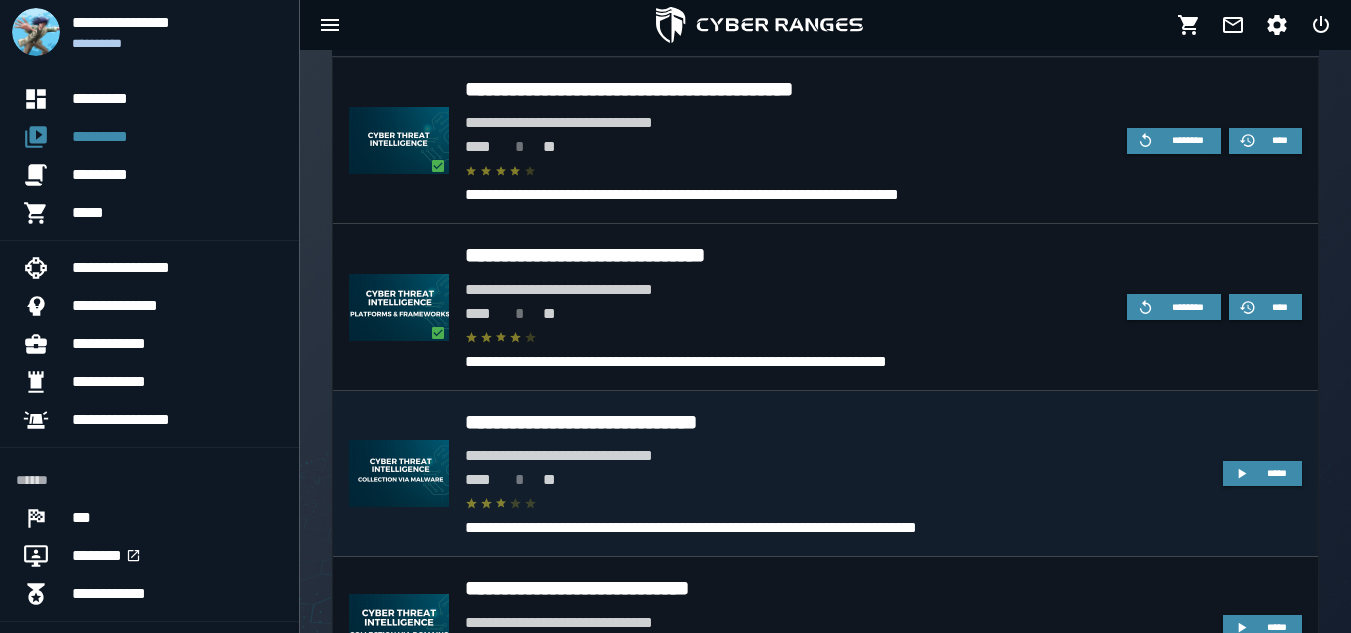 click on "**********" at bounding box center [836, 528] 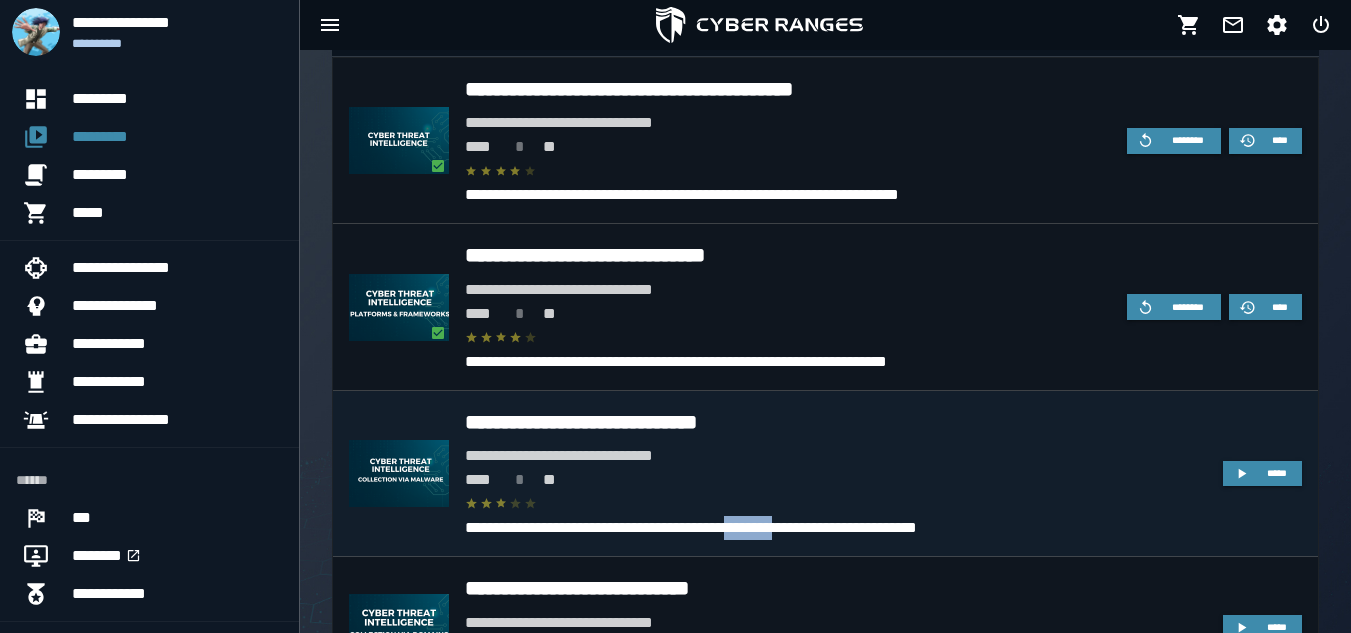 click on "**********" at bounding box center [836, 528] 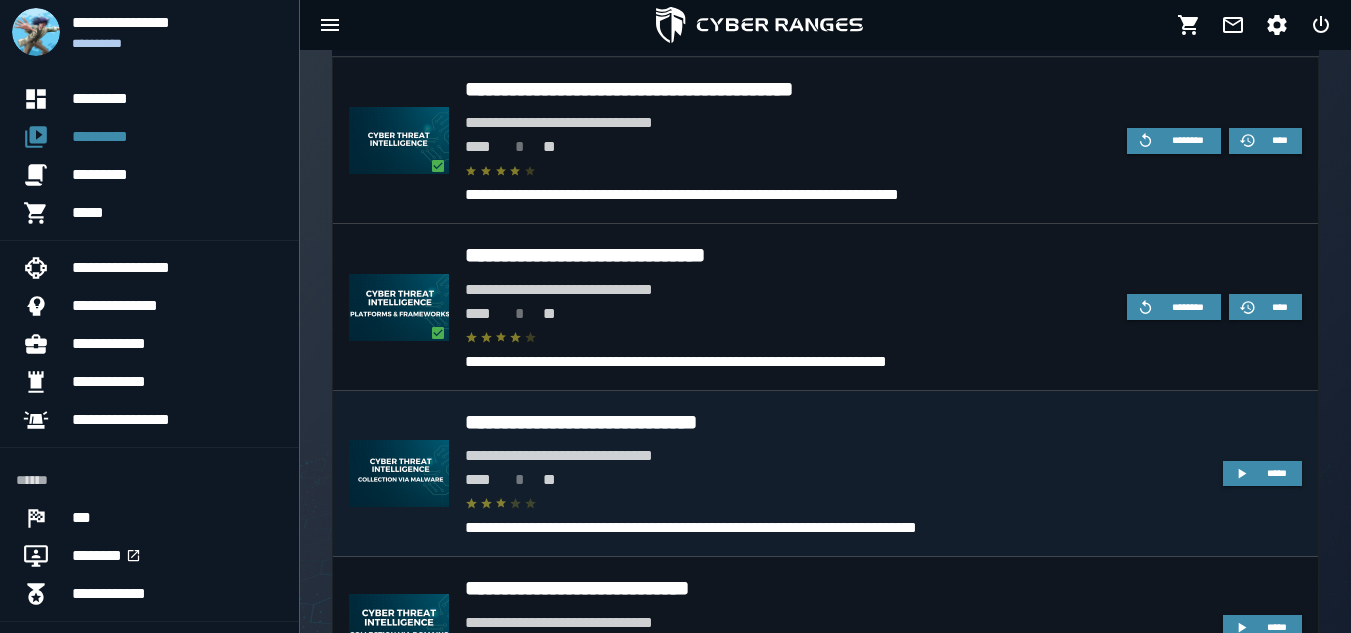 click on "**********" at bounding box center (836, 422) 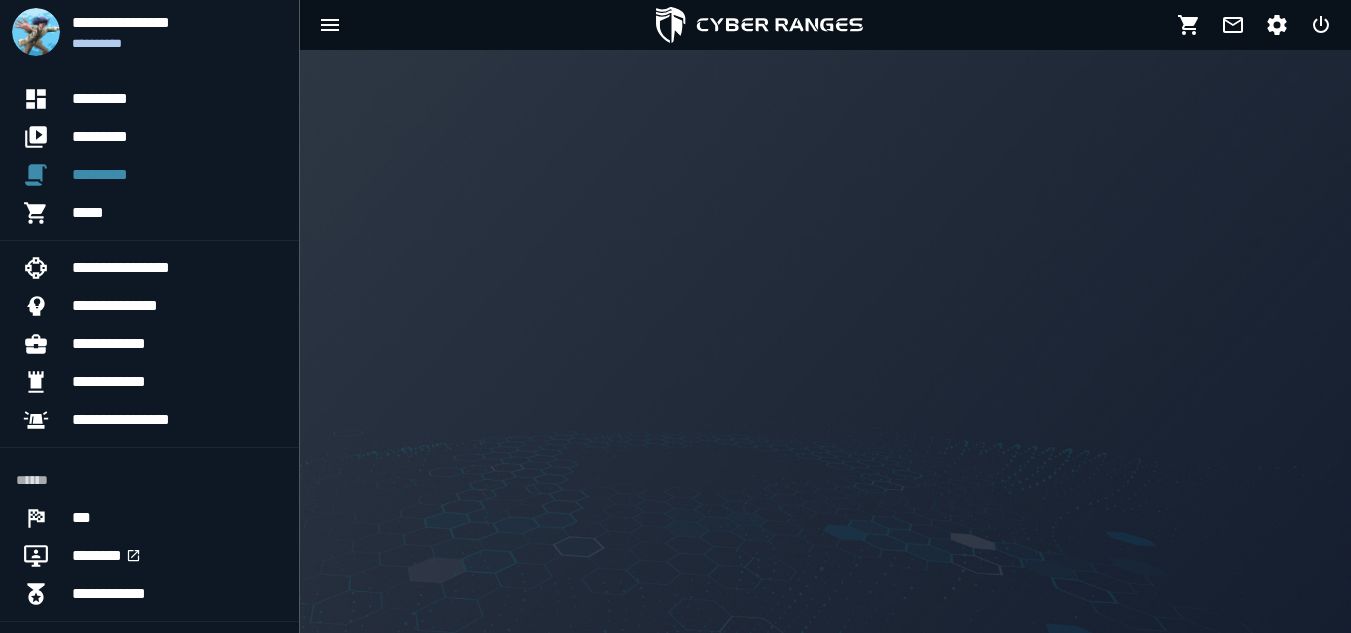scroll, scrollTop: 0, scrollLeft: 0, axis: both 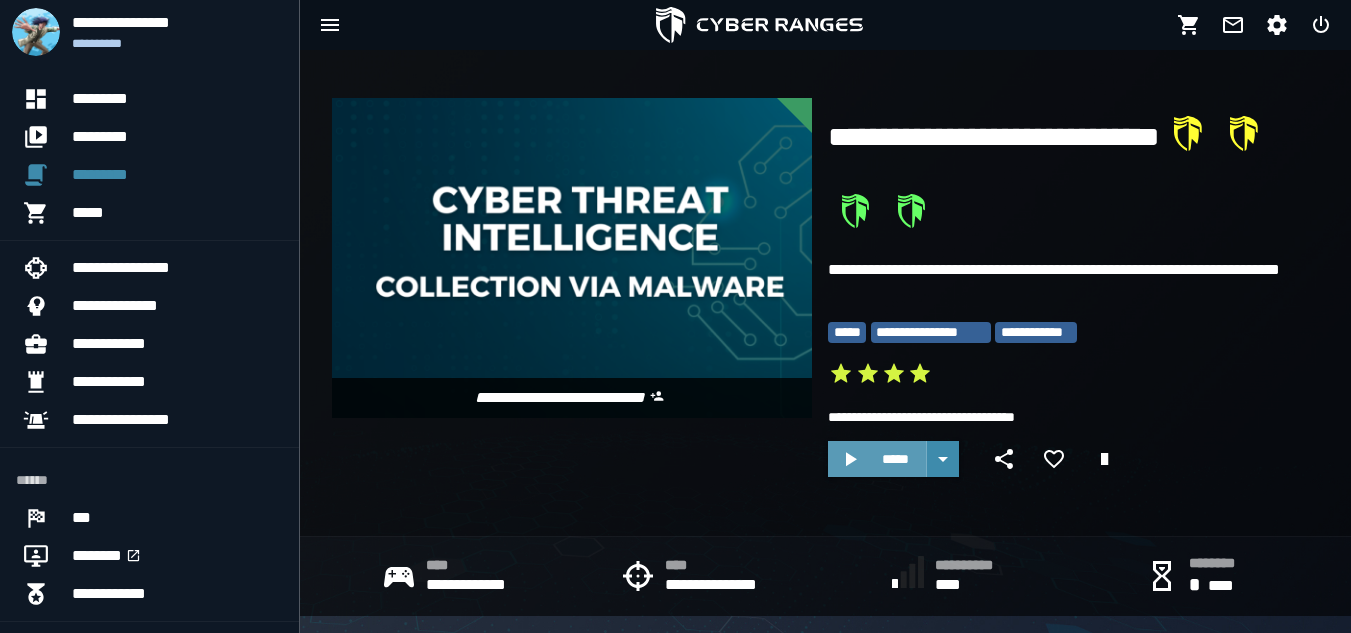 click on "*****" at bounding box center [877, 459] 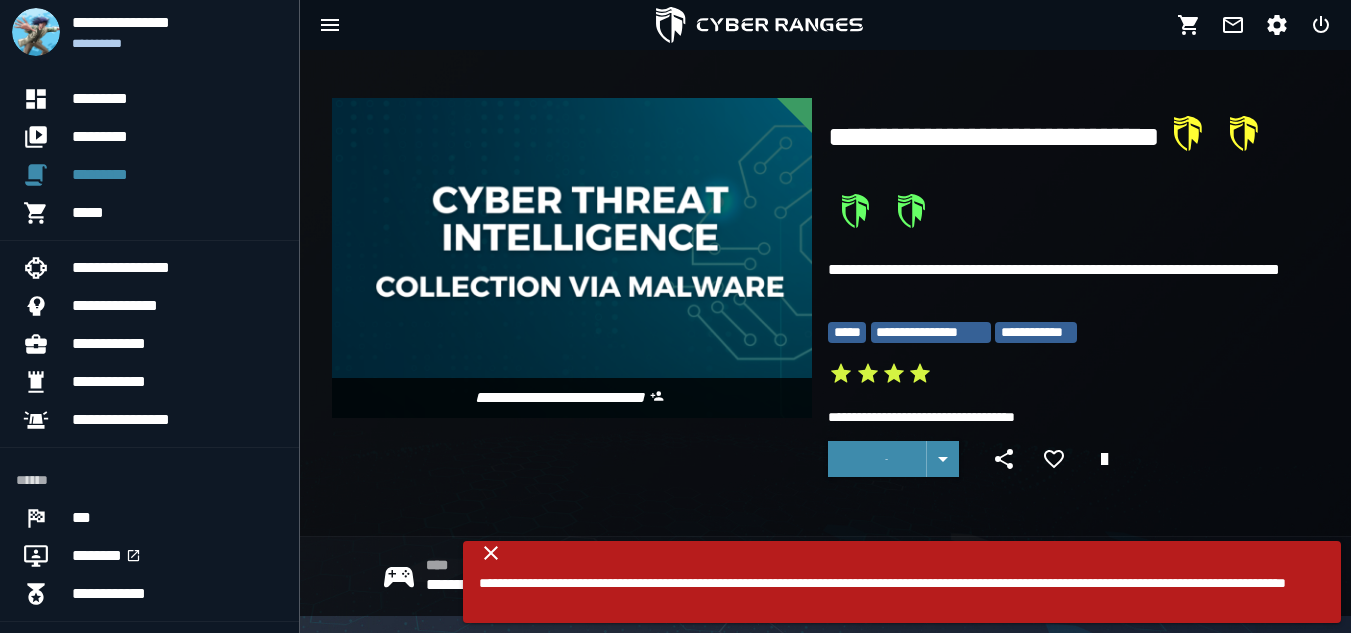 click on "**********" at bounding box center (887, 594) 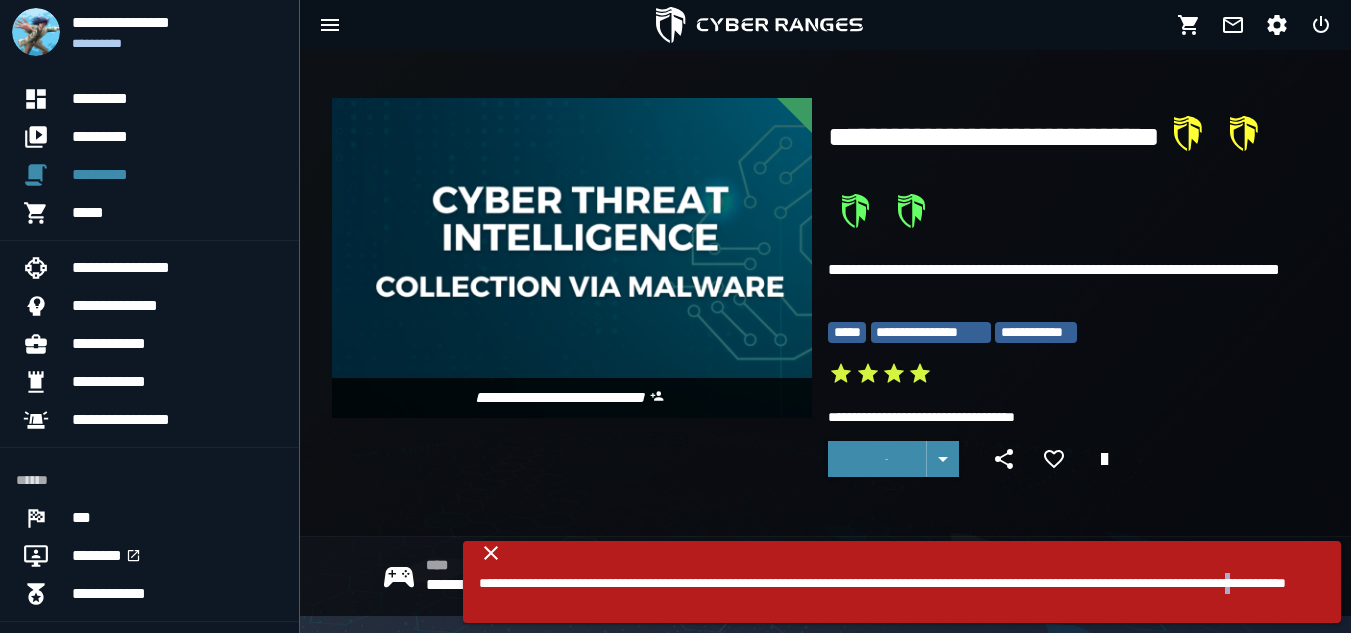 click on "**********" at bounding box center [887, 594] 